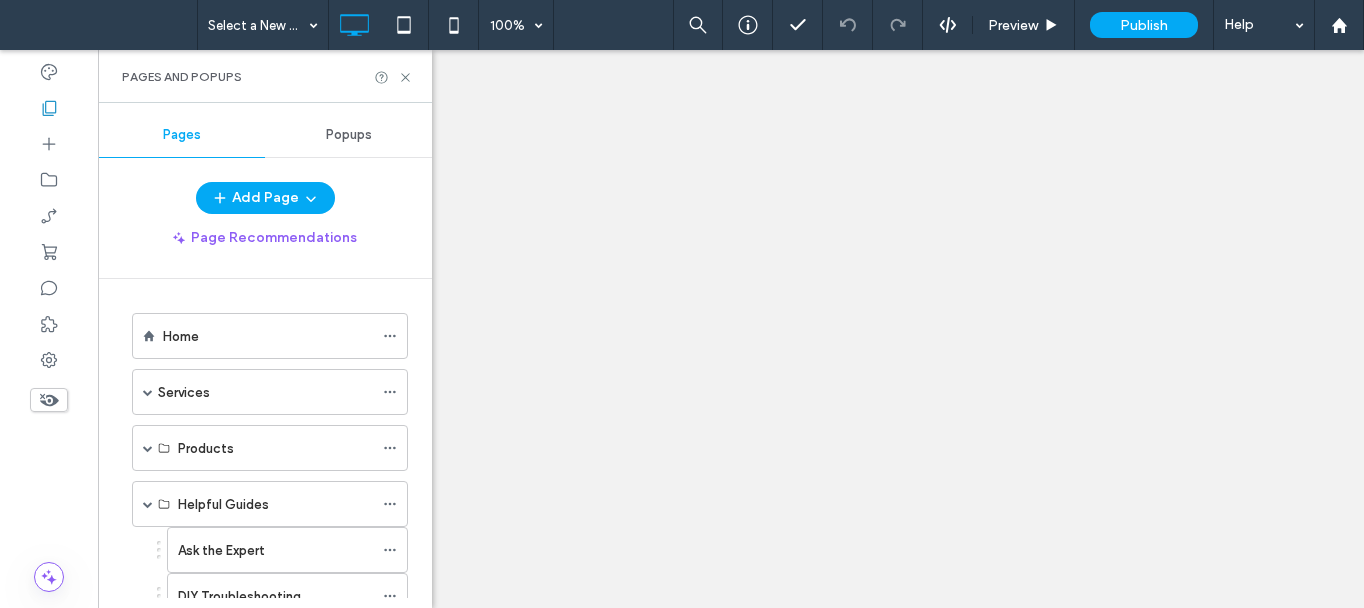 scroll, scrollTop: 0, scrollLeft: 0, axis: both 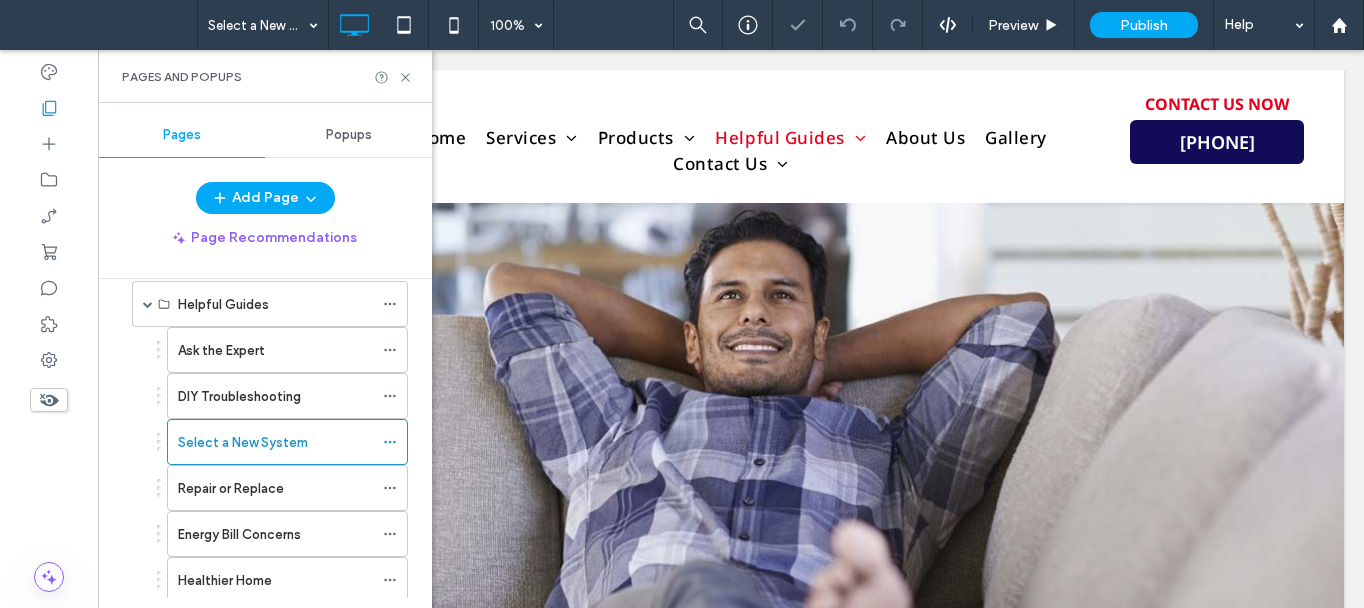click 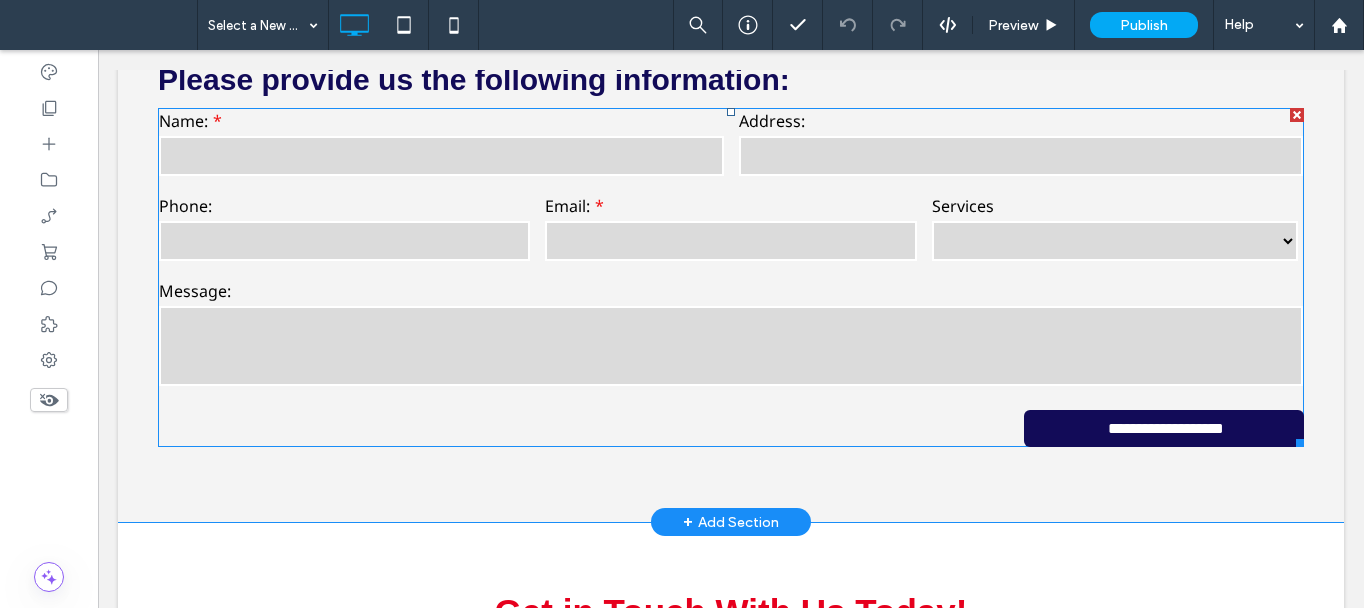 scroll, scrollTop: 11531, scrollLeft: 0, axis: vertical 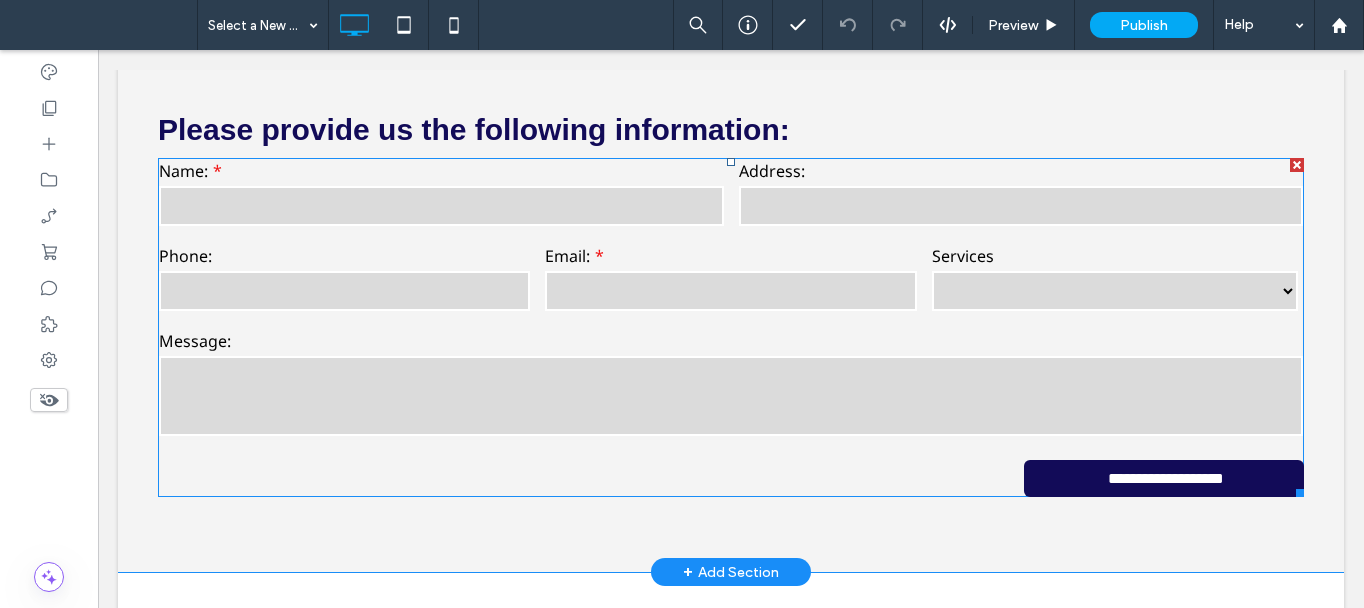 click at bounding box center (730, 291) 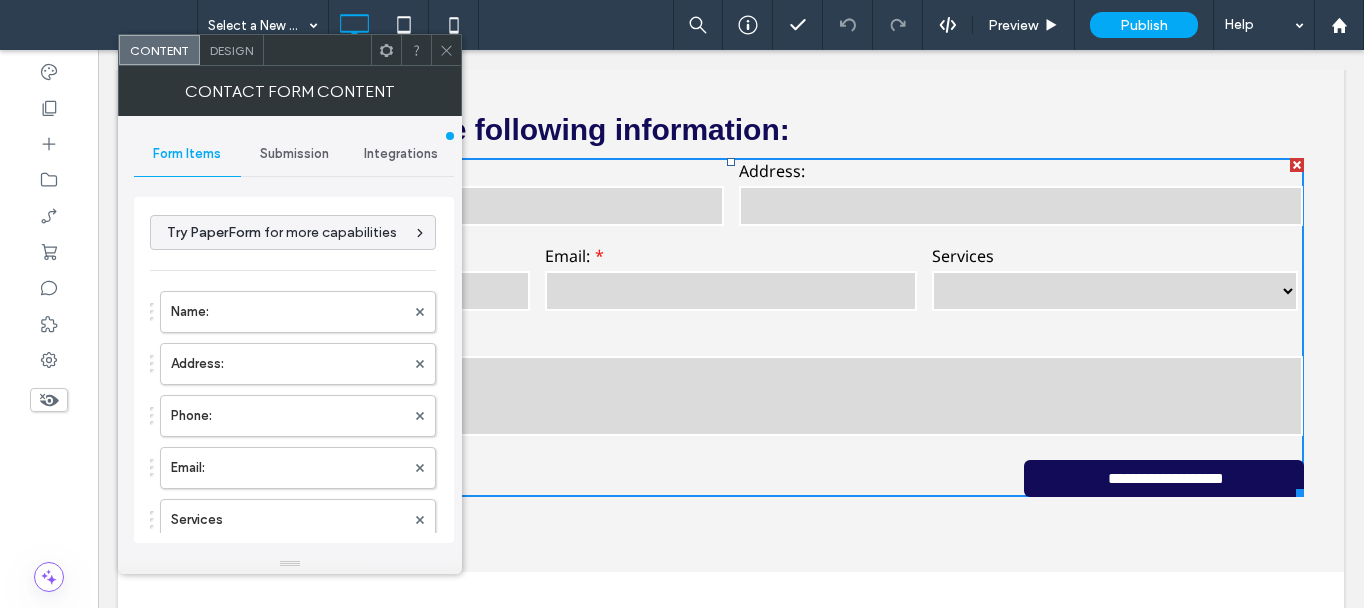 type on "**********" 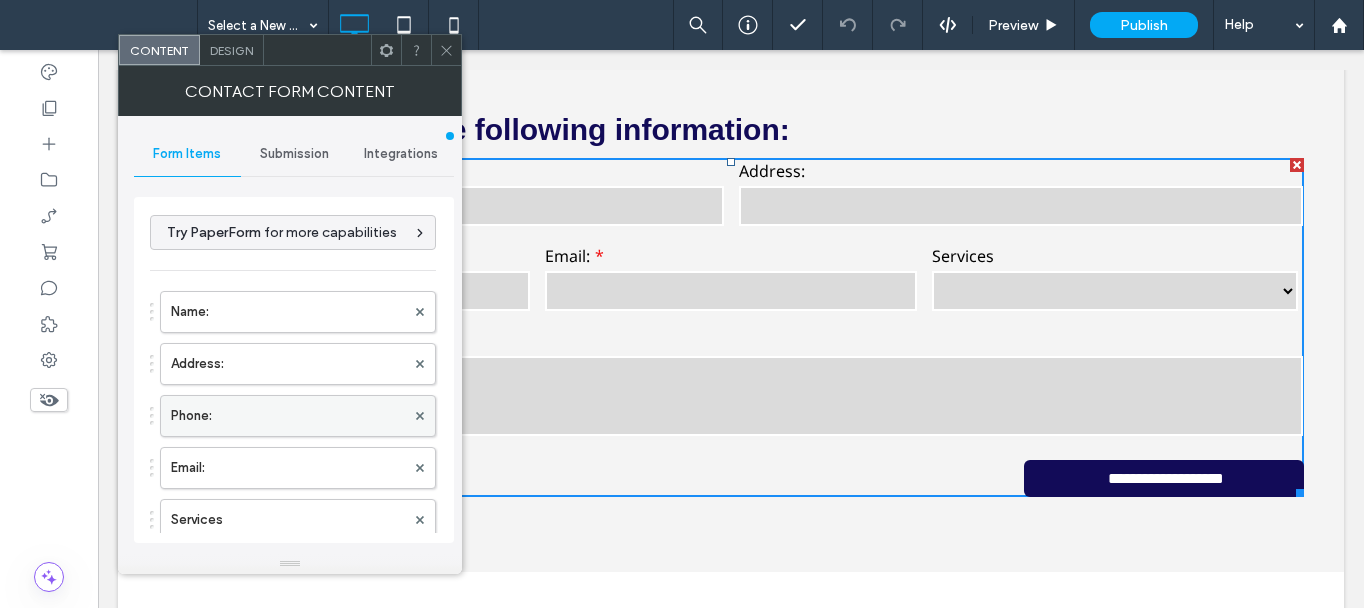 click on "Phone:" at bounding box center [288, 416] 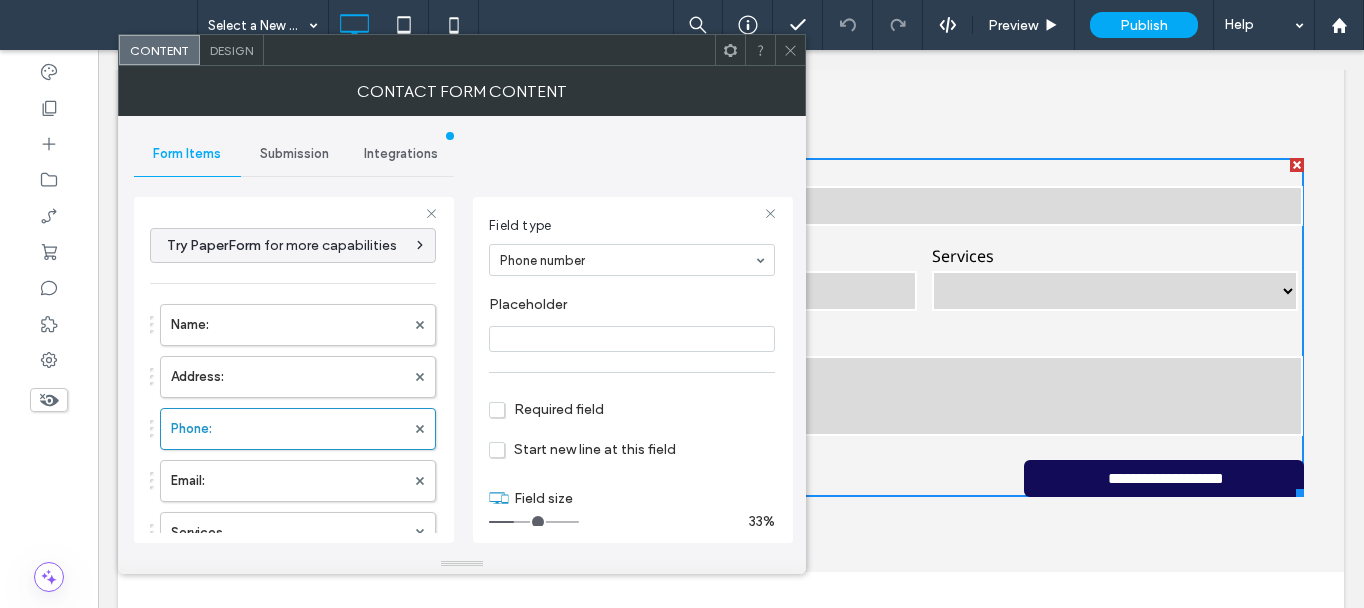 scroll, scrollTop: 140, scrollLeft: 0, axis: vertical 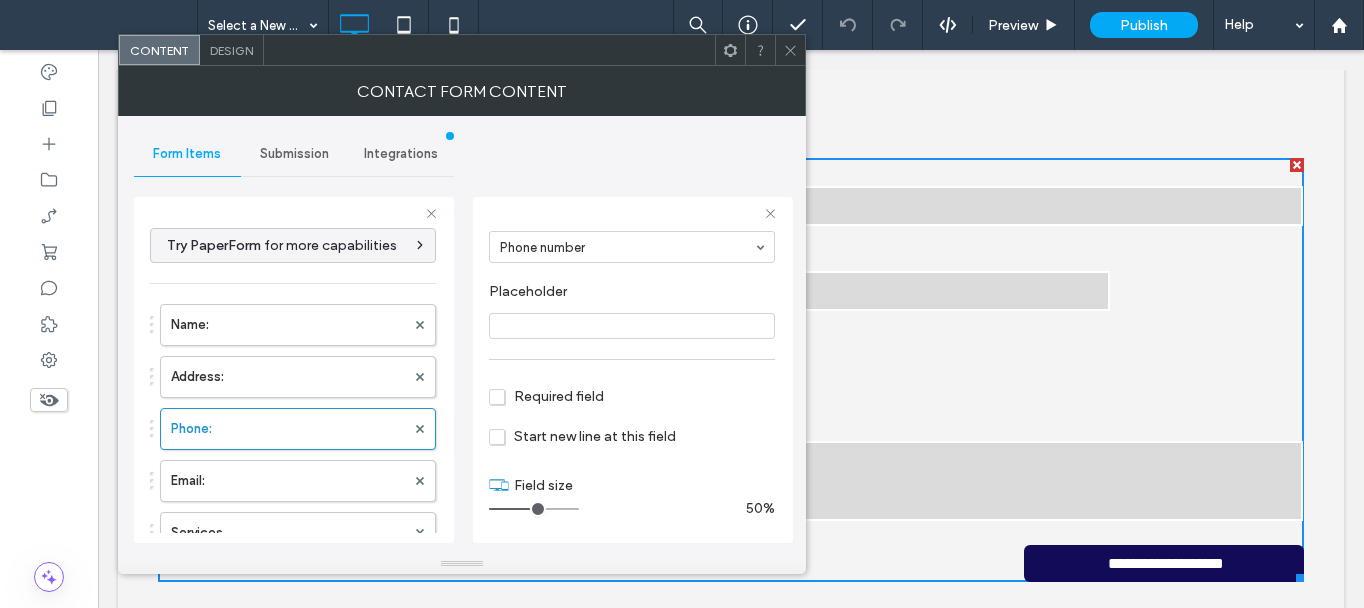 click at bounding box center (534, 509) 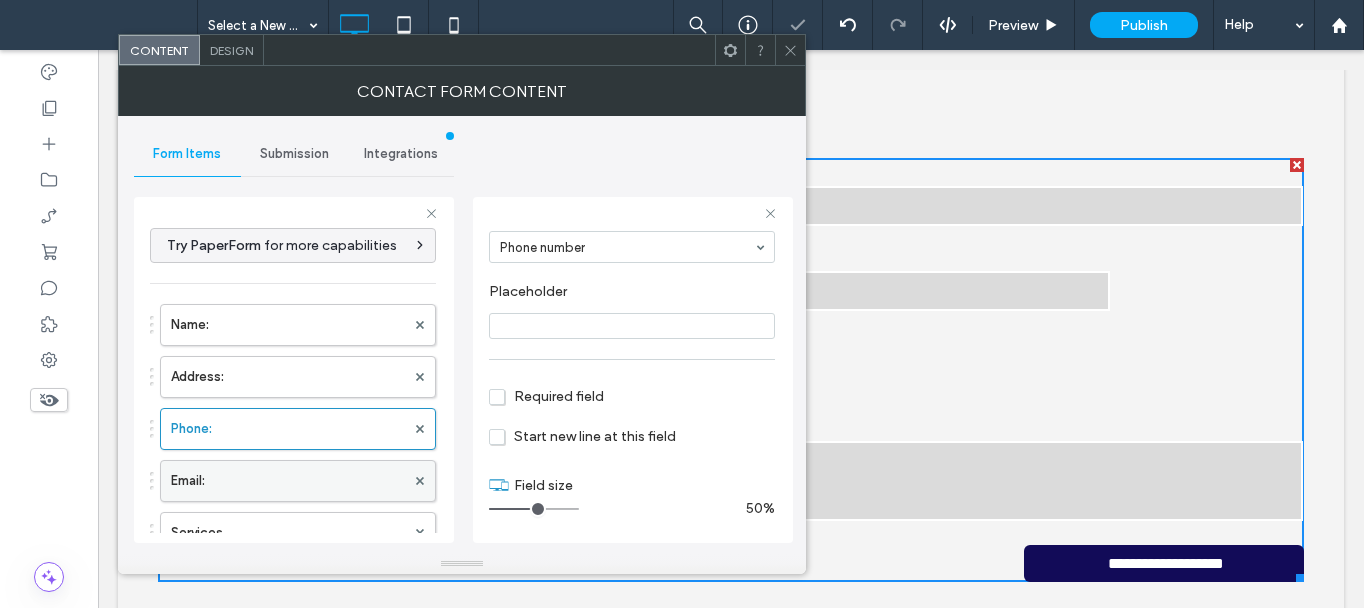 click on "Email:" at bounding box center (288, 481) 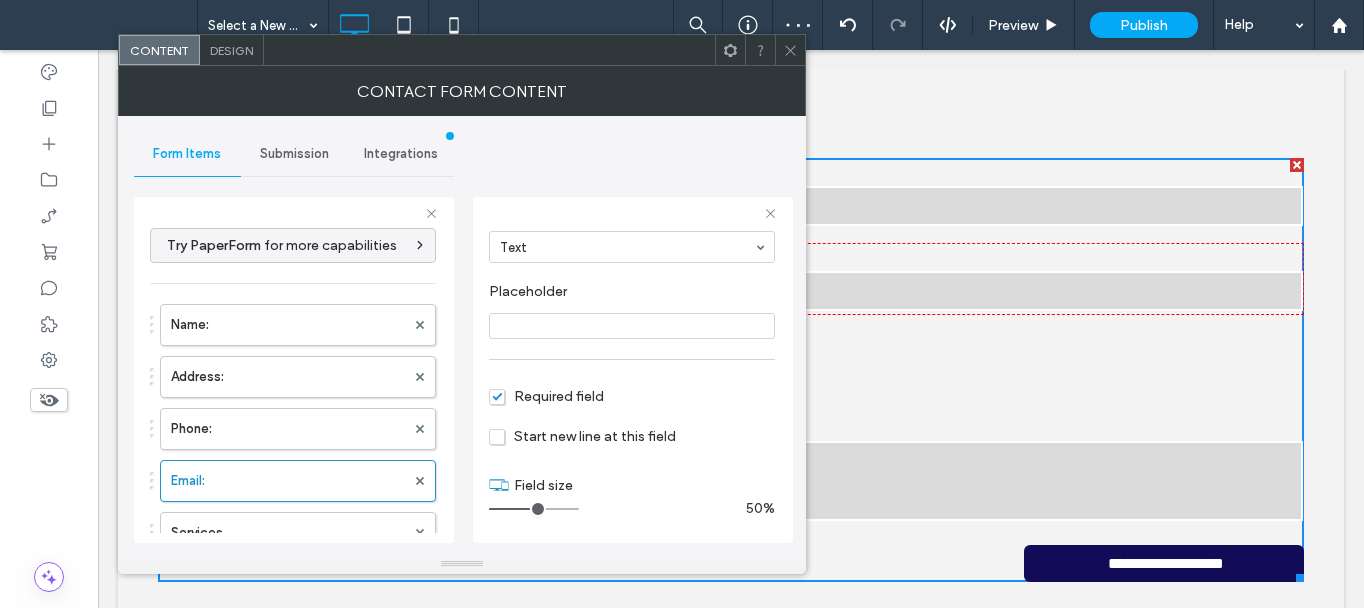 drag, startPoint x: 511, startPoint y: 503, endPoint x: 531, endPoint y: 509, distance: 20.880613 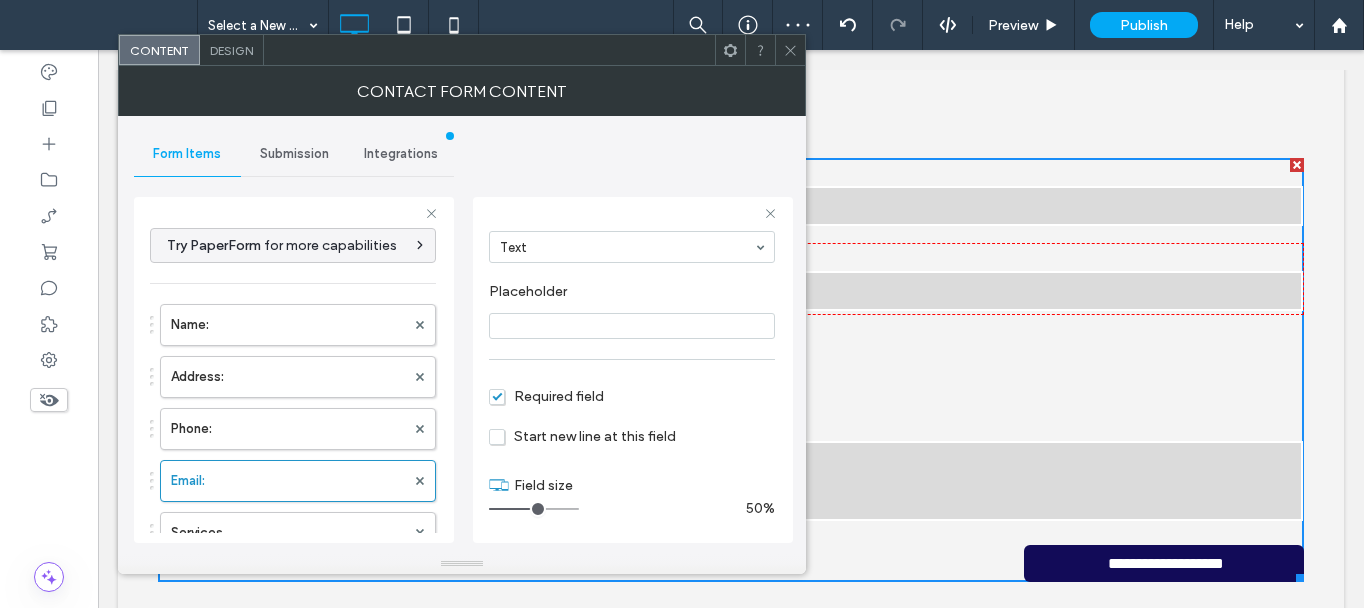 click at bounding box center [534, 509] 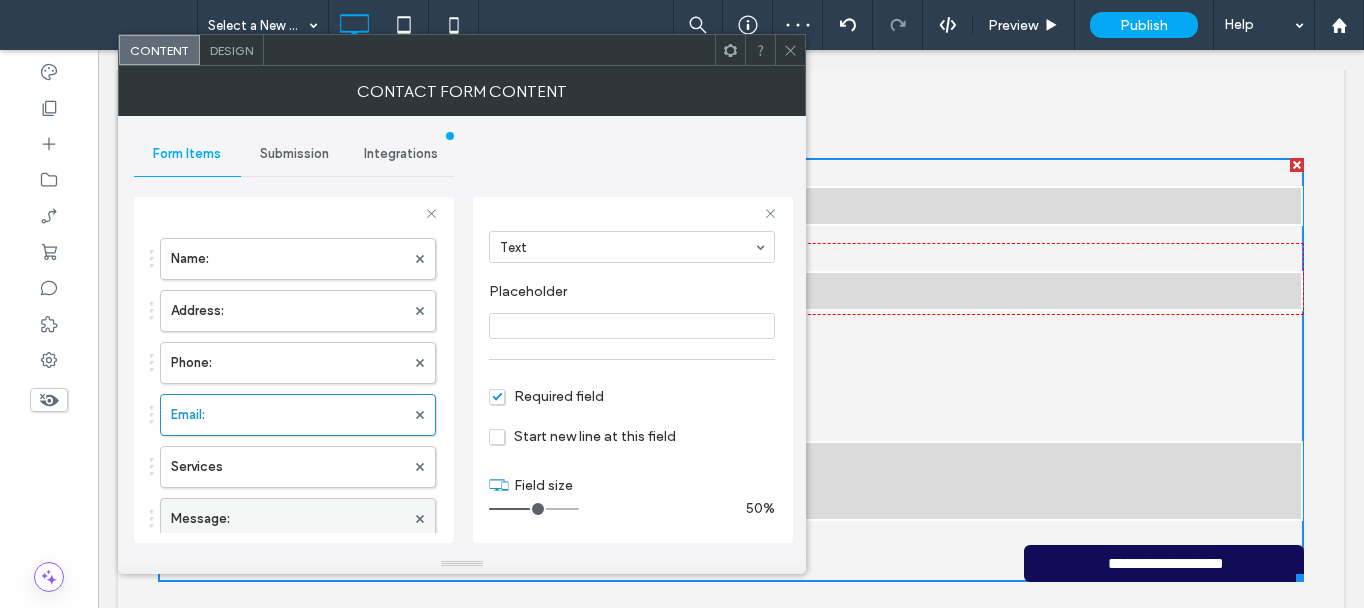 scroll, scrollTop: 100, scrollLeft: 0, axis: vertical 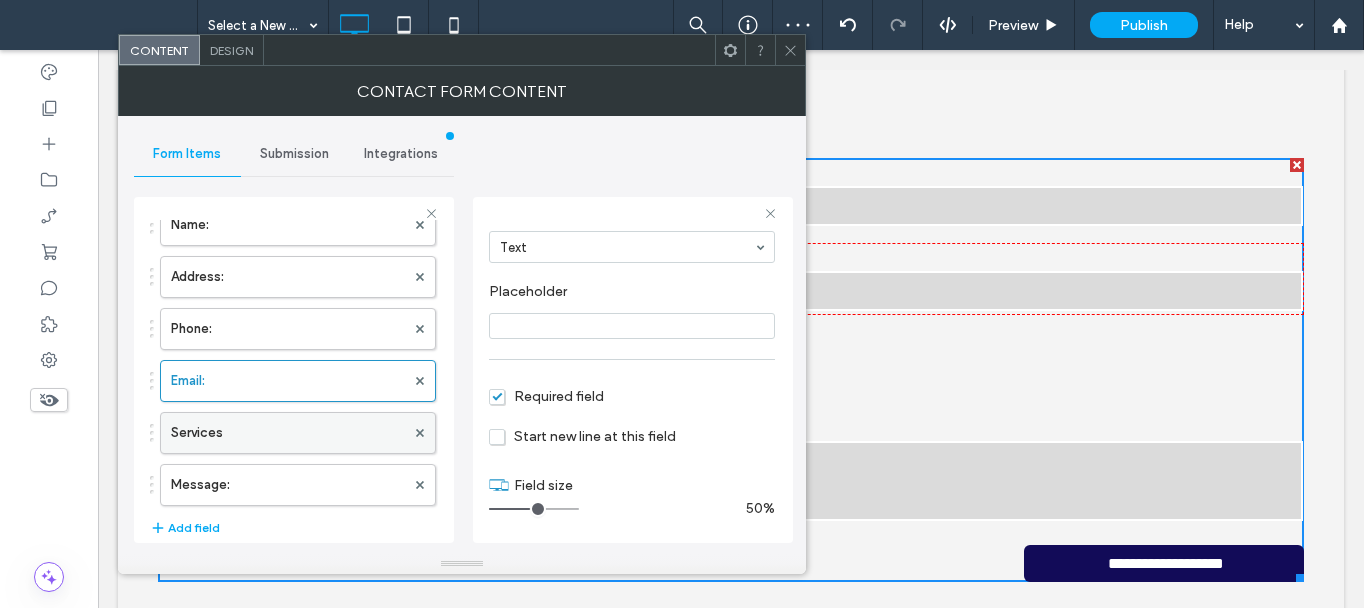click on "Services" at bounding box center (288, 433) 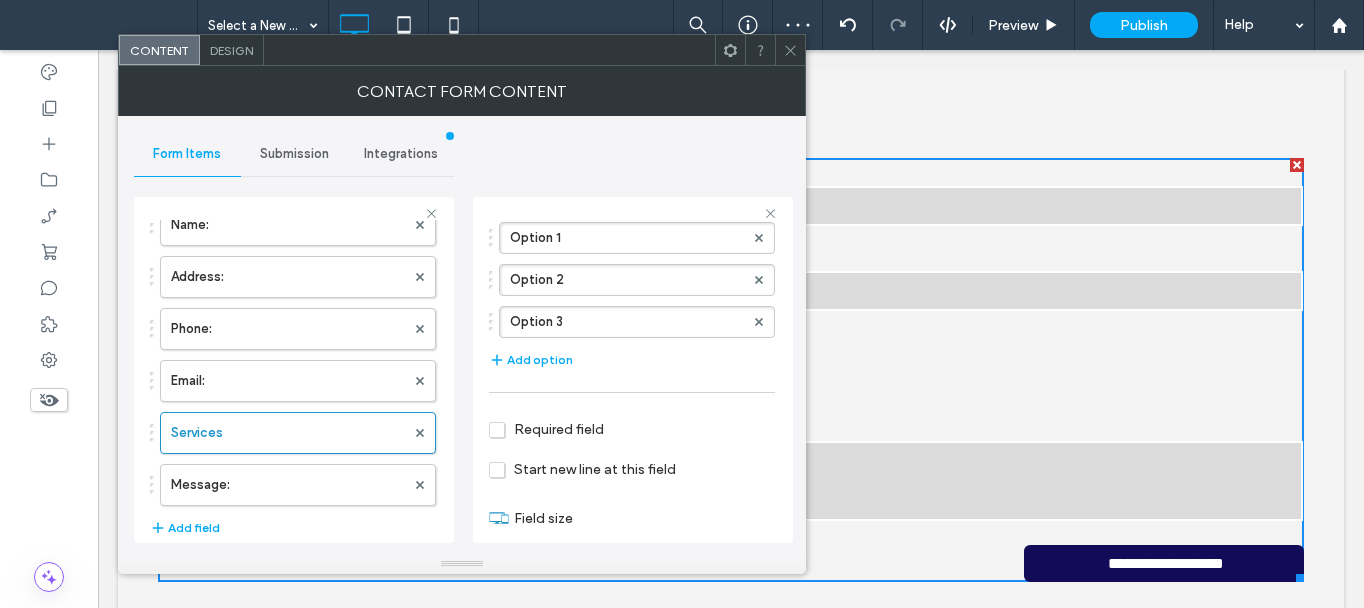 scroll, scrollTop: 233, scrollLeft: 0, axis: vertical 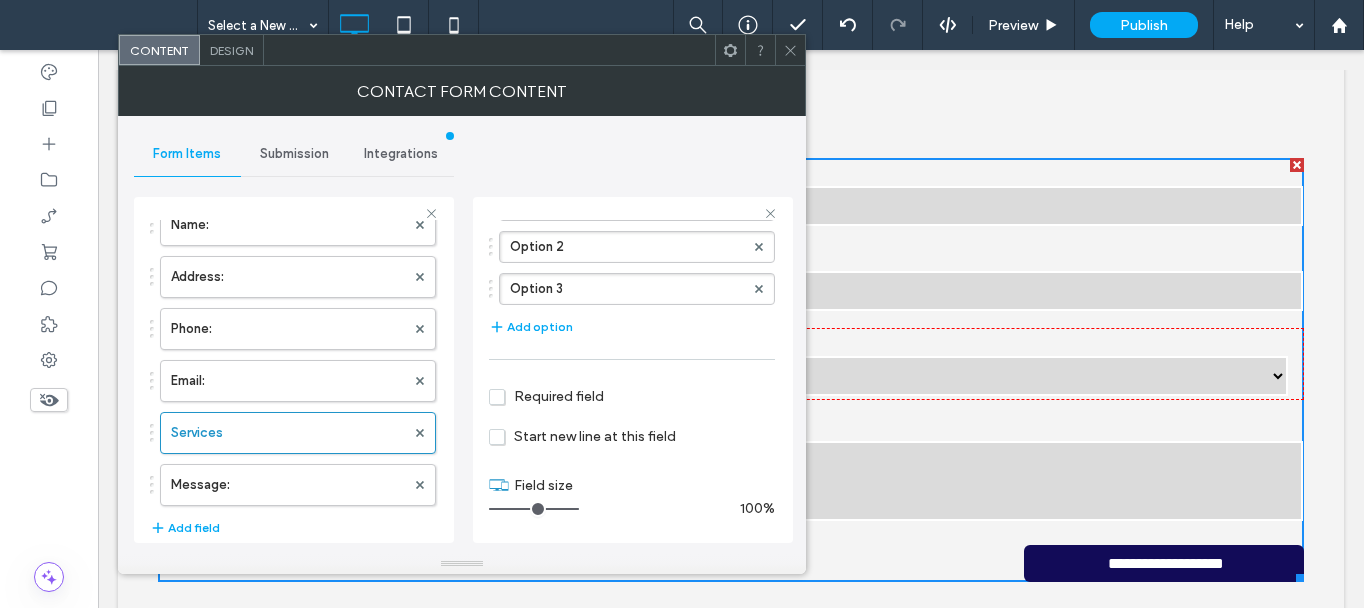 drag, startPoint x: 516, startPoint y: 506, endPoint x: 704, endPoint y: 508, distance: 188.01064 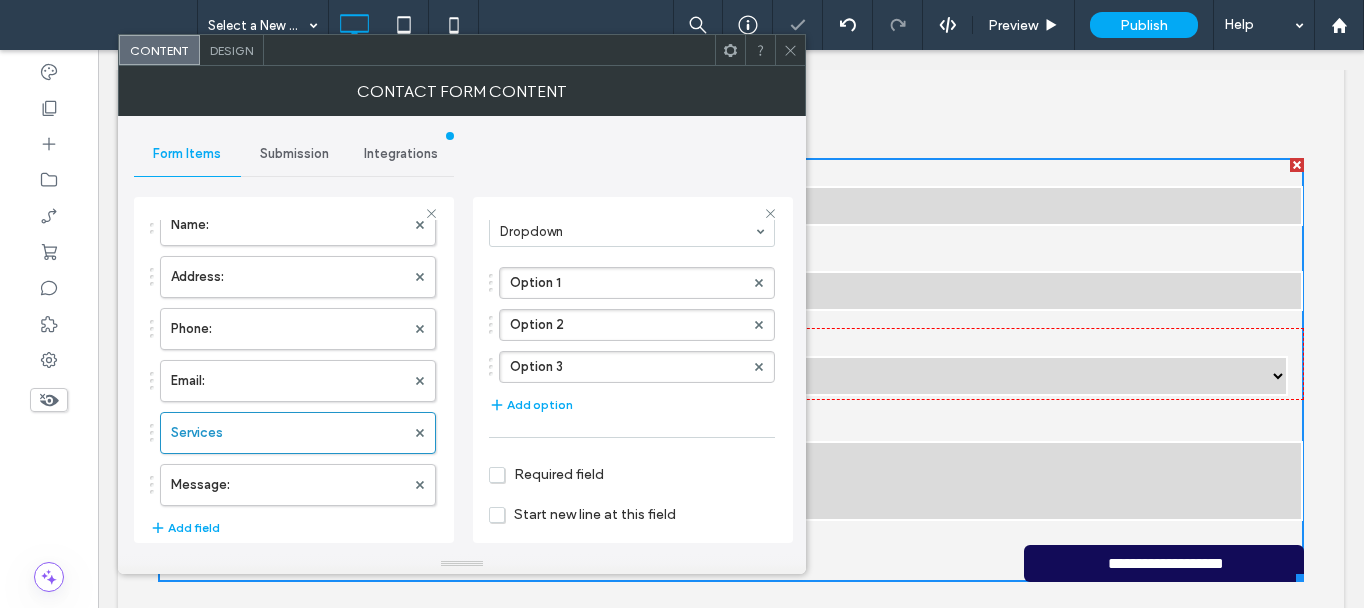 scroll, scrollTop: 33, scrollLeft: 0, axis: vertical 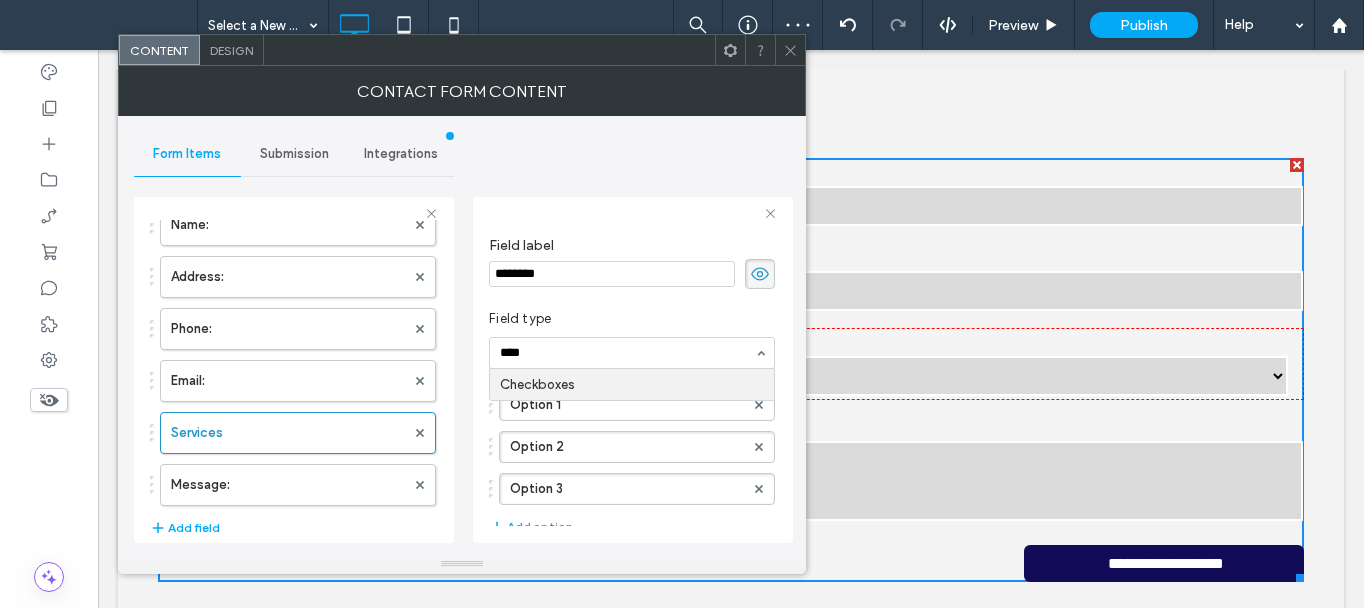 type on "*****" 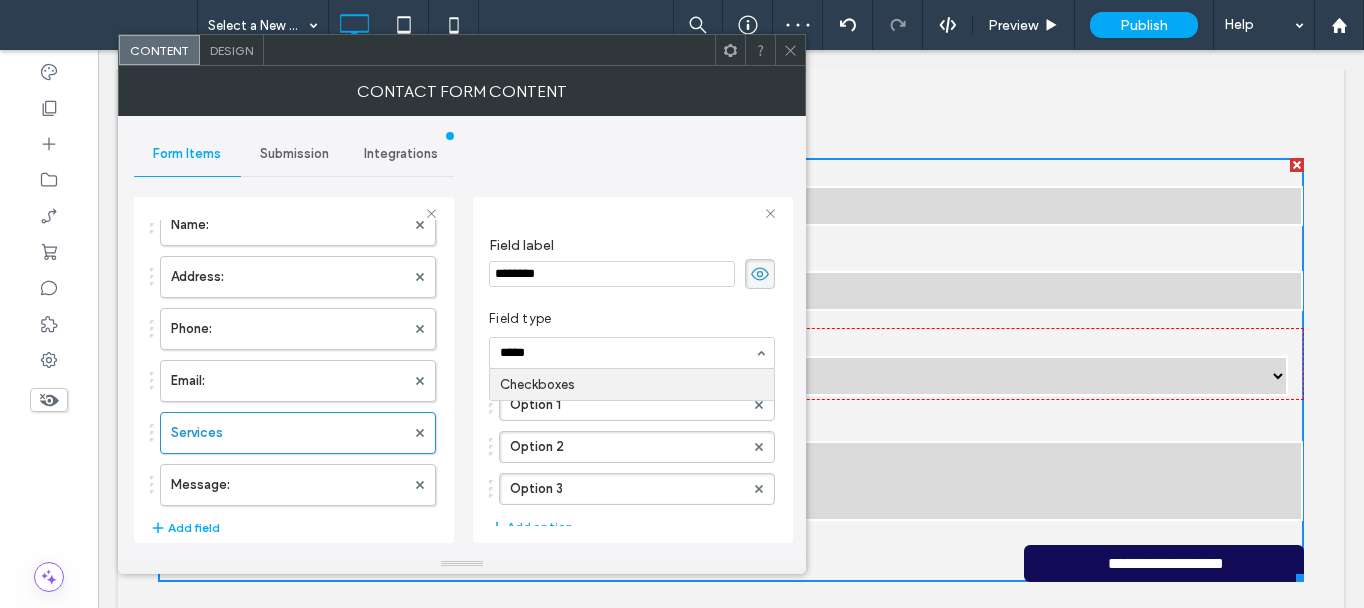 type 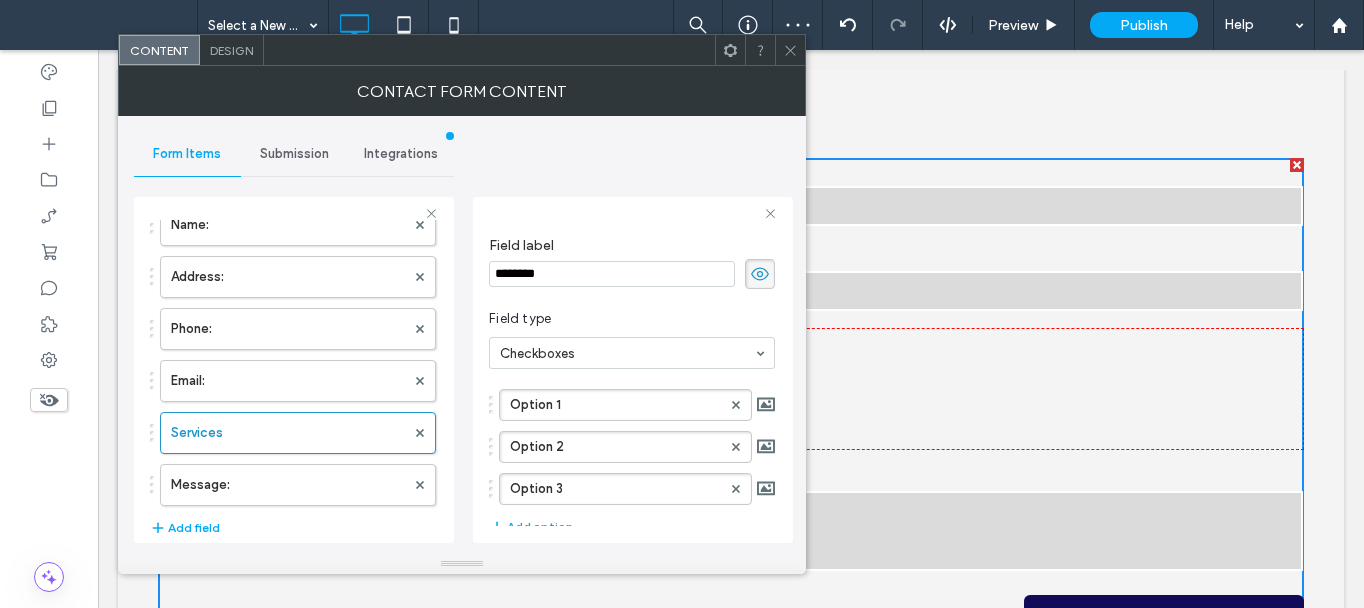 scroll, scrollTop: 245, scrollLeft: 0, axis: vertical 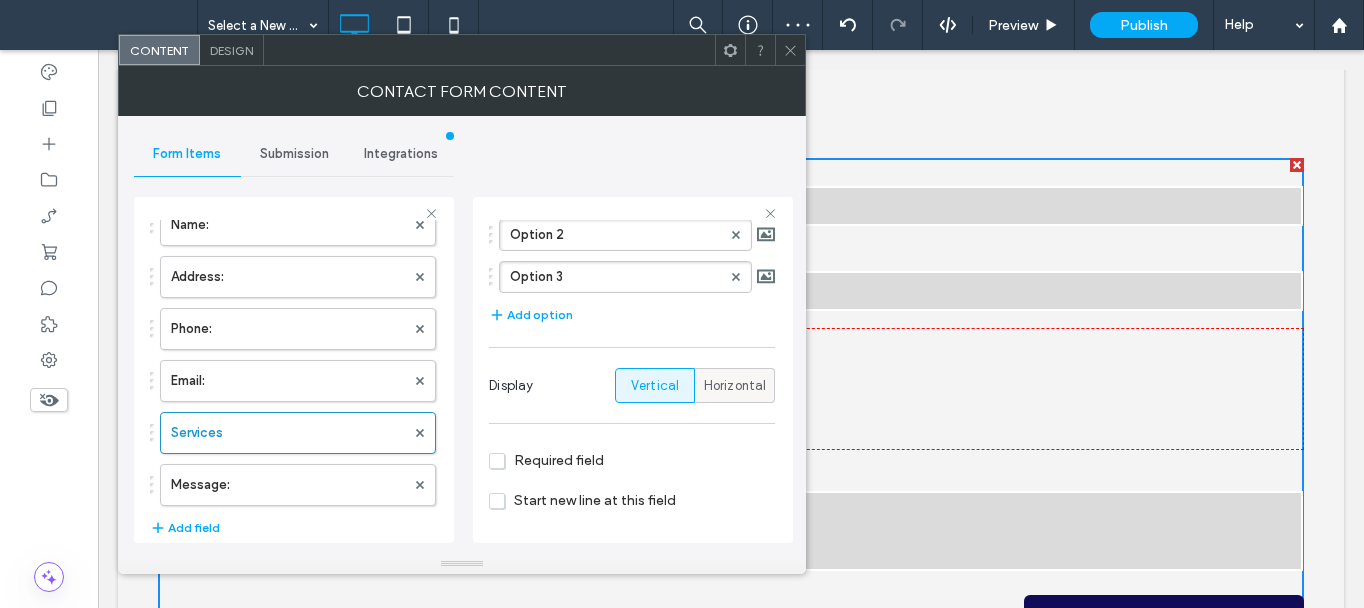 click on "Horizontal" at bounding box center [735, 386] 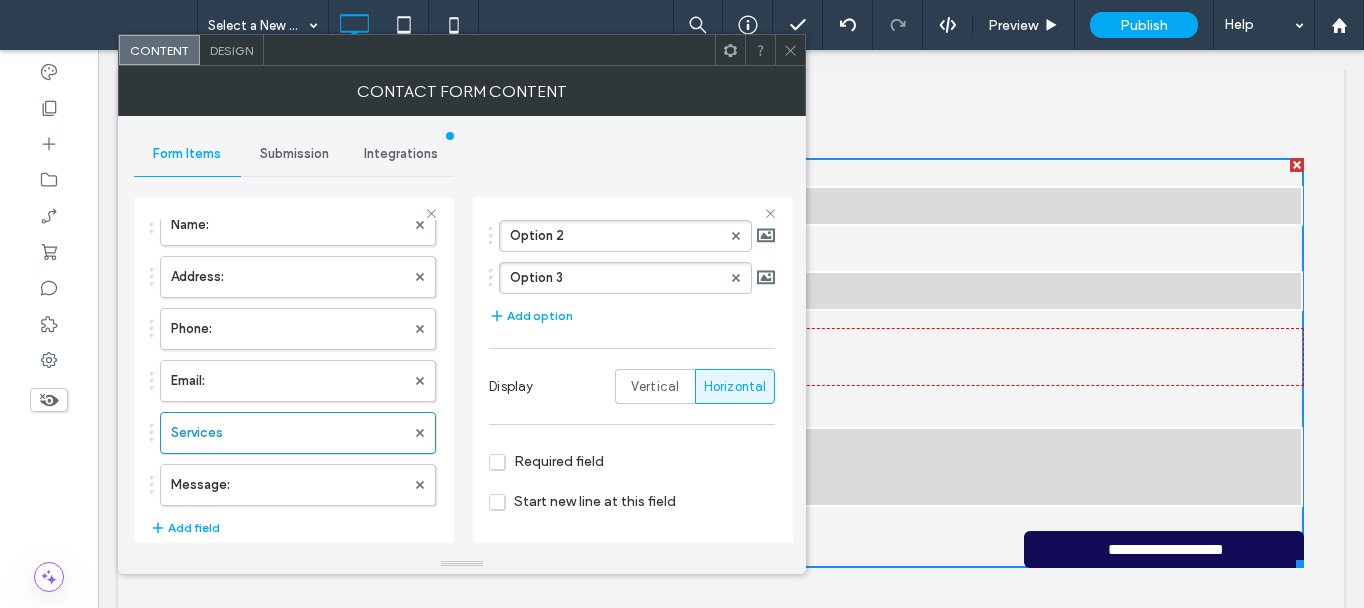 scroll, scrollTop: 209, scrollLeft: 0, axis: vertical 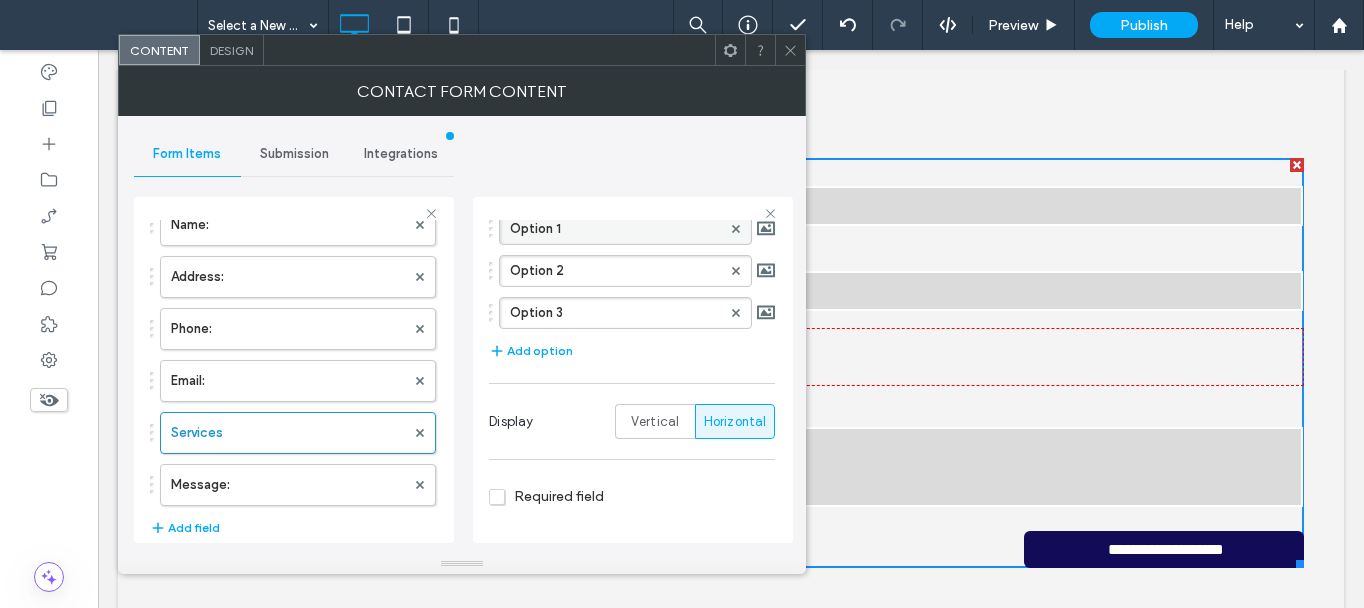 click on "Option 1" at bounding box center [615, 229] 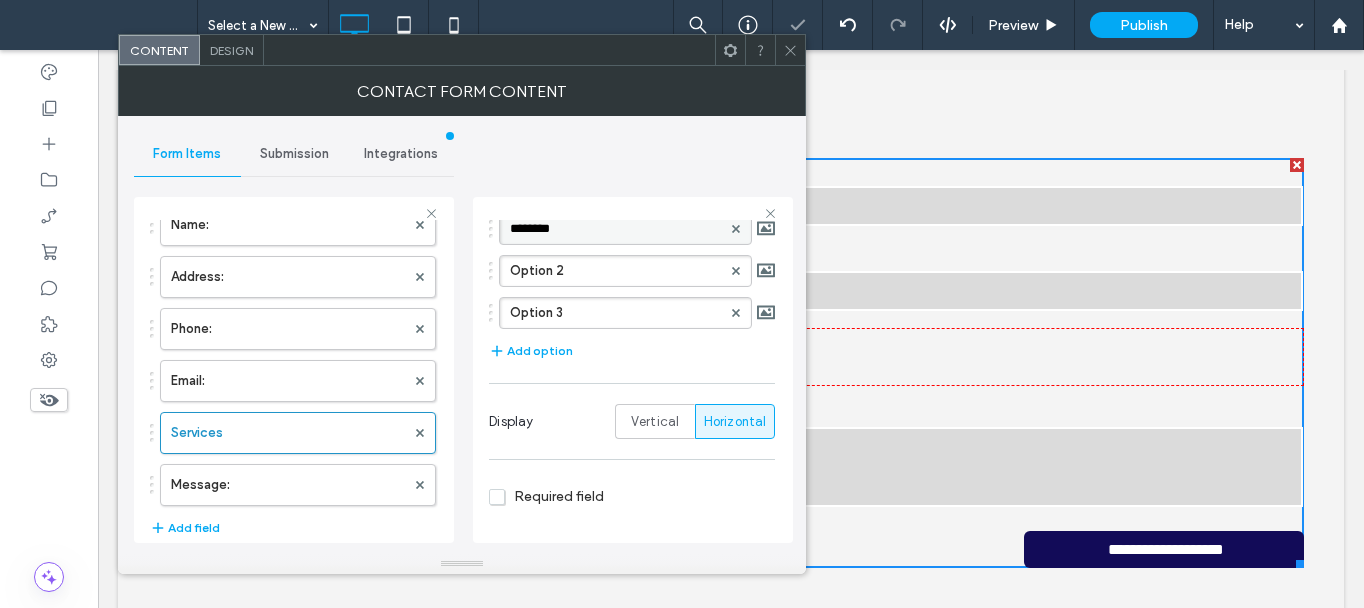 type on "********" 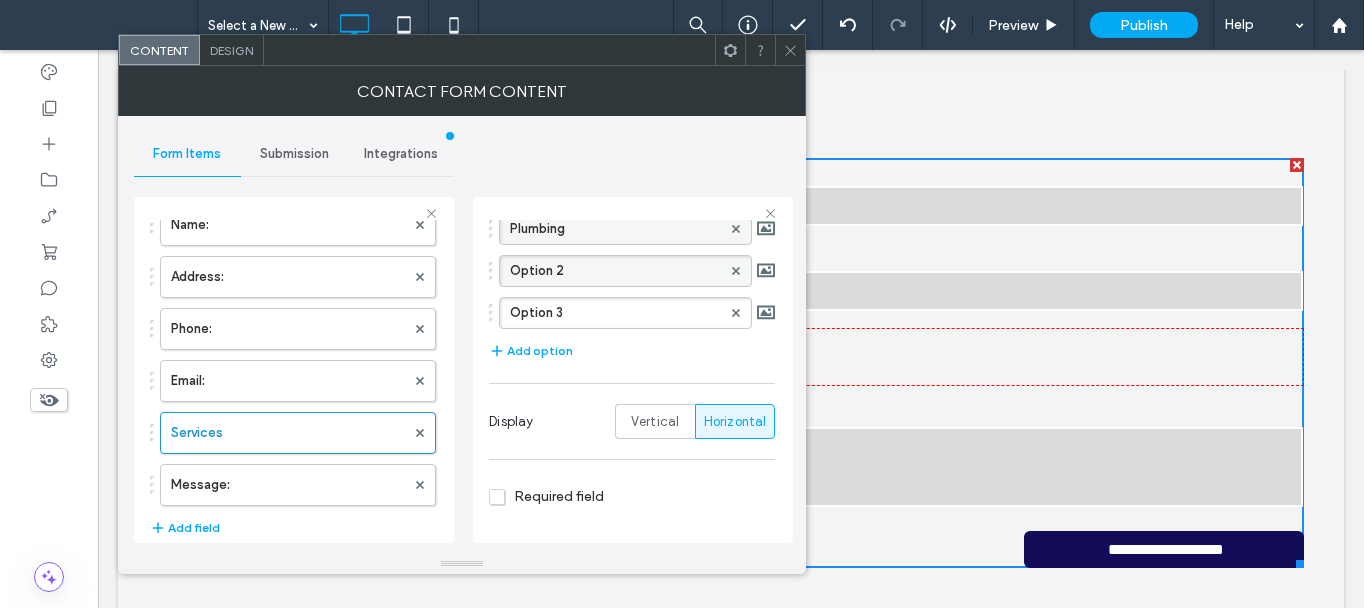 click on "Option 2" at bounding box center [615, 271] 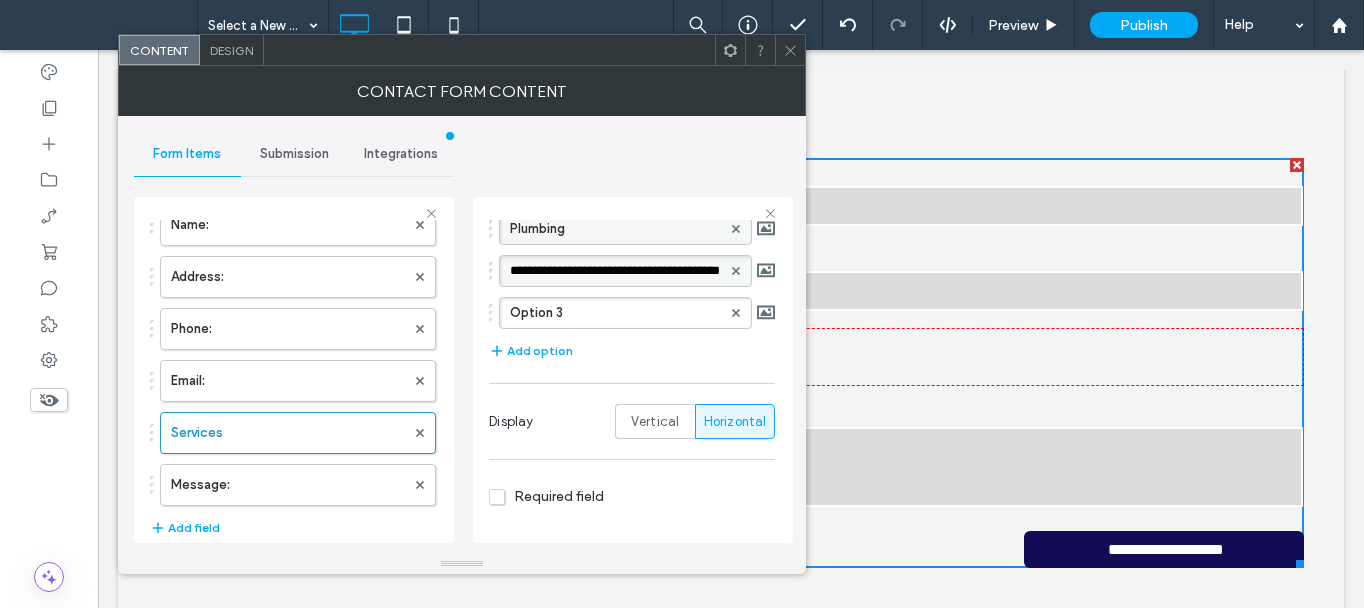 type on "*******" 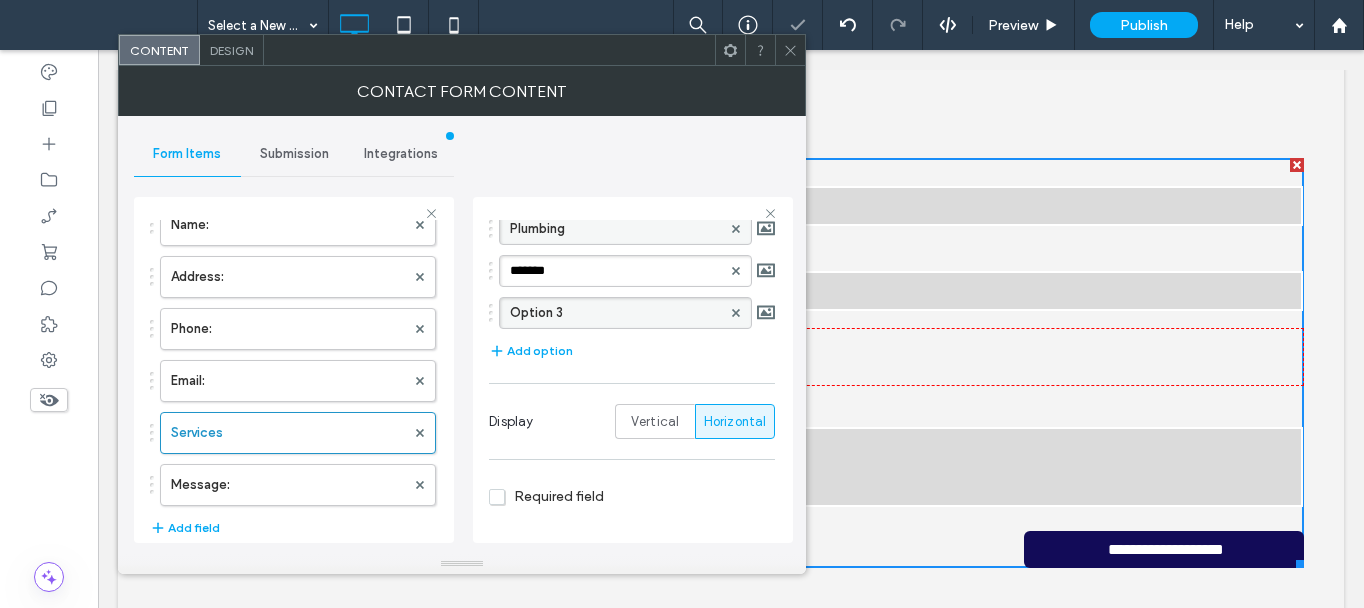 click on "Option 3" at bounding box center [615, 313] 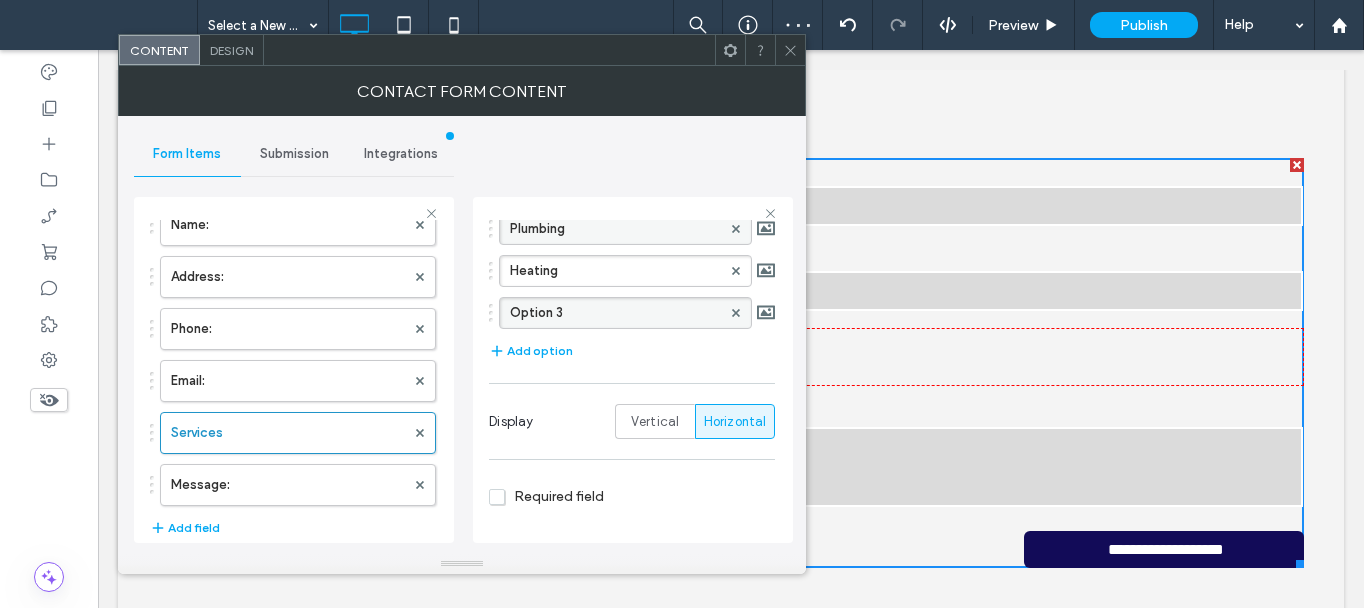 click on "Option 3" at bounding box center (615, 313) 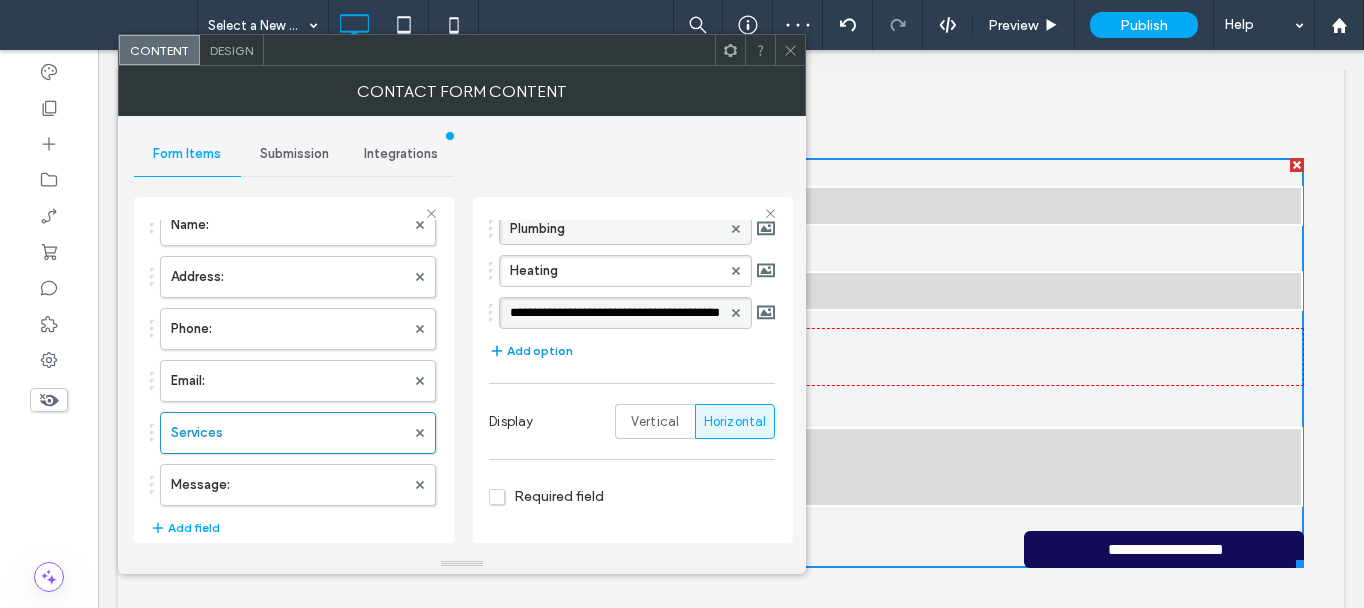 type on "*******" 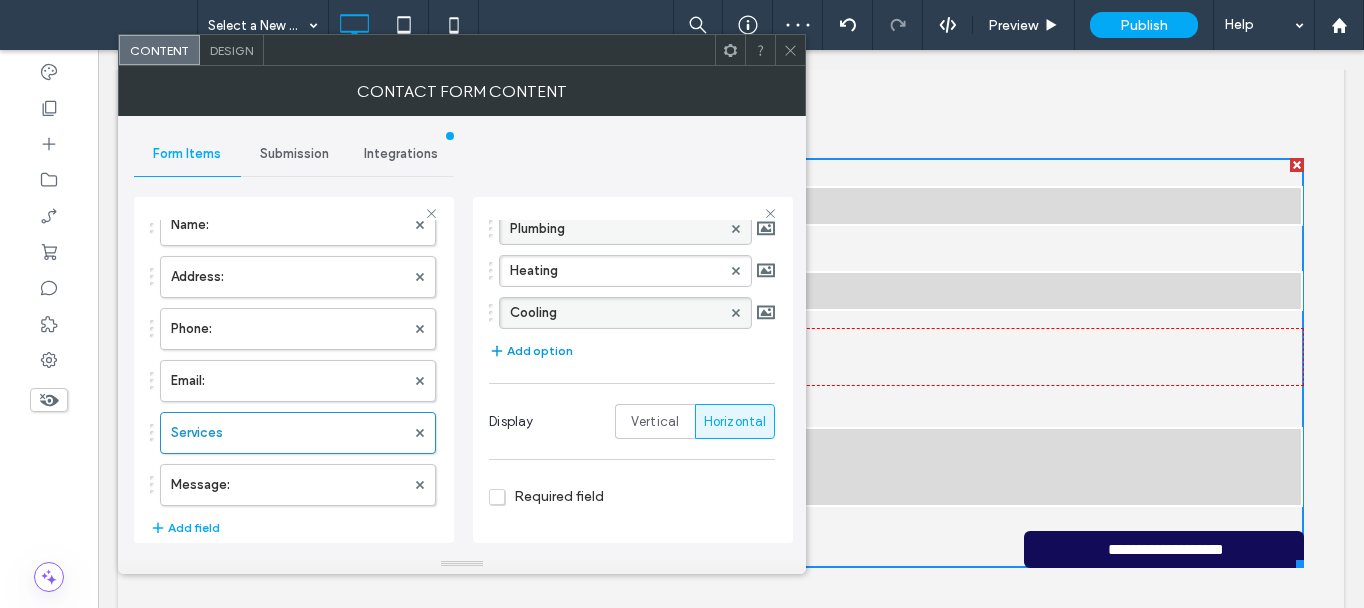 click on "Add option" at bounding box center (531, 351) 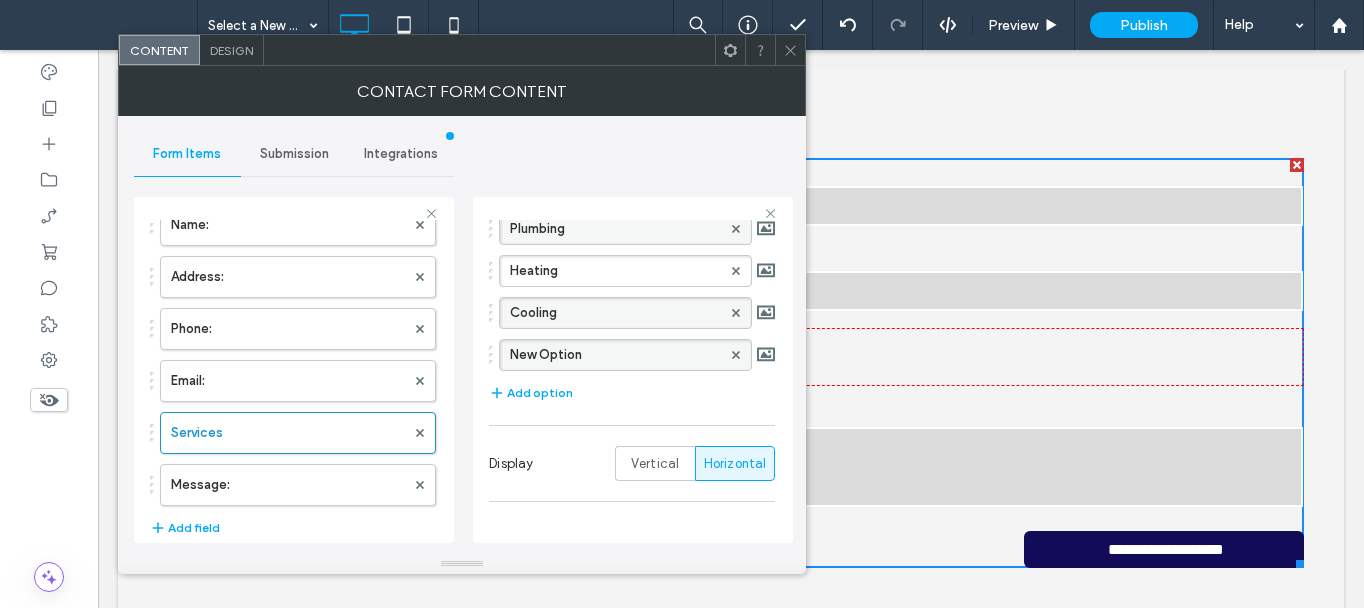 click on "New Option" at bounding box center [615, 355] 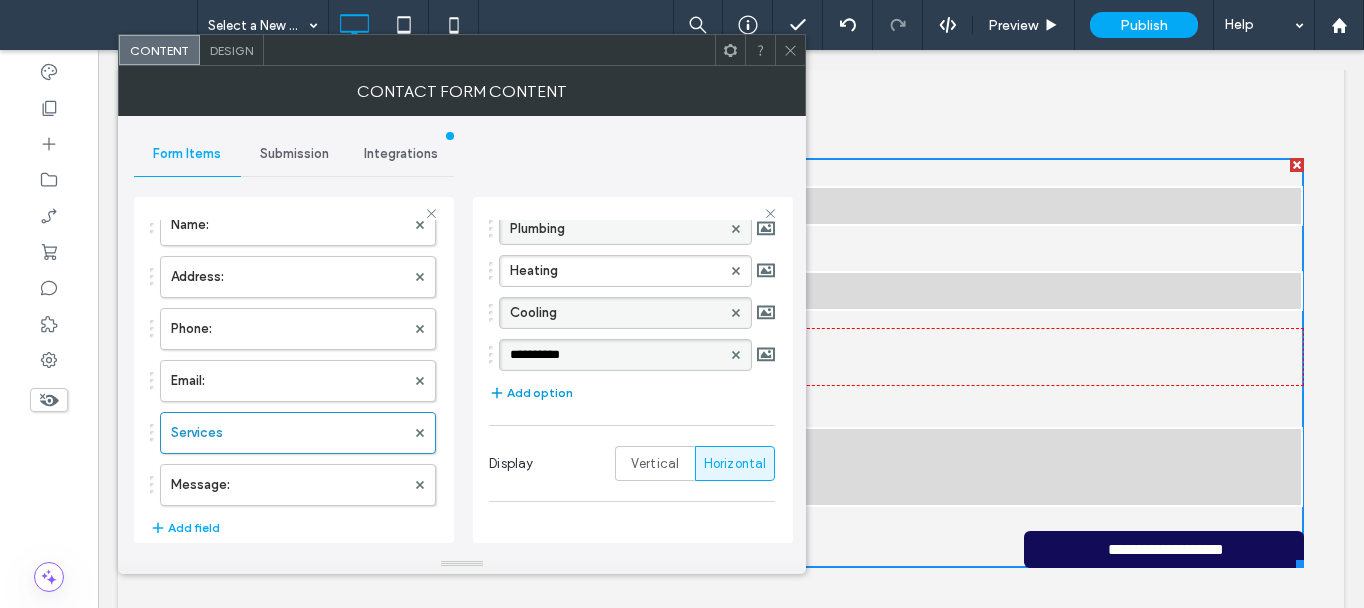 type on "**********" 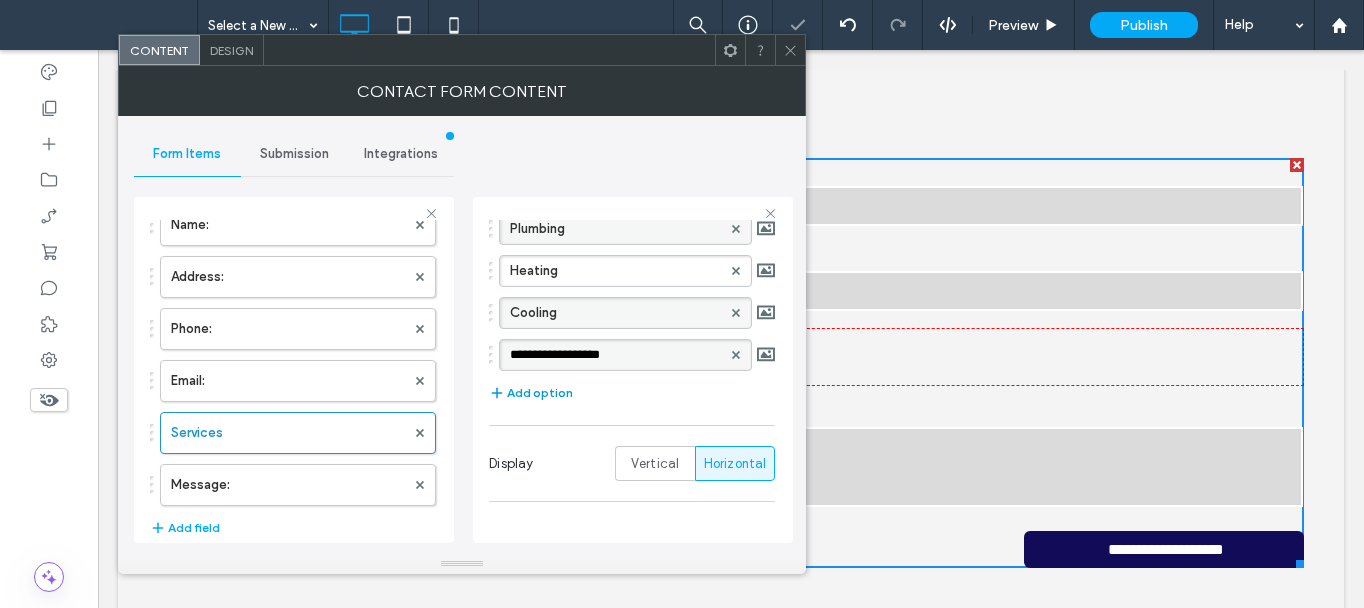 click on "Add option" at bounding box center [531, 393] 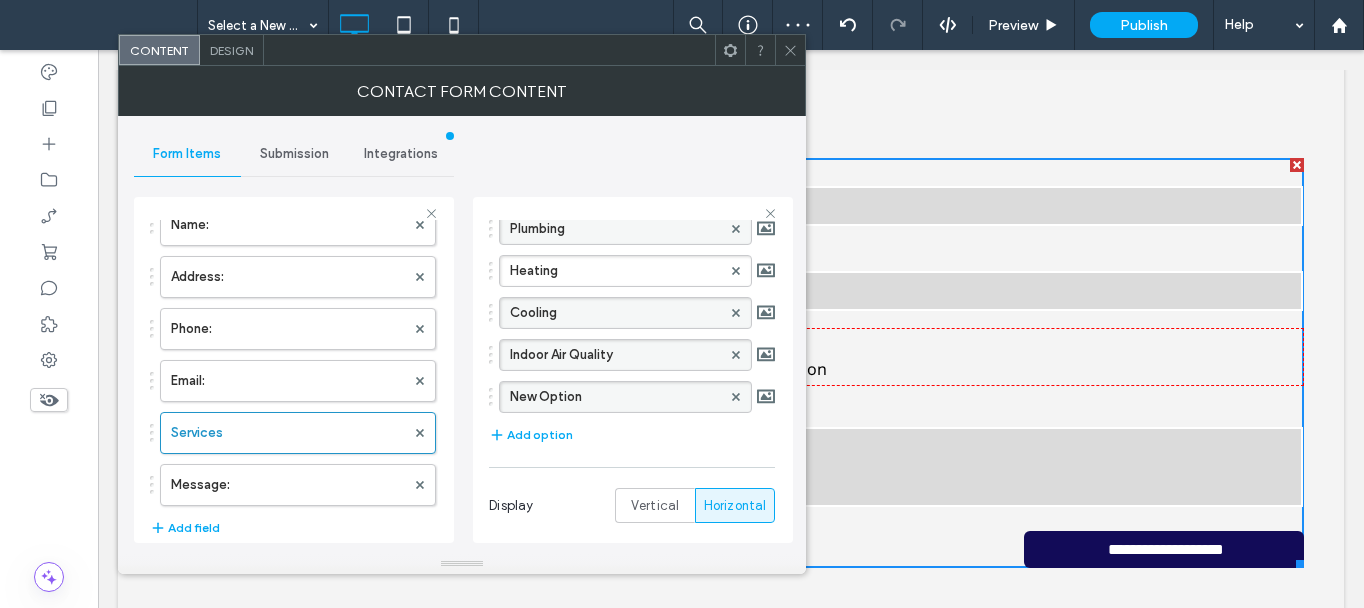 click on "New Option" at bounding box center (615, 397) 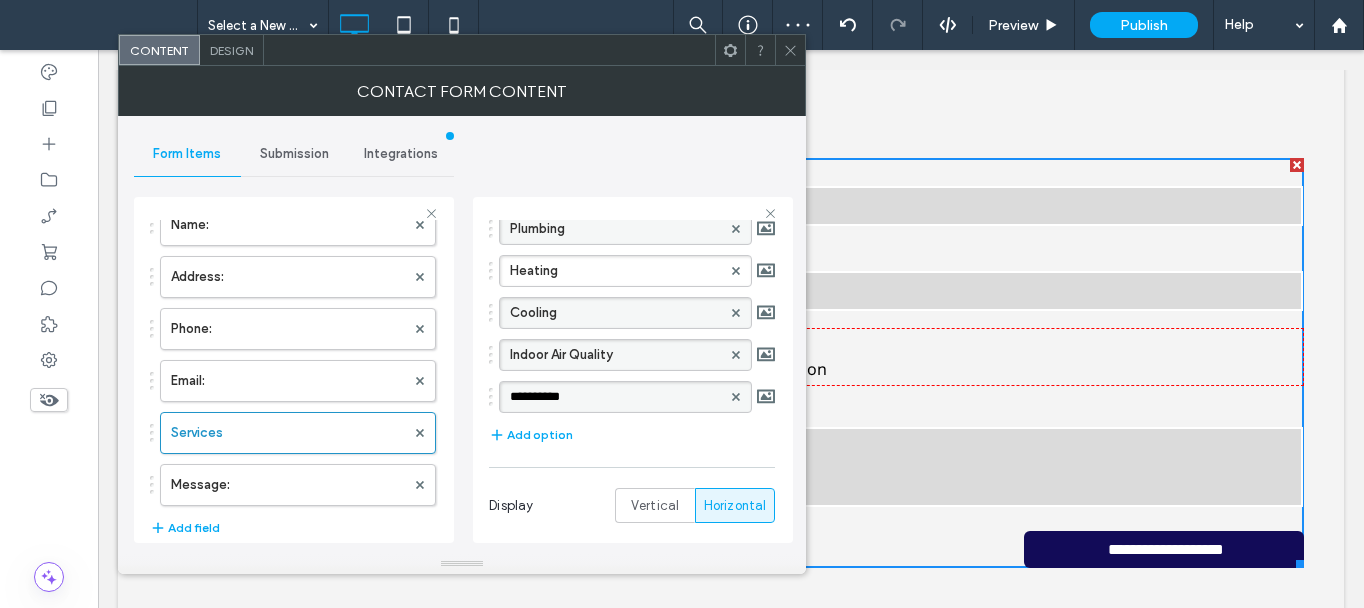 type on "**********" 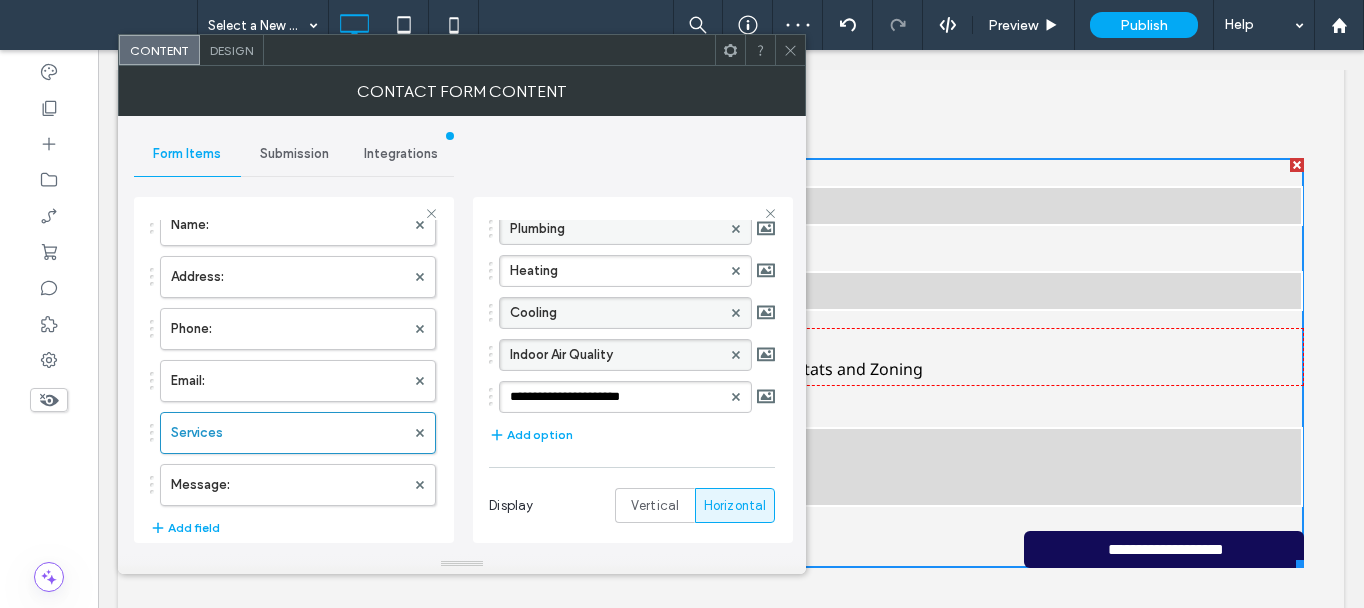 click 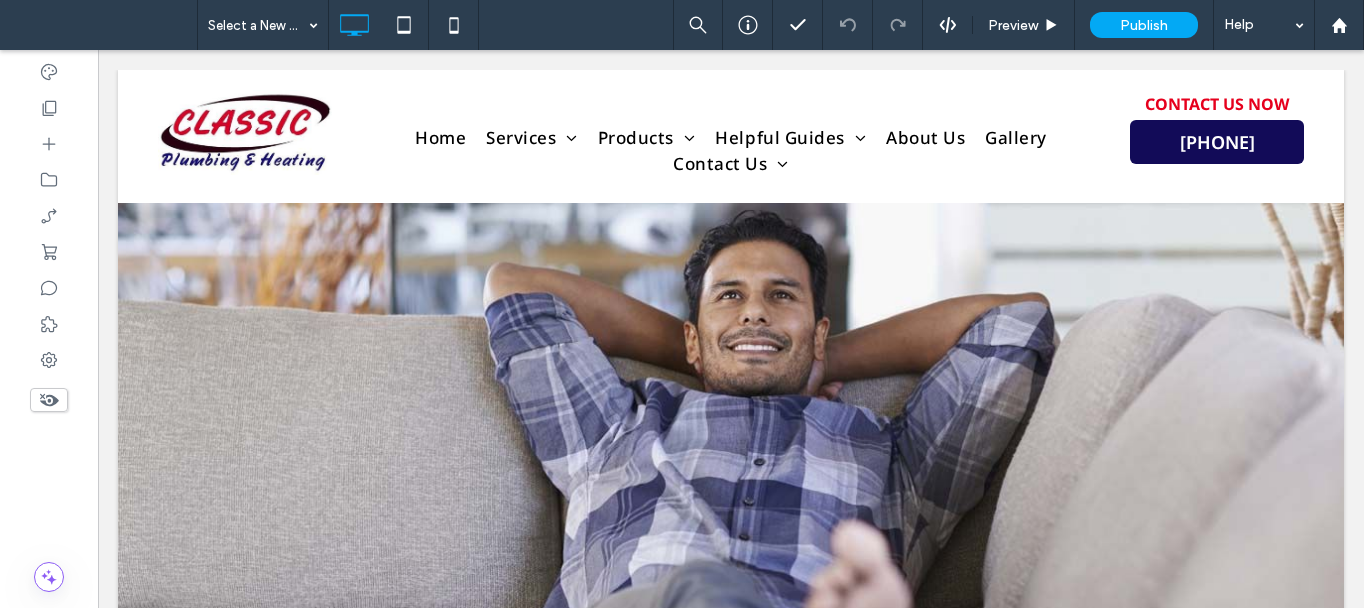 scroll, scrollTop: 1300, scrollLeft: 0, axis: vertical 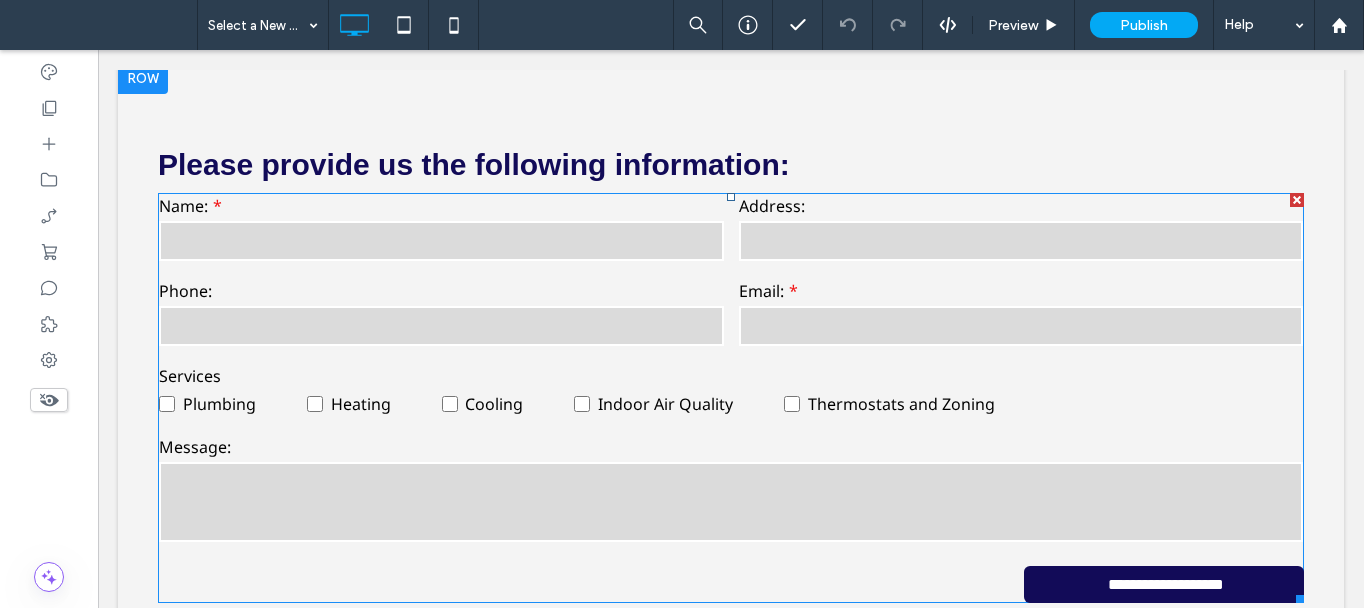 click at bounding box center (441, 326) 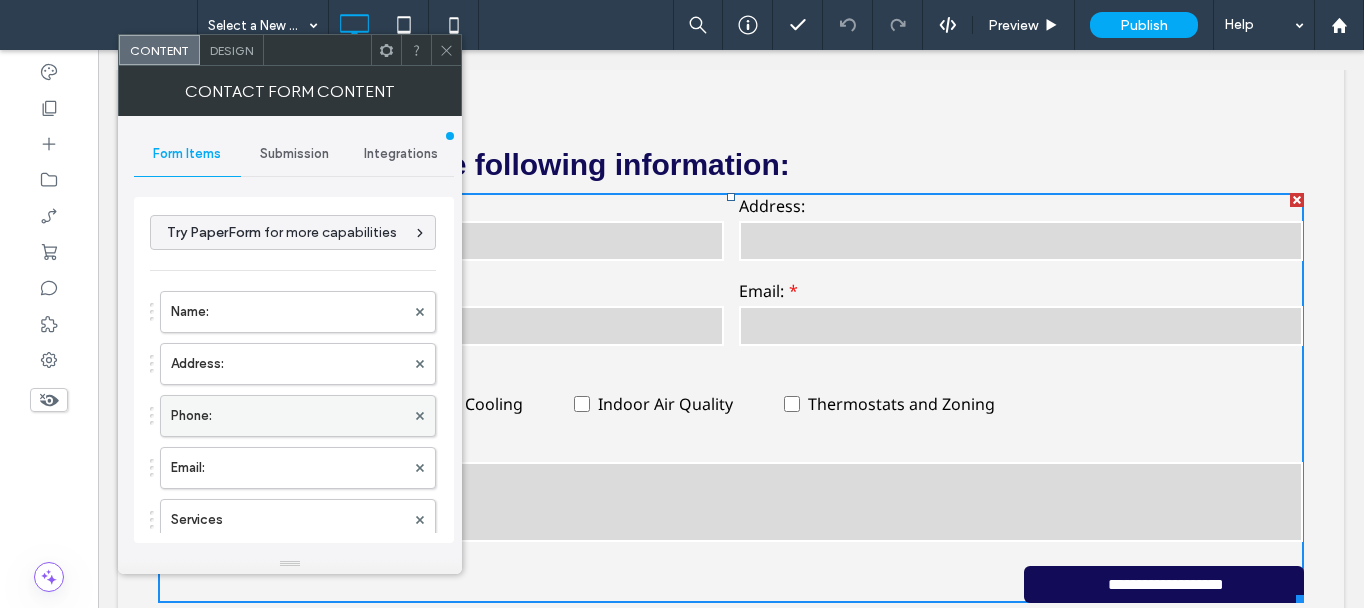 click on "Phone:" at bounding box center [288, 416] 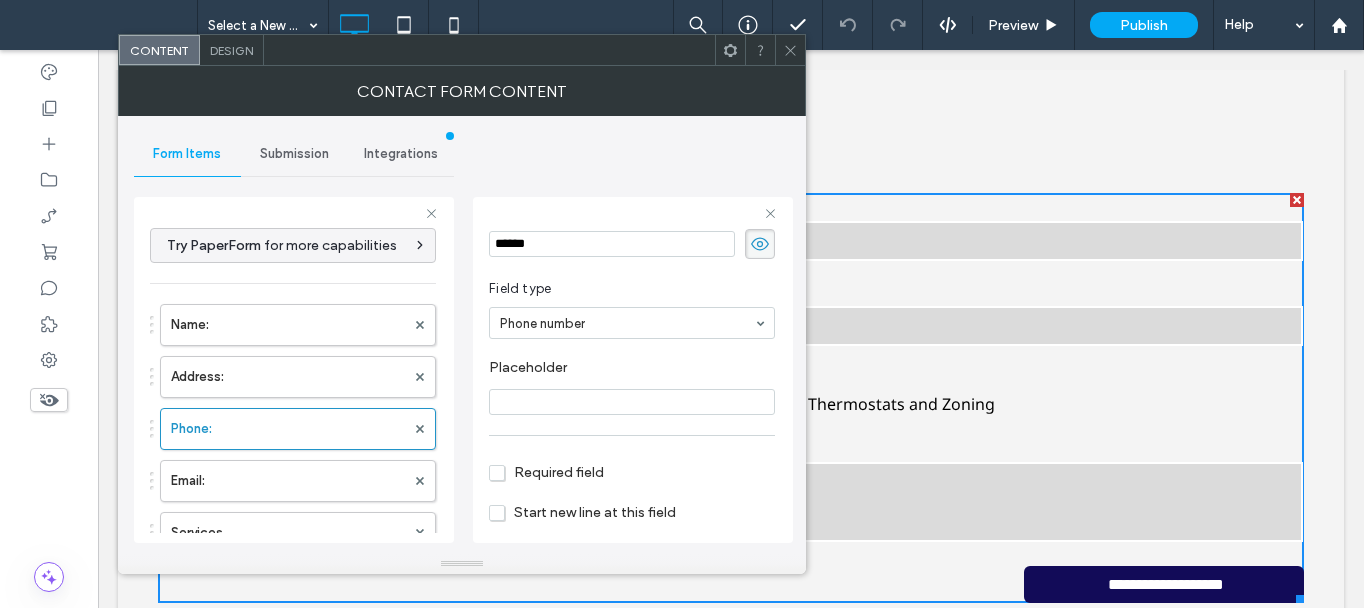 scroll, scrollTop: 140, scrollLeft: 0, axis: vertical 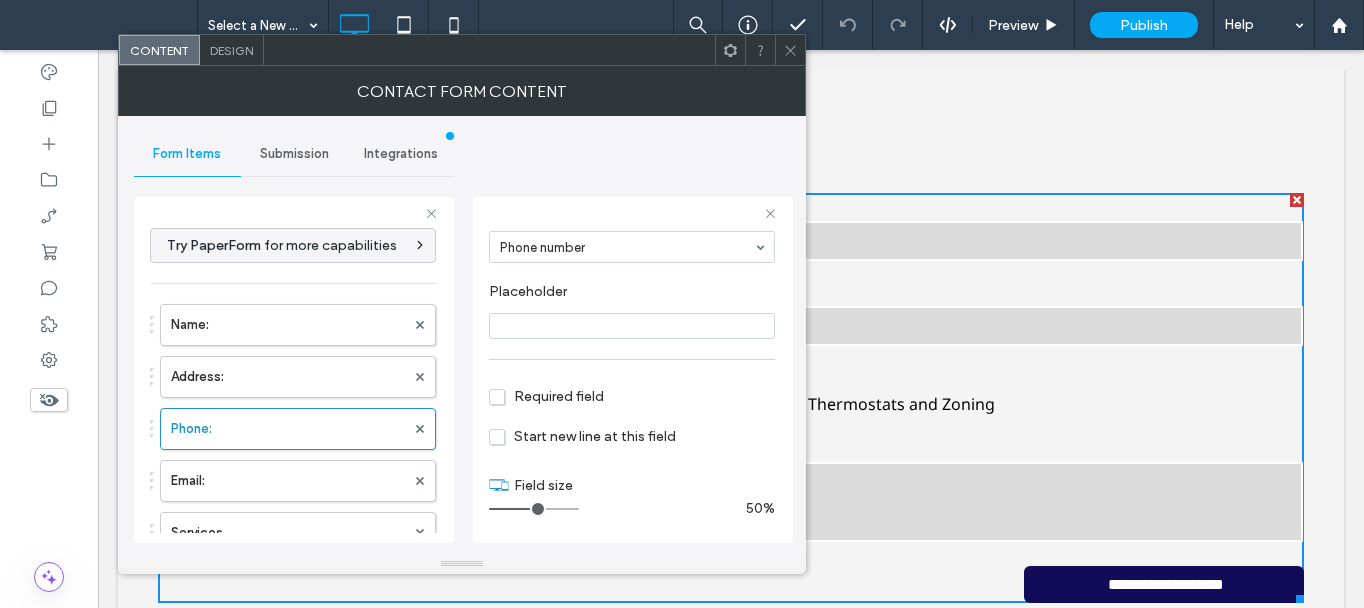 click on "Required field" at bounding box center [546, 396] 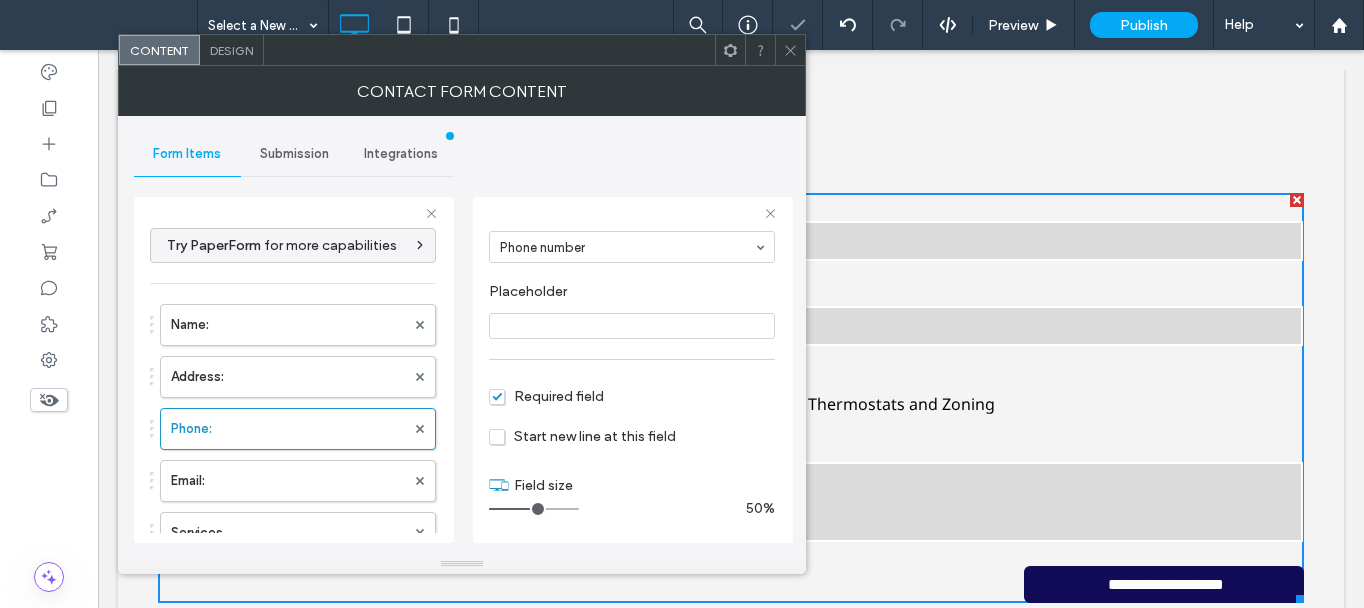 click at bounding box center [790, 50] 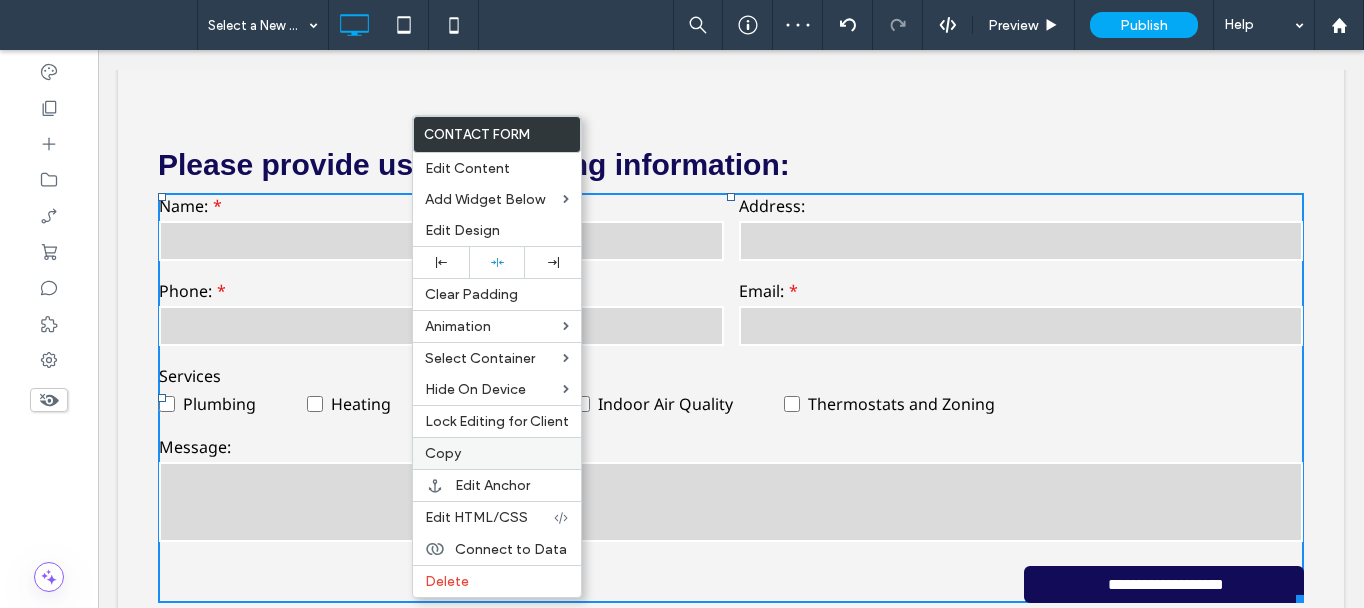 click on "Copy" at bounding box center [497, 453] 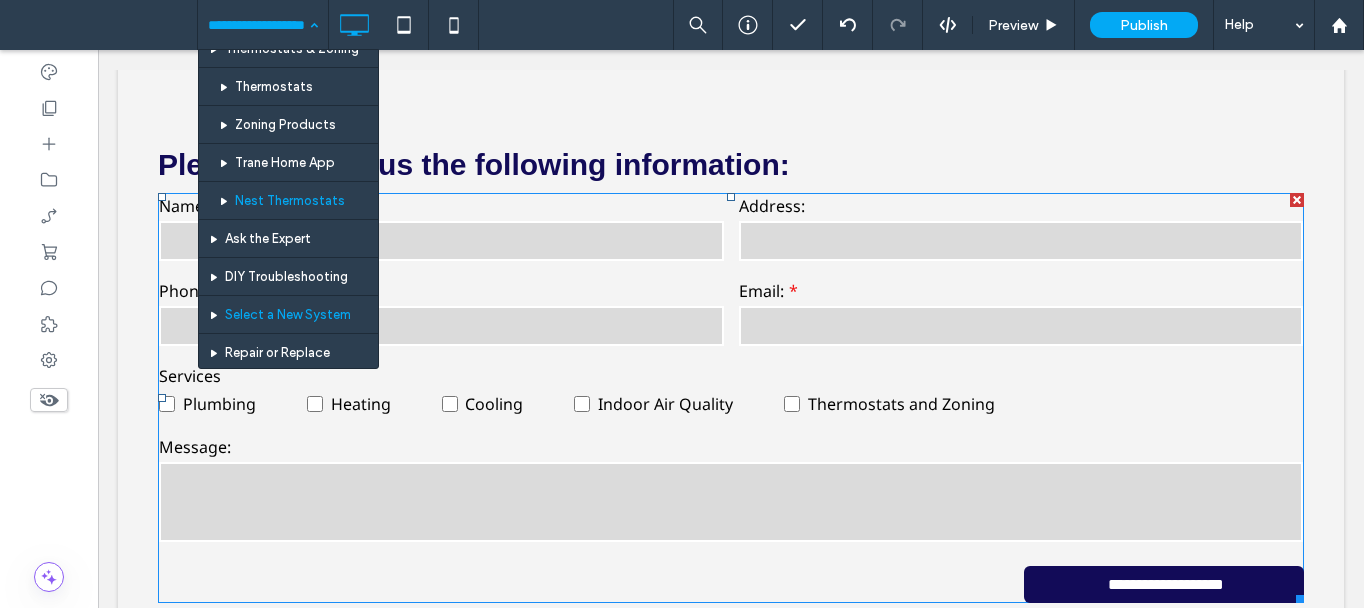 scroll, scrollTop: 1400, scrollLeft: 0, axis: vertical 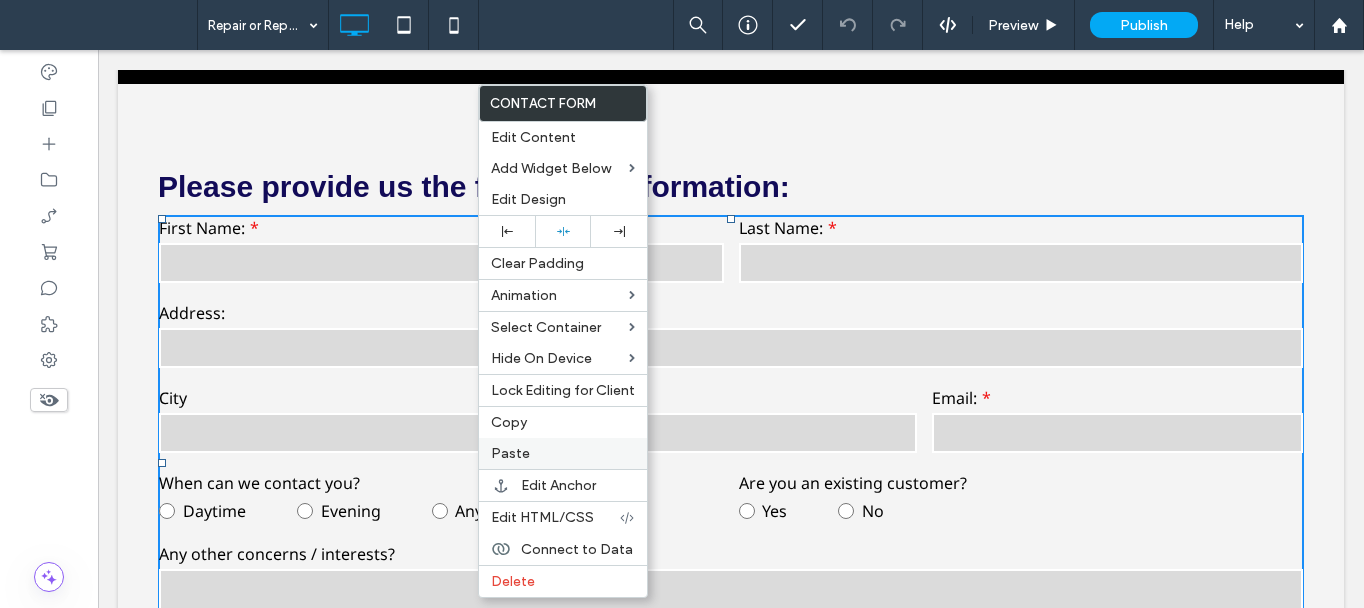click on "Paste" at bounding box center [510, 453] 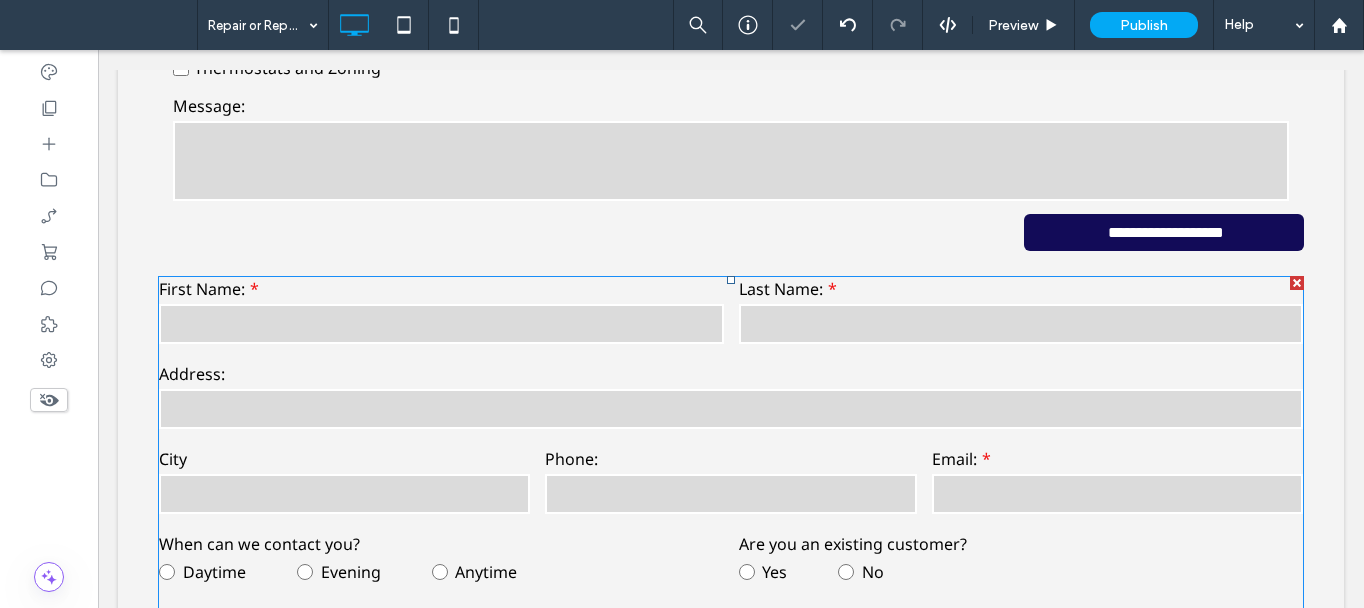 scroll, scrollTop: 6043, scrollLeft: 0, axis: vertical 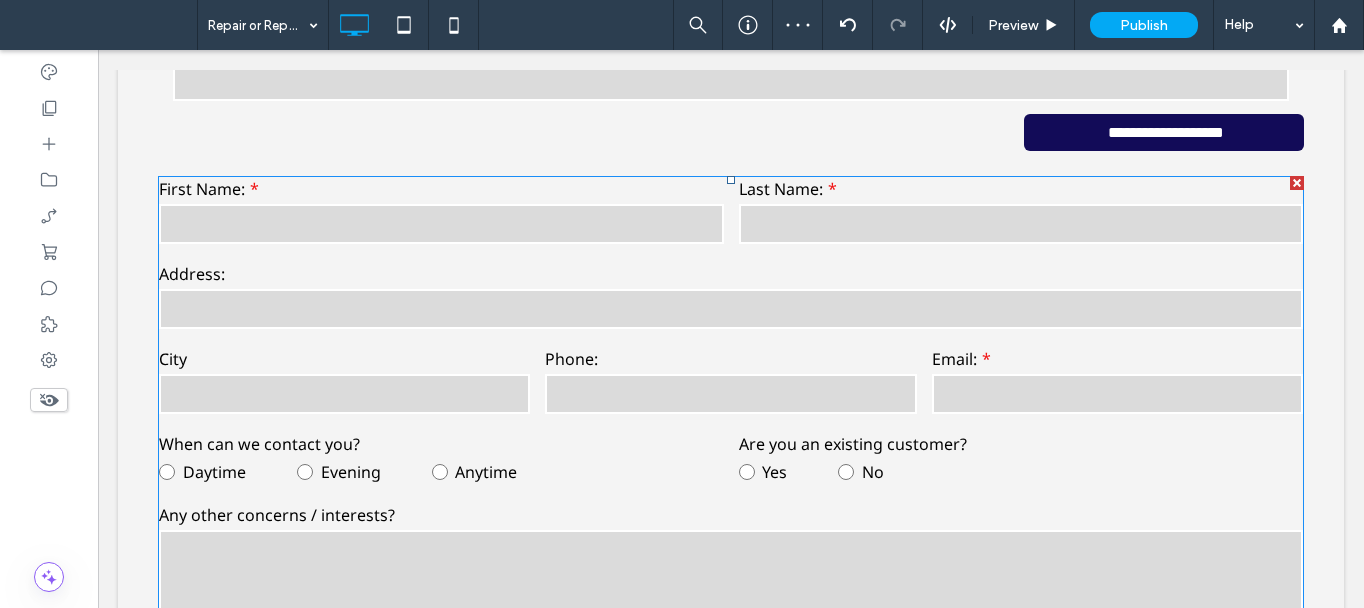 click at bounding box center (1297, 183) 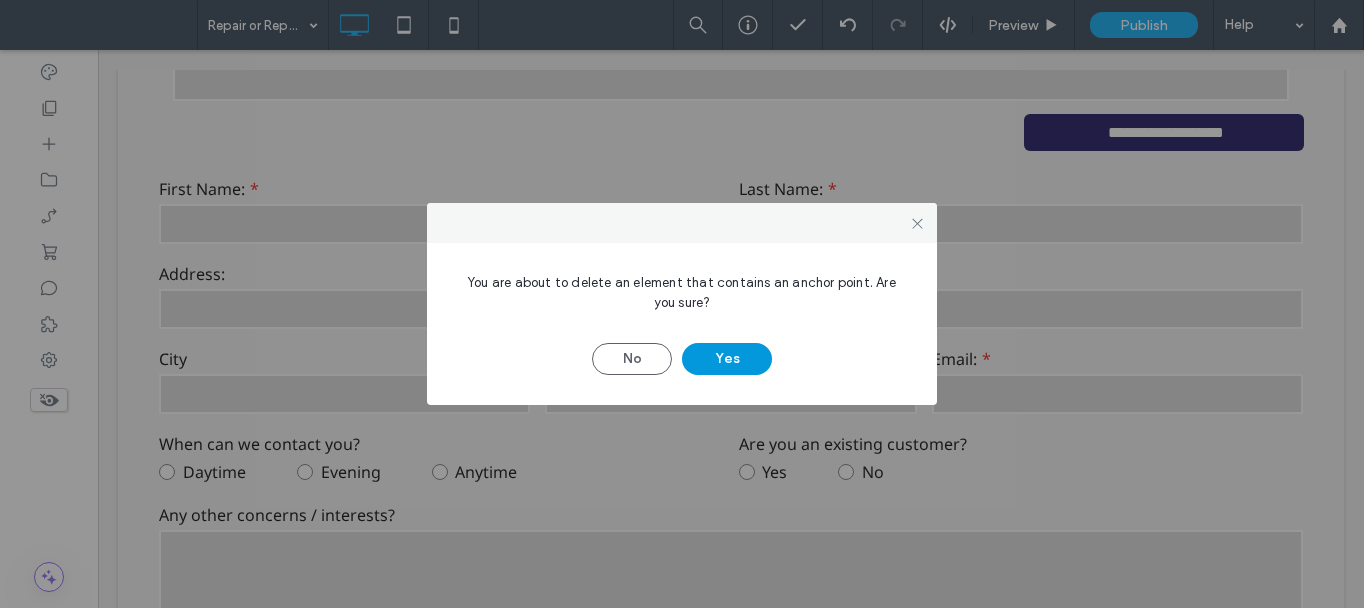 click on "Yes" at bounding box center (727, 359) 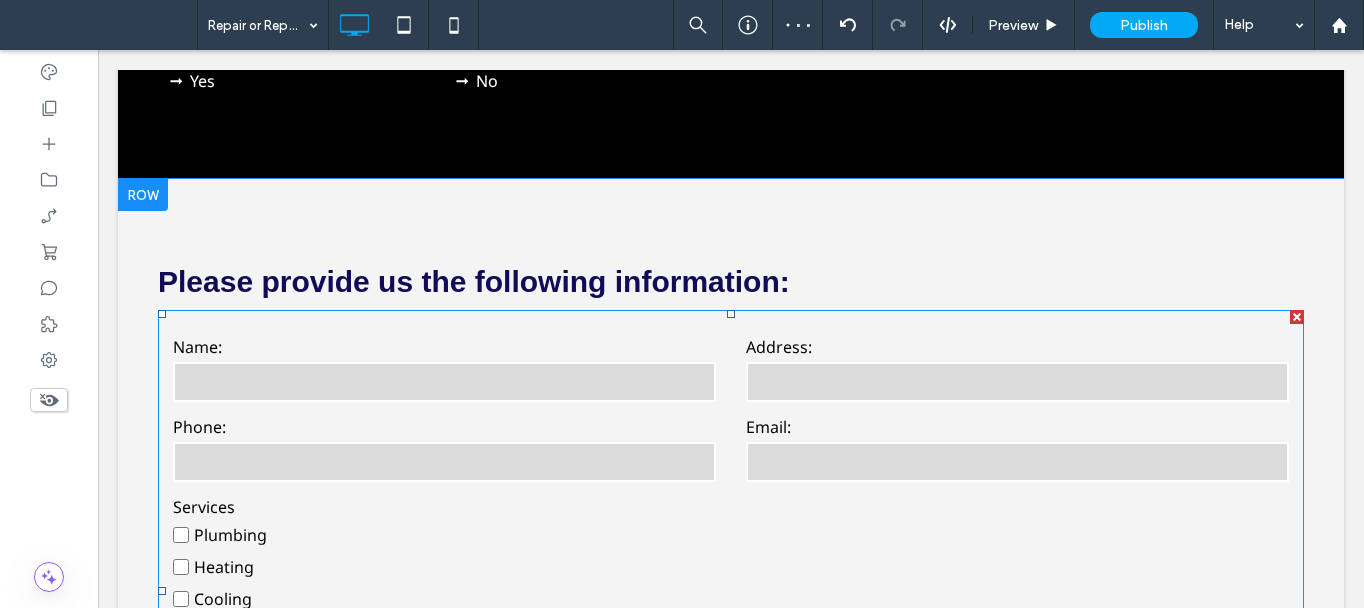 scroll, scrollTop: 5343, scrollLeft: 0, axis: vertical 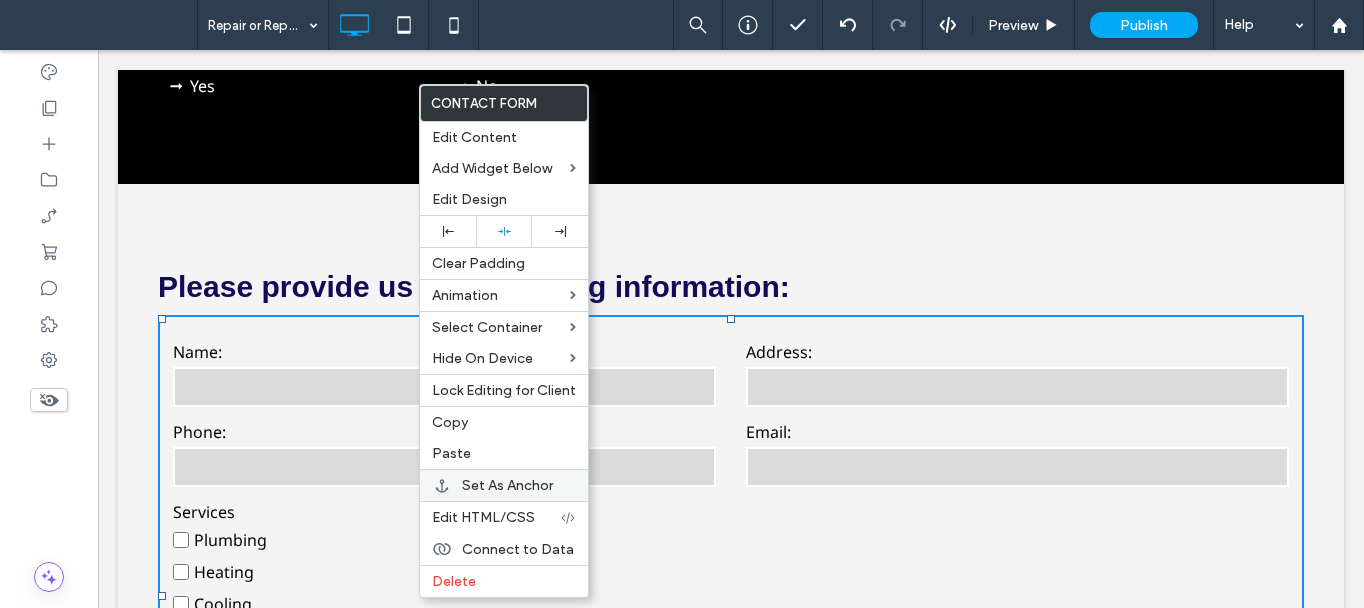 click on "Set As Anchor" at bounding box center (504, 485) 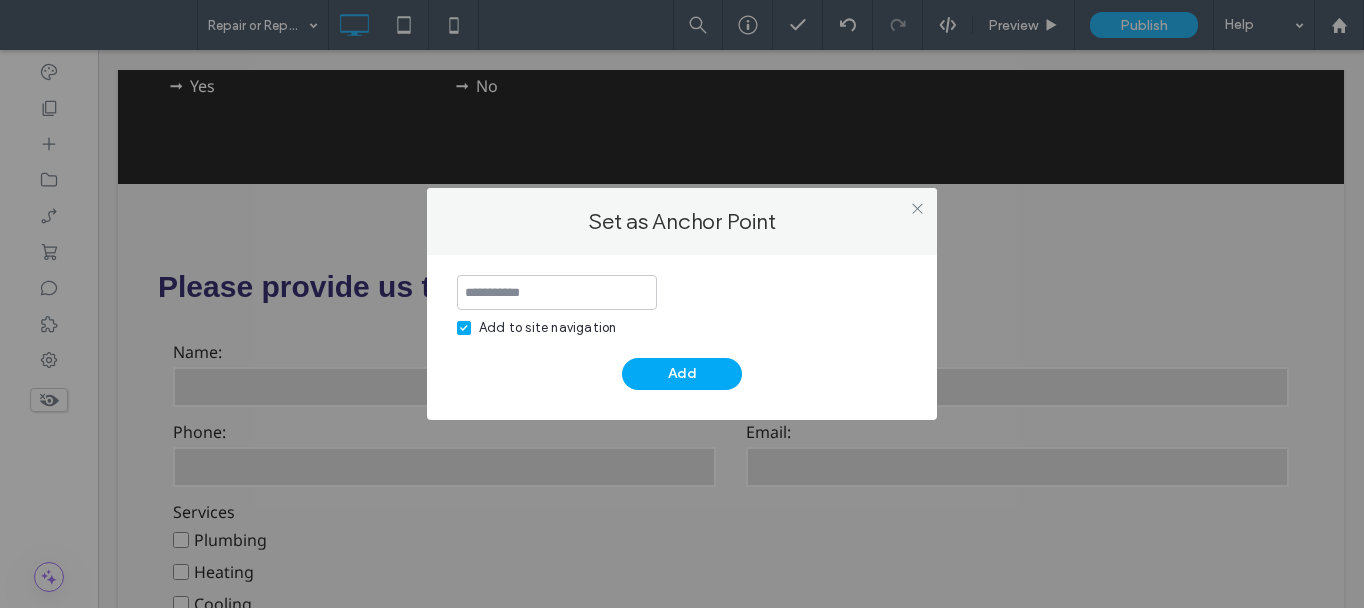 click at bounding box center [464, 328] 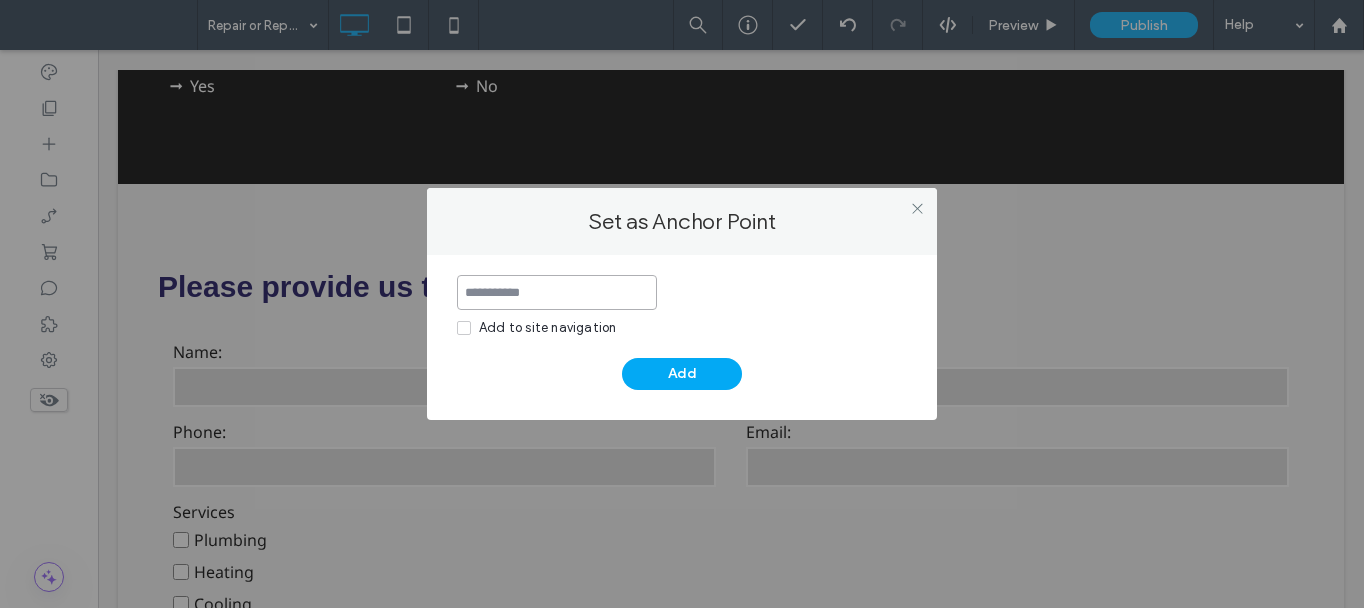click at bounding box center [557, 292] 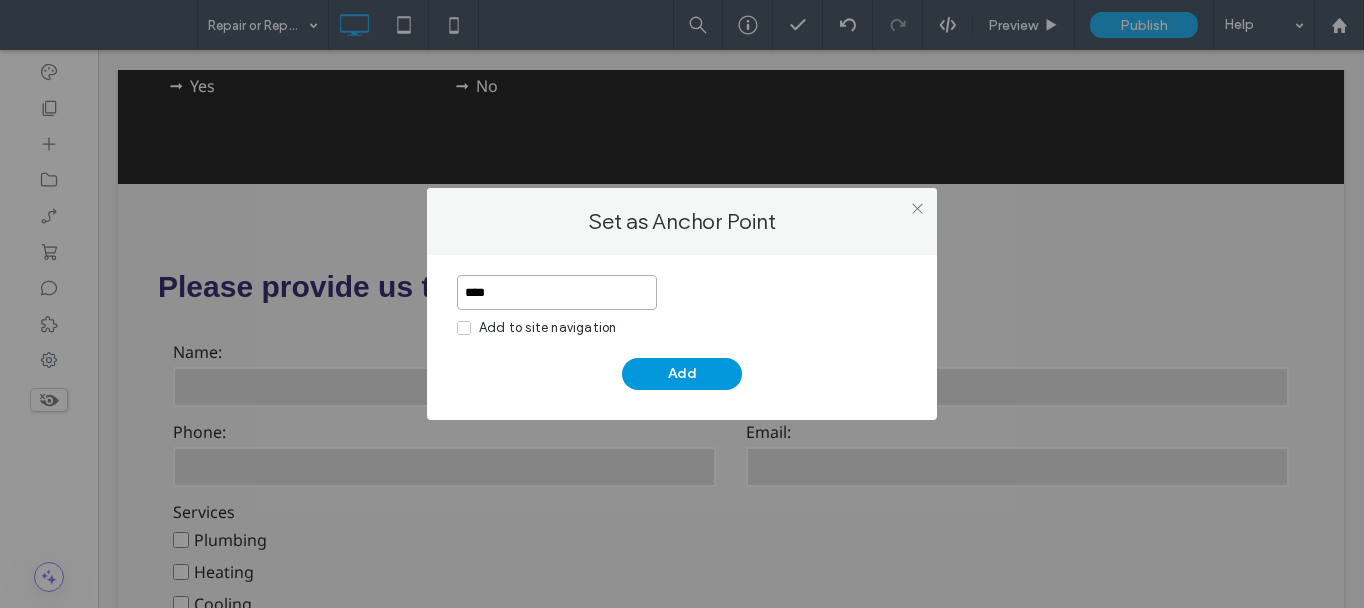 type on "****" 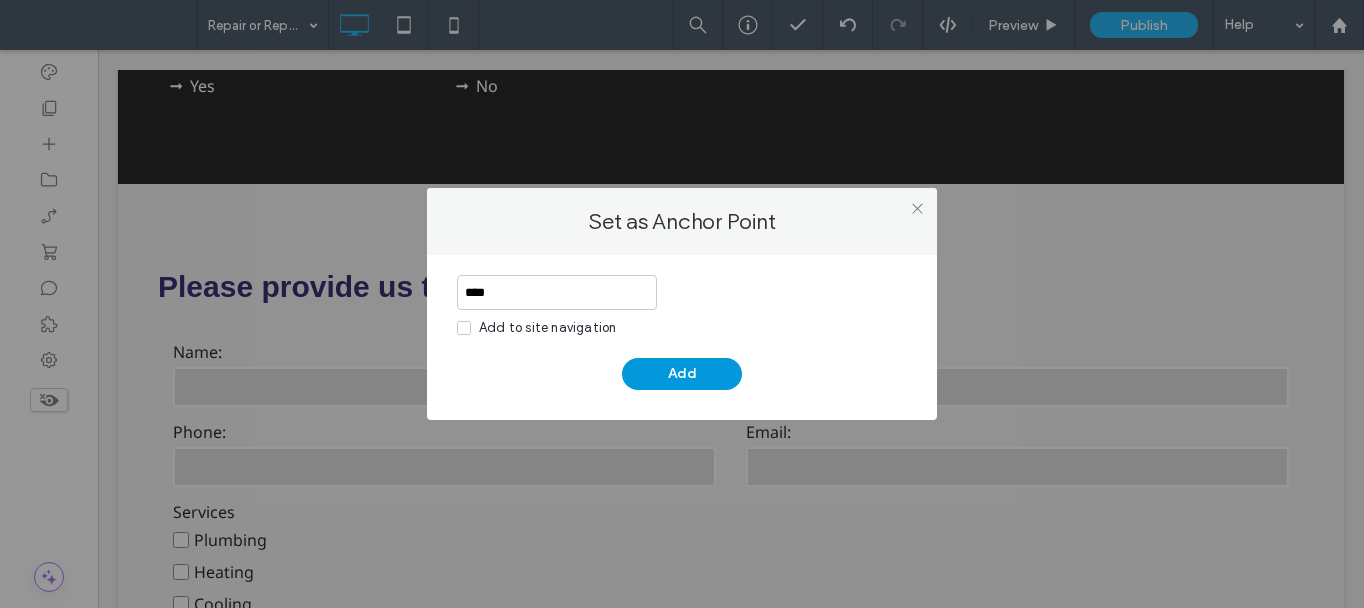 click on "Add" at bounding box center (682, 374) 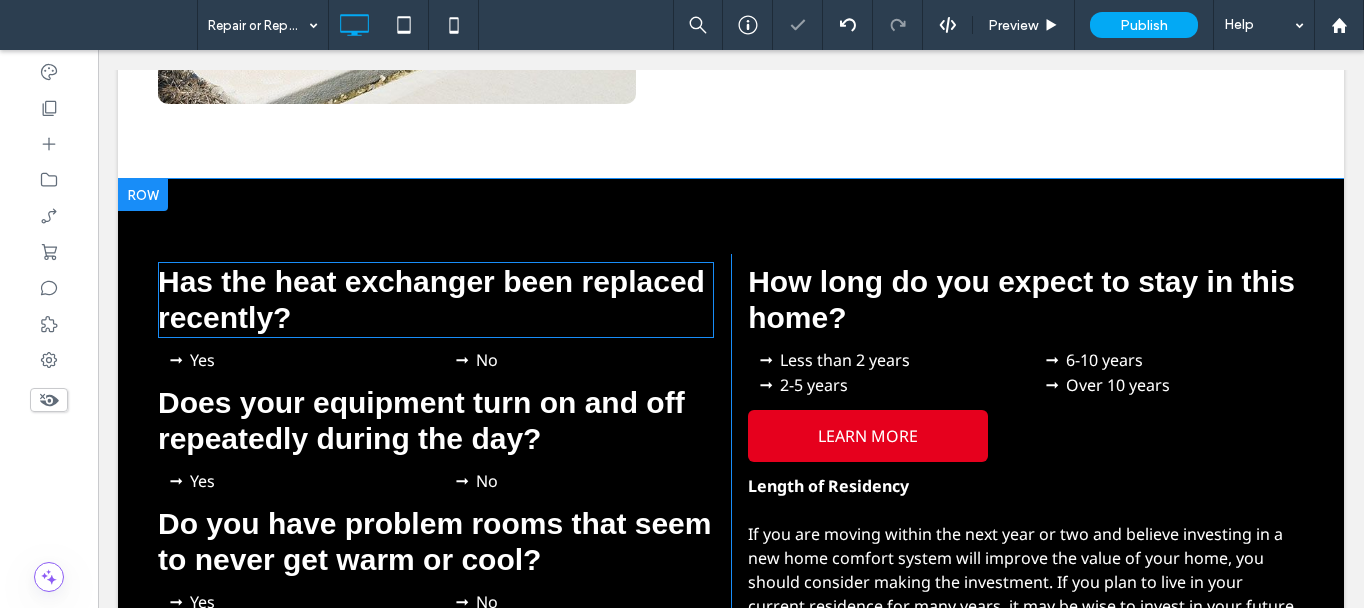 scroll, scrollTop: 4643, scrollLeft: 0, axis: vertical 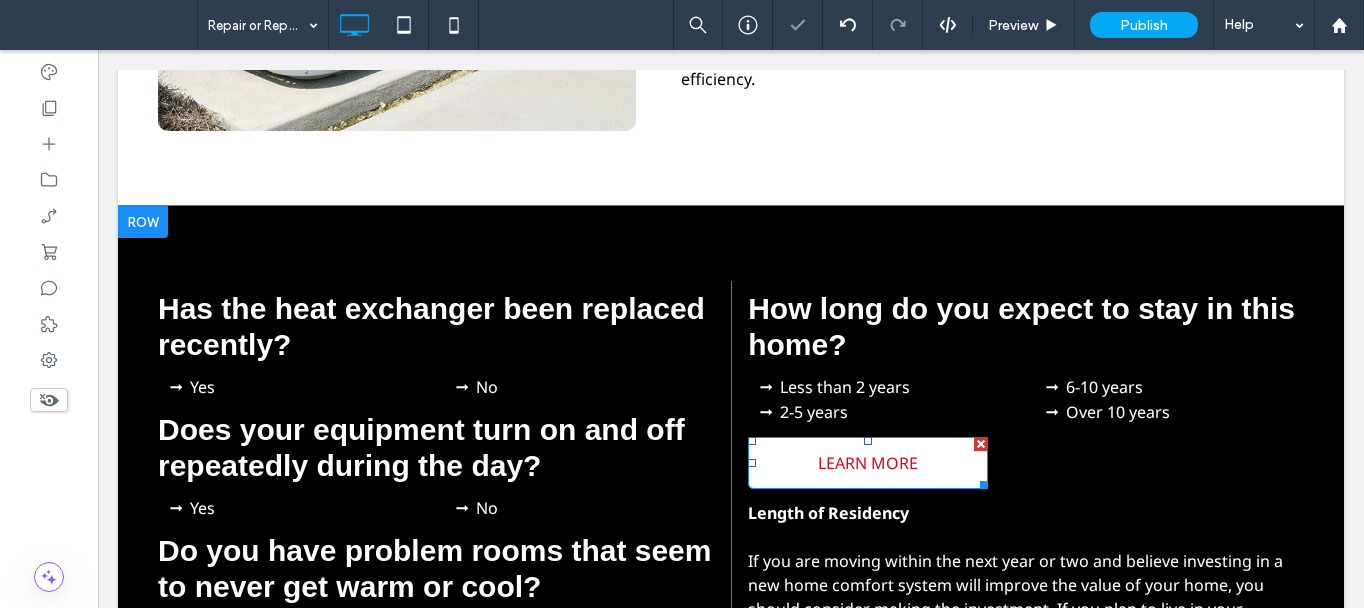 click on "LEARN MORE" at bounding box center (868, 463) 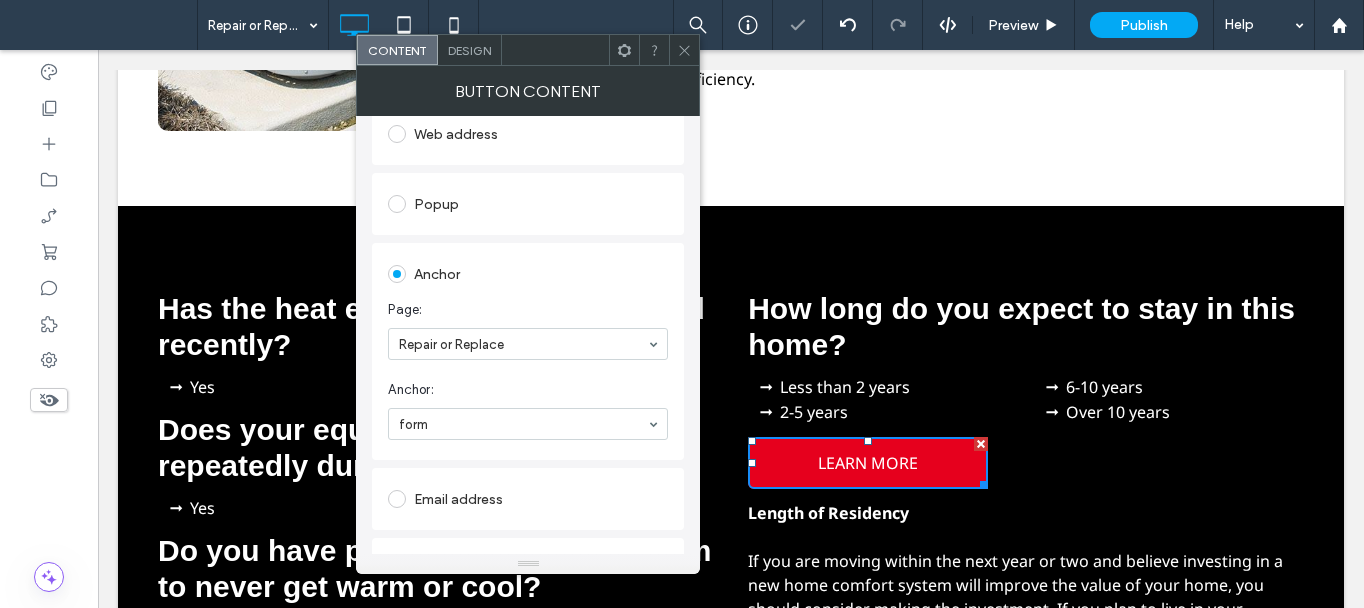 scroll, scrollTop: 300, scrollLeft: 0, axis: vertical 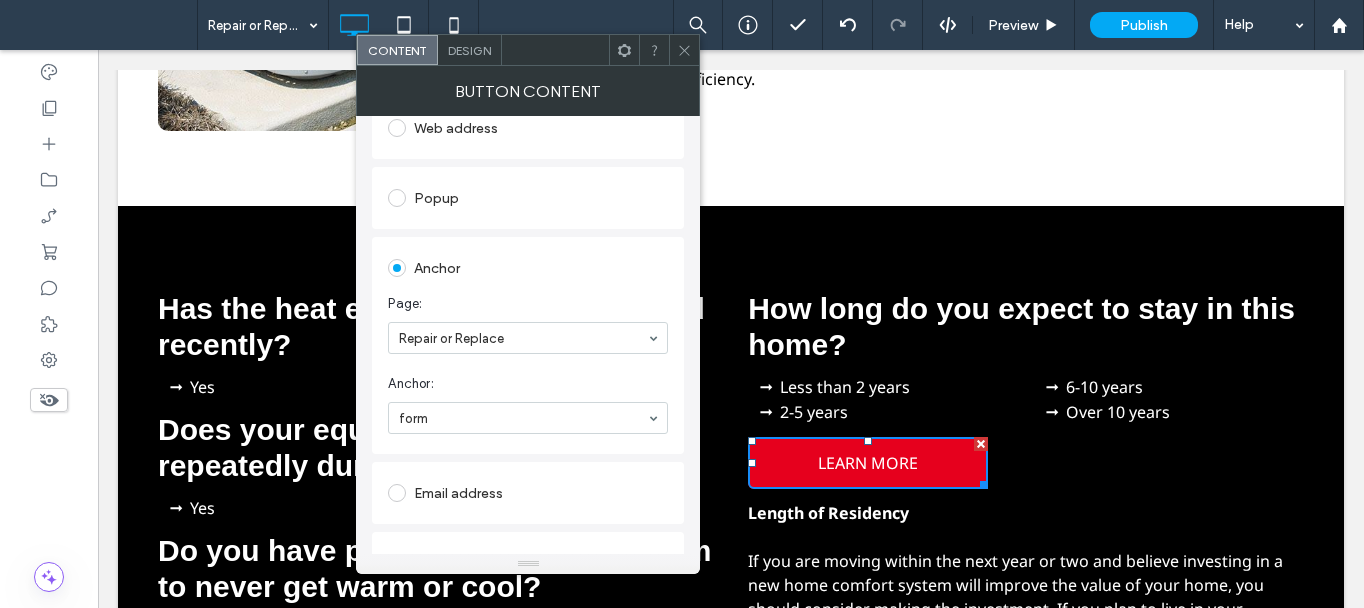 click at bounding box center (684, 50) 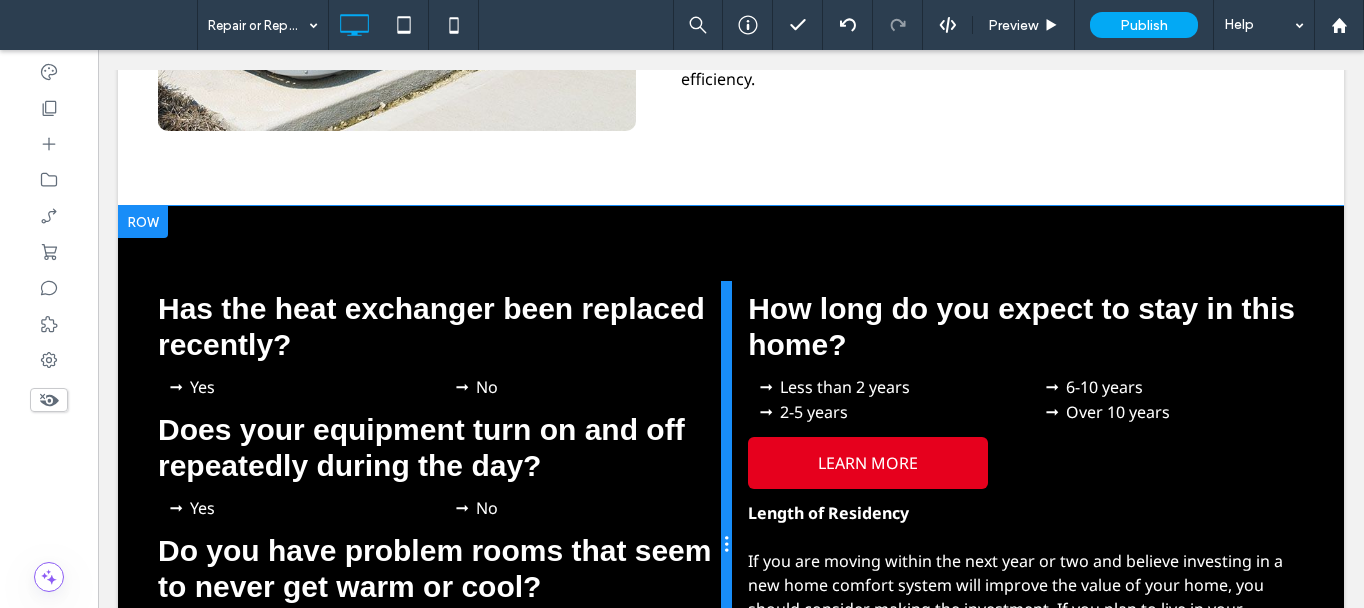 scroll, scrollTop: 4943, scrollLeft: 0, axis: vertical 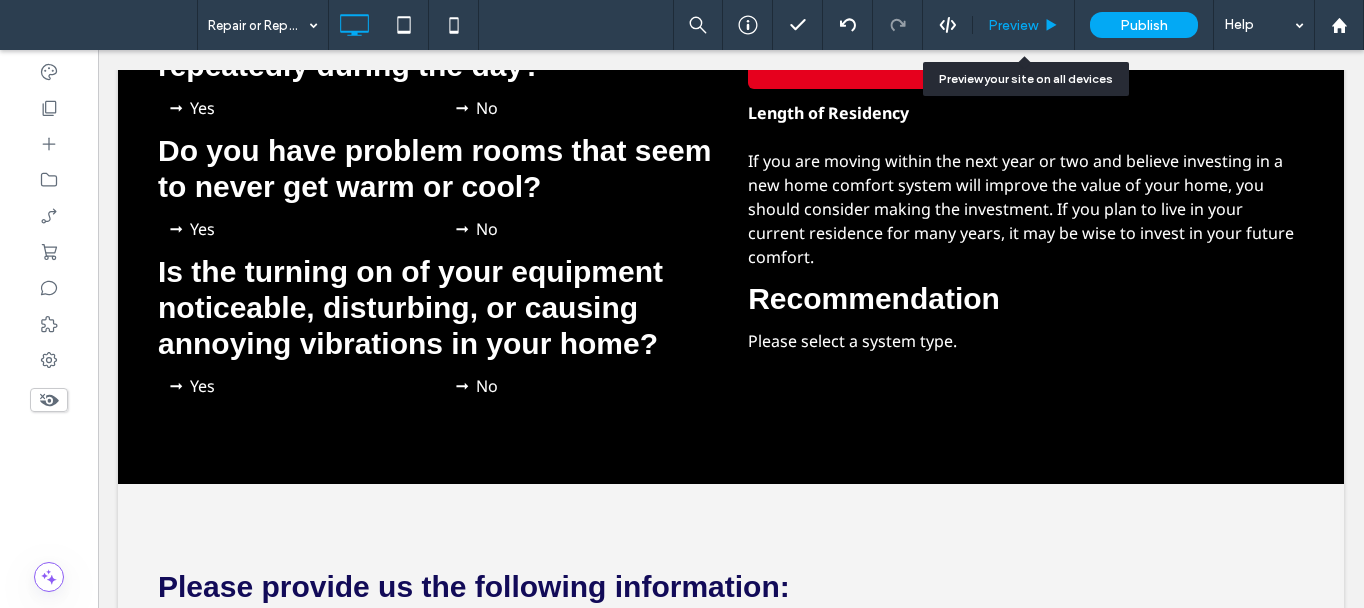 click on "Preview" at bounding box center [1024, 25] 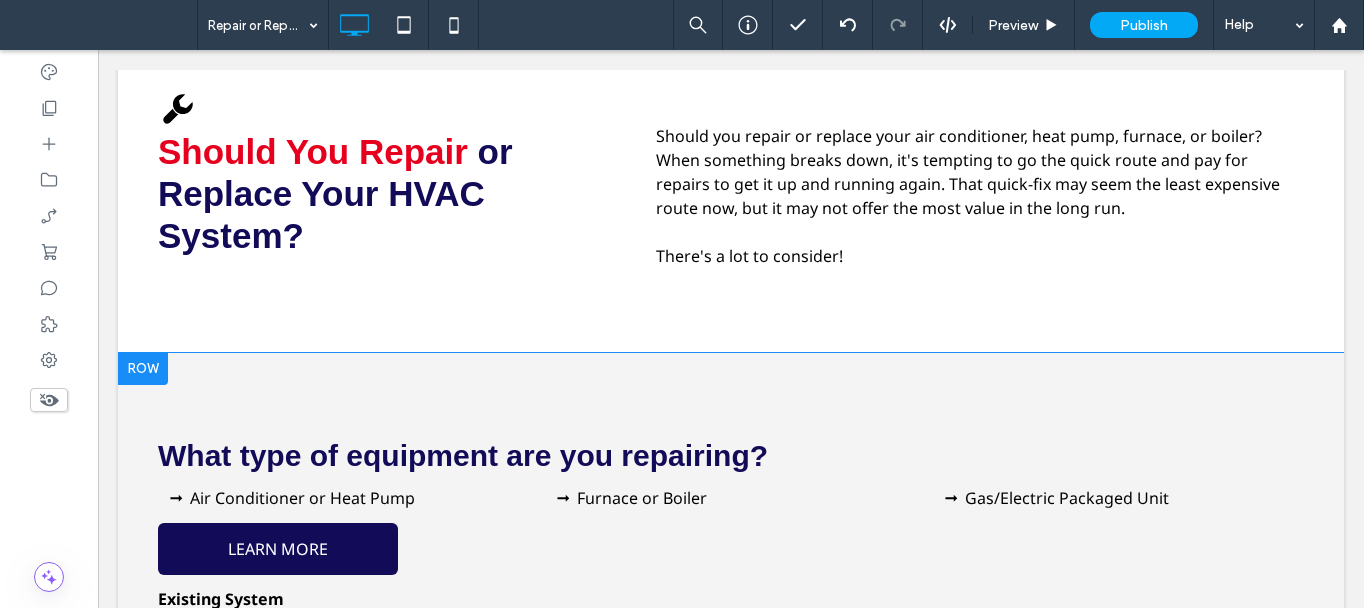 scroll, scrollTop: 843, scrollLeft: 0, axis: vertical 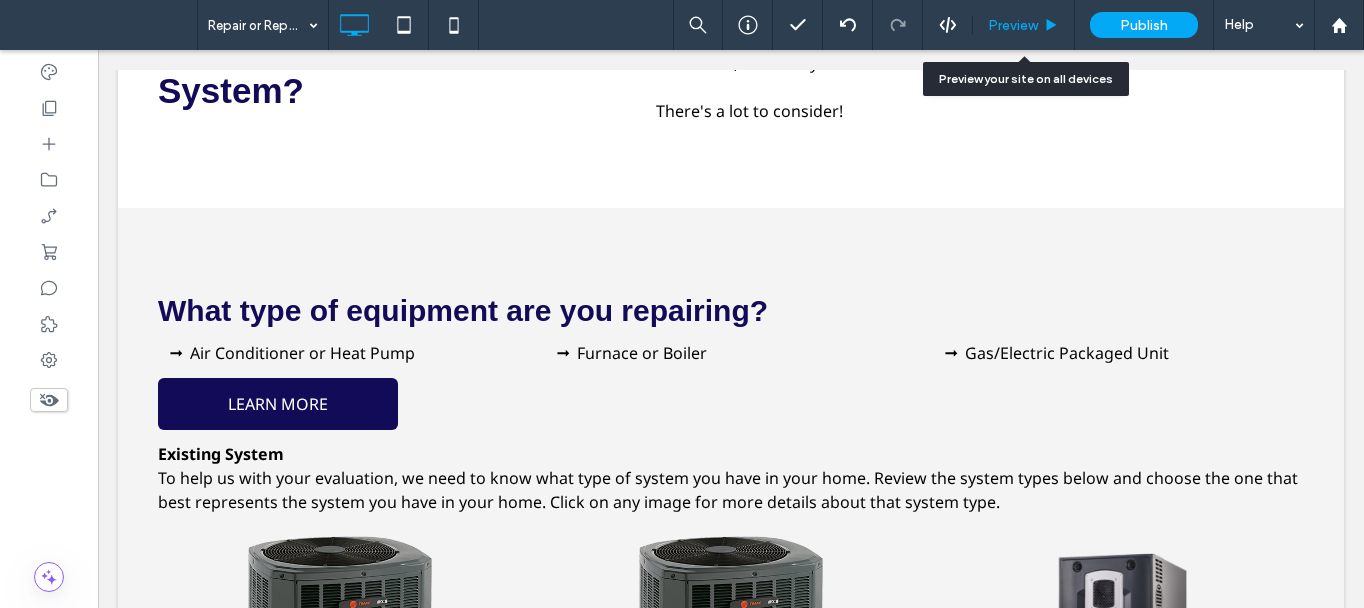 click on "Preview" at bounding box center (1013, 25) 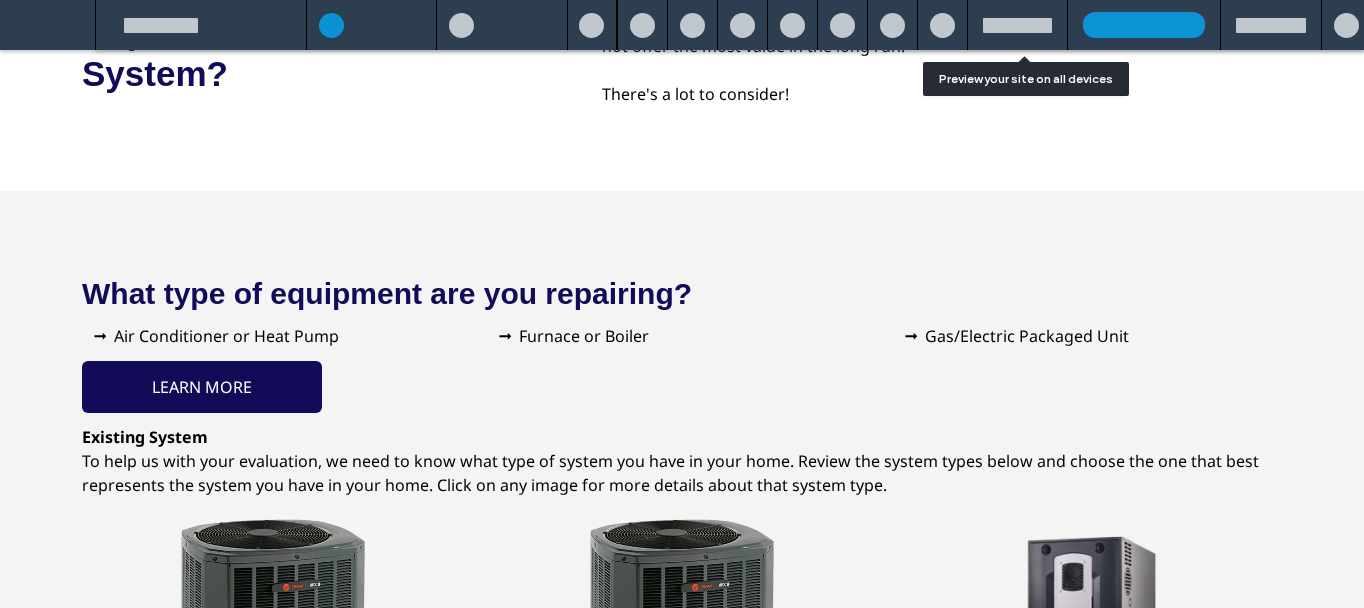 scroll, scrollTop: 844, scrollLeft: 0, axis: vertical 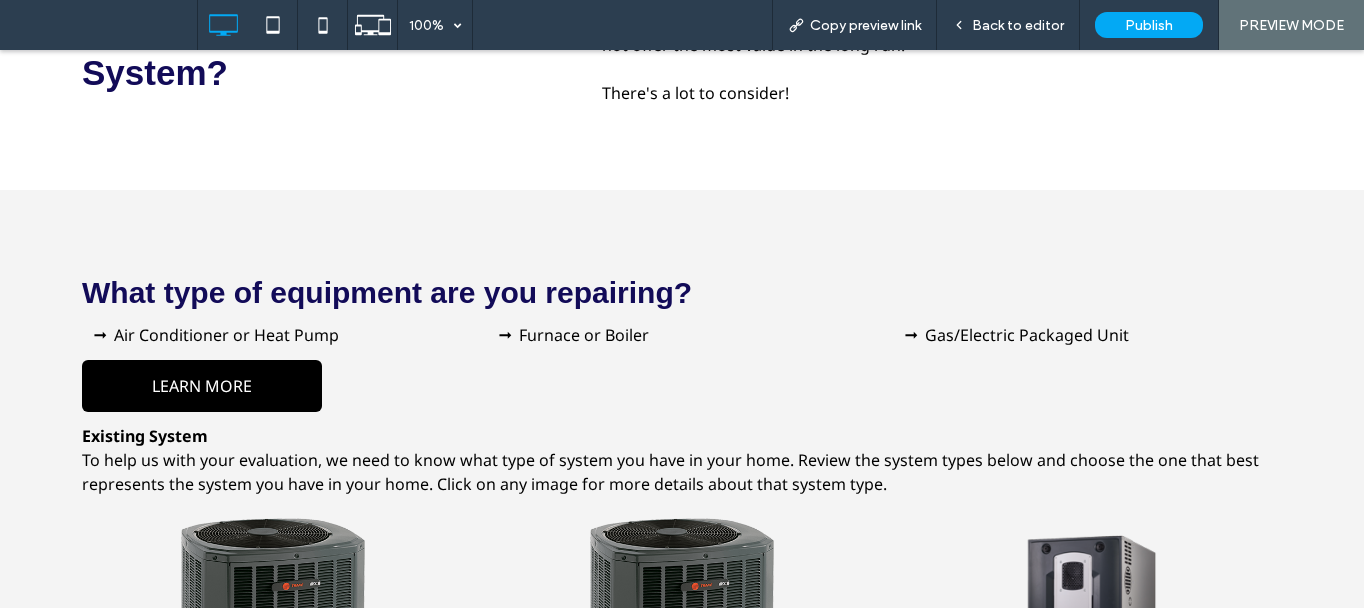click on "LEARN MORE" at bounding box center (202, 386) 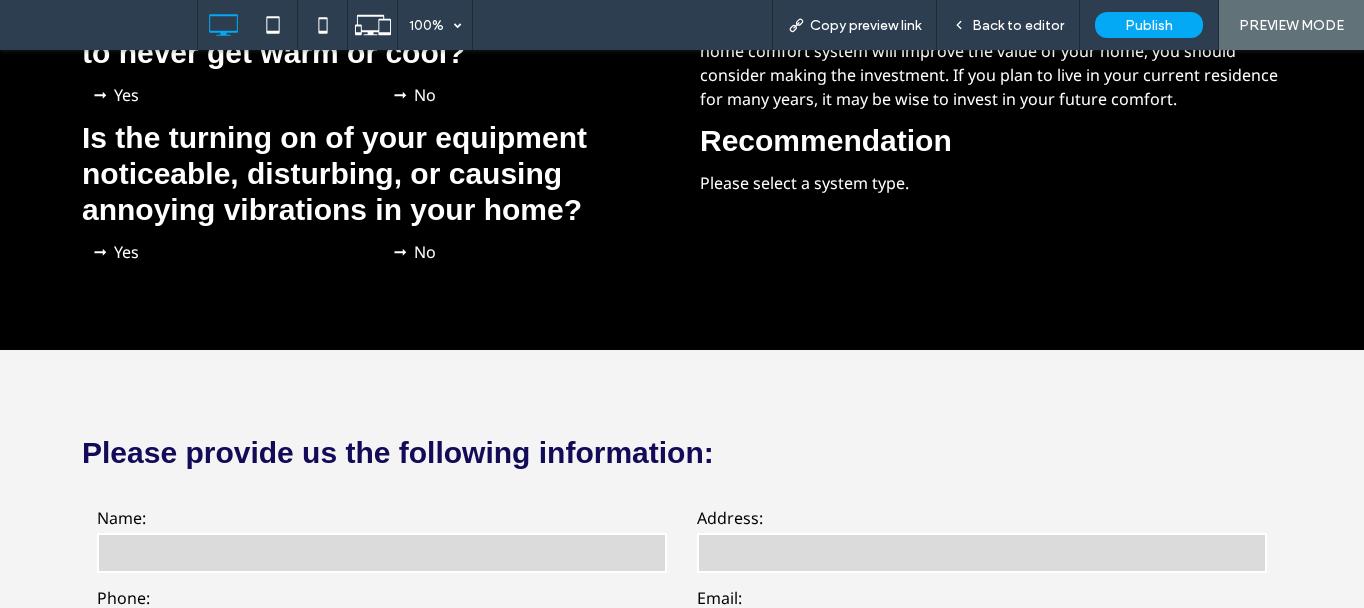 scroll, scrollTop: 5542, scrollLeft: 0, axis: vertical 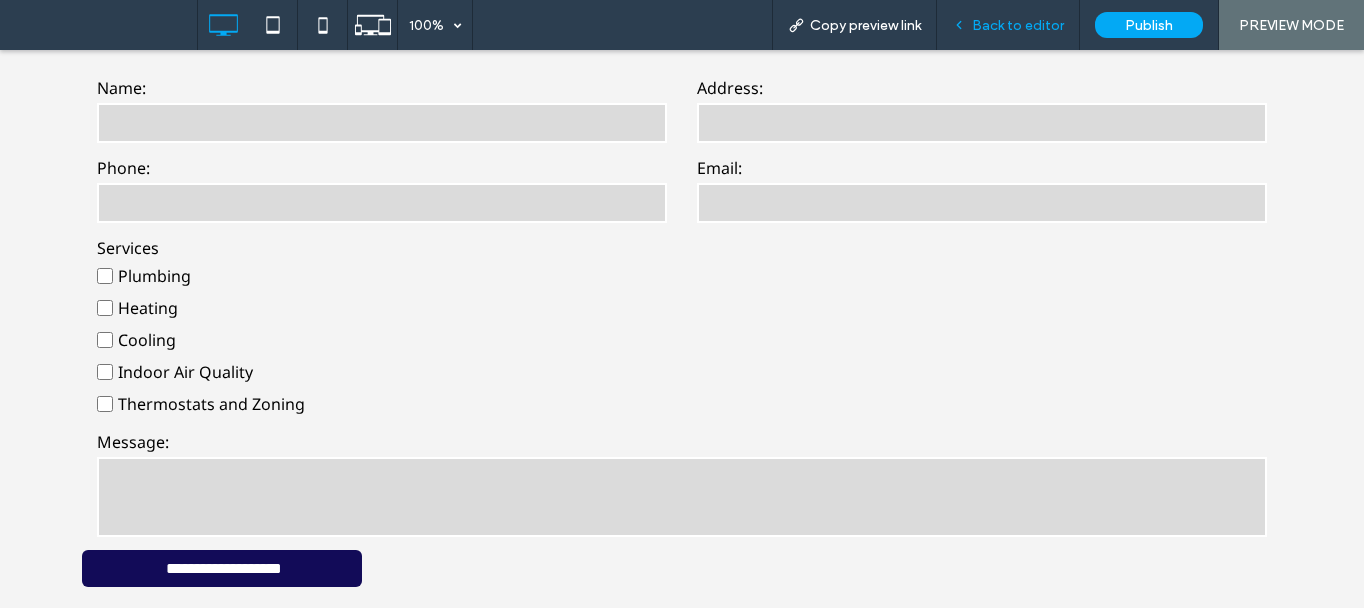 click on "Back to editor" at bounding box center [1018, 25] 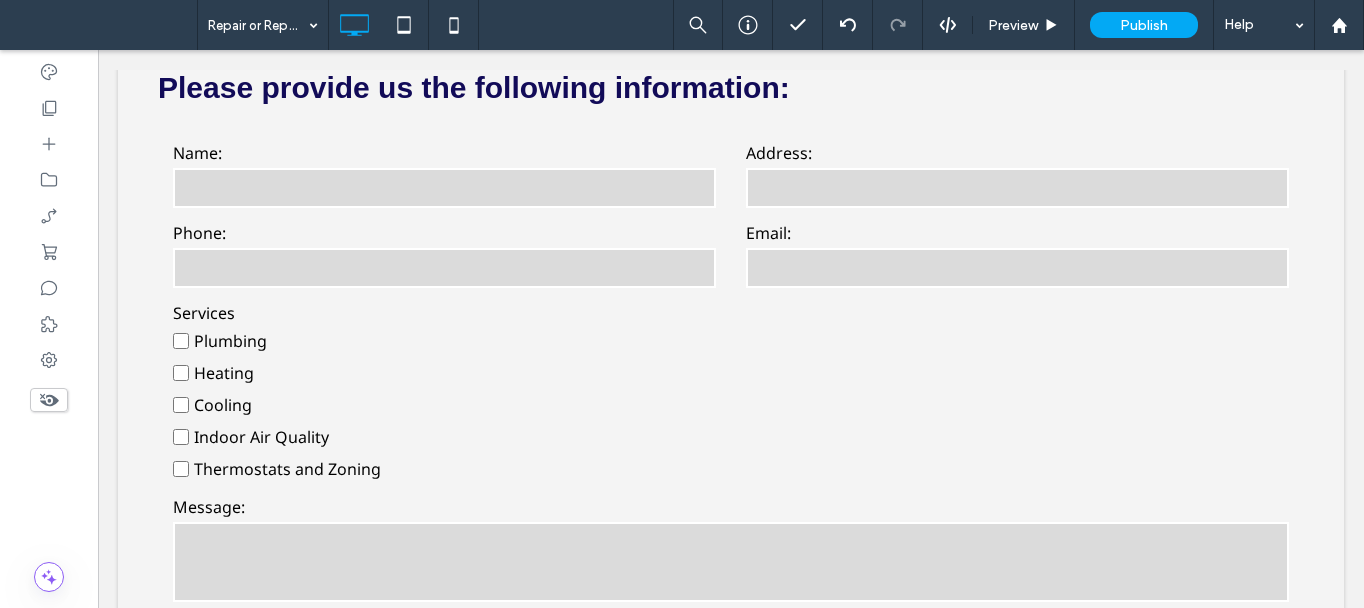 scroll, scrollTop: 5591, scrollLeft: 0, axis: vertical 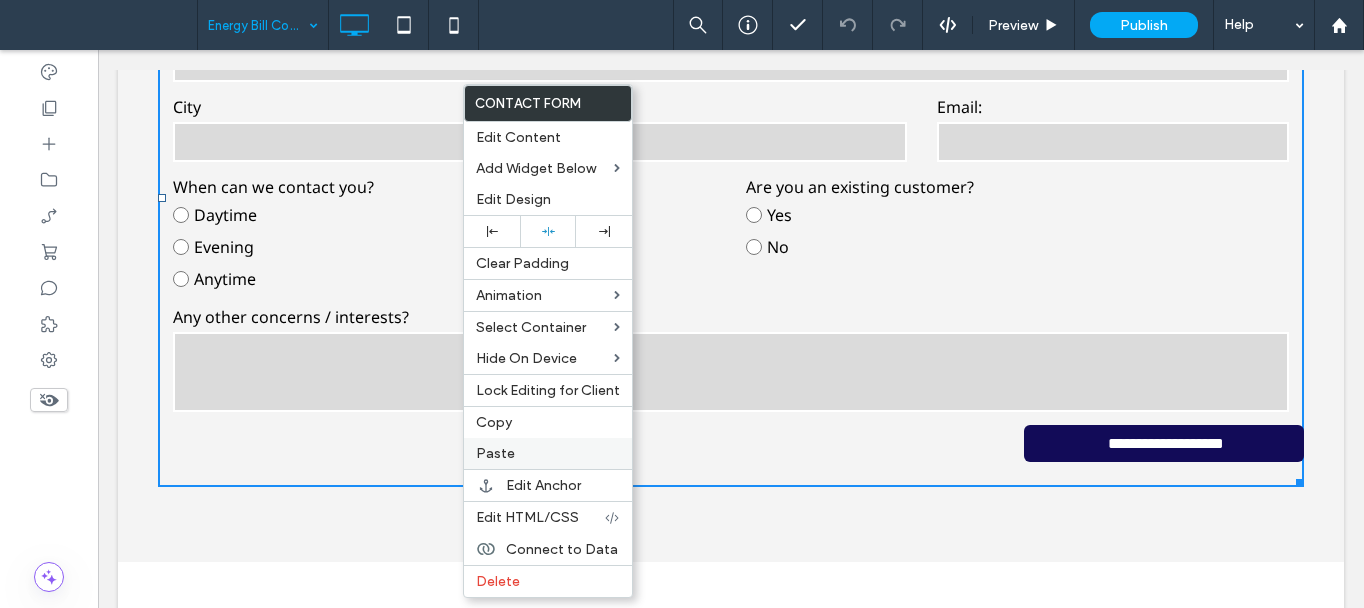 click on "Paste" at bounding box center (548, 453) 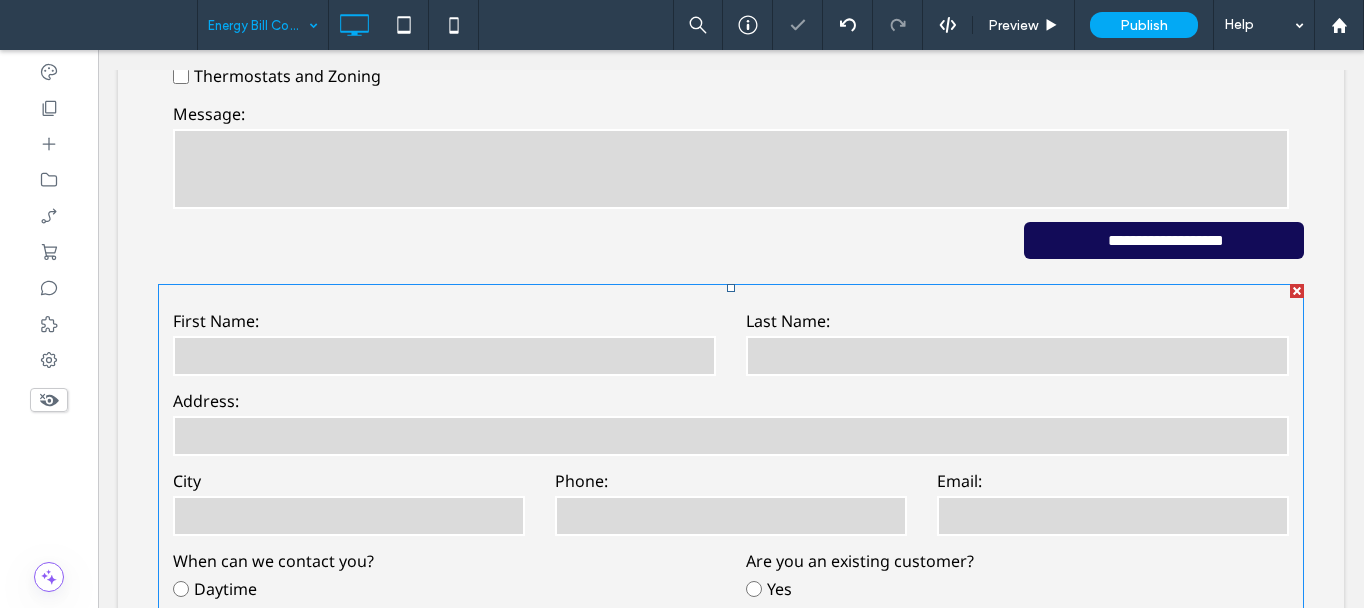 scroll, scrollTop: 6552, scrollLeft: 0, axis: vertical 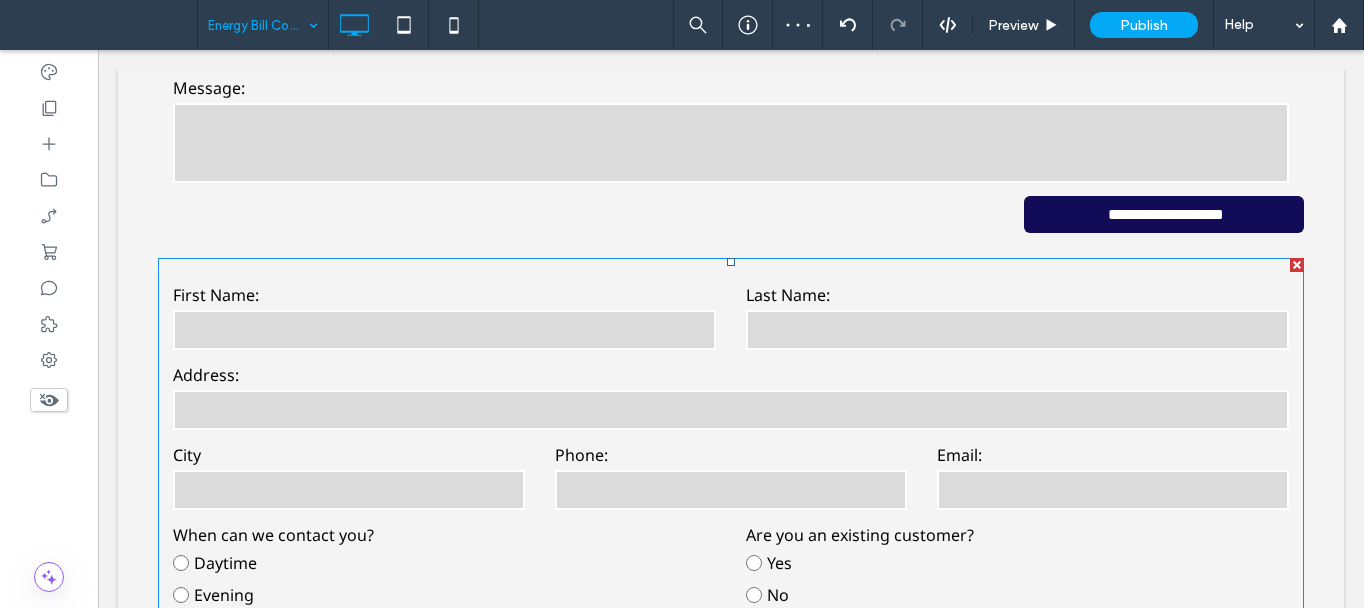 click at bounding box center [1297, 265] 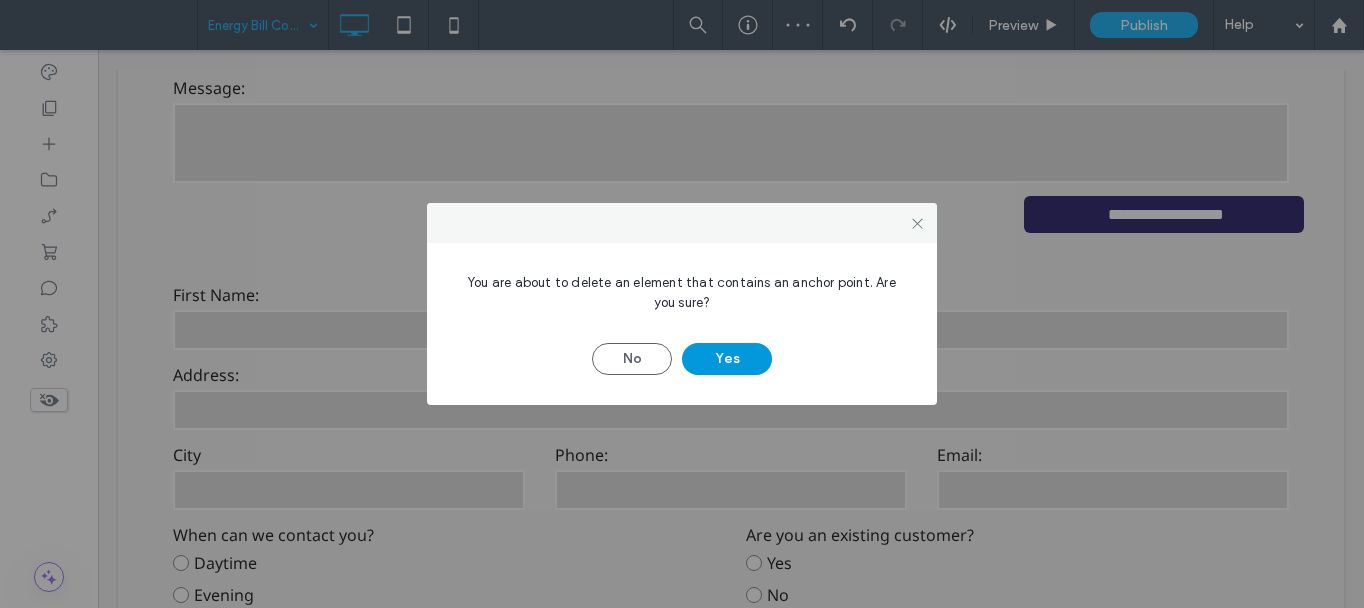 click on "Yes" at bounding box center (727, 359) 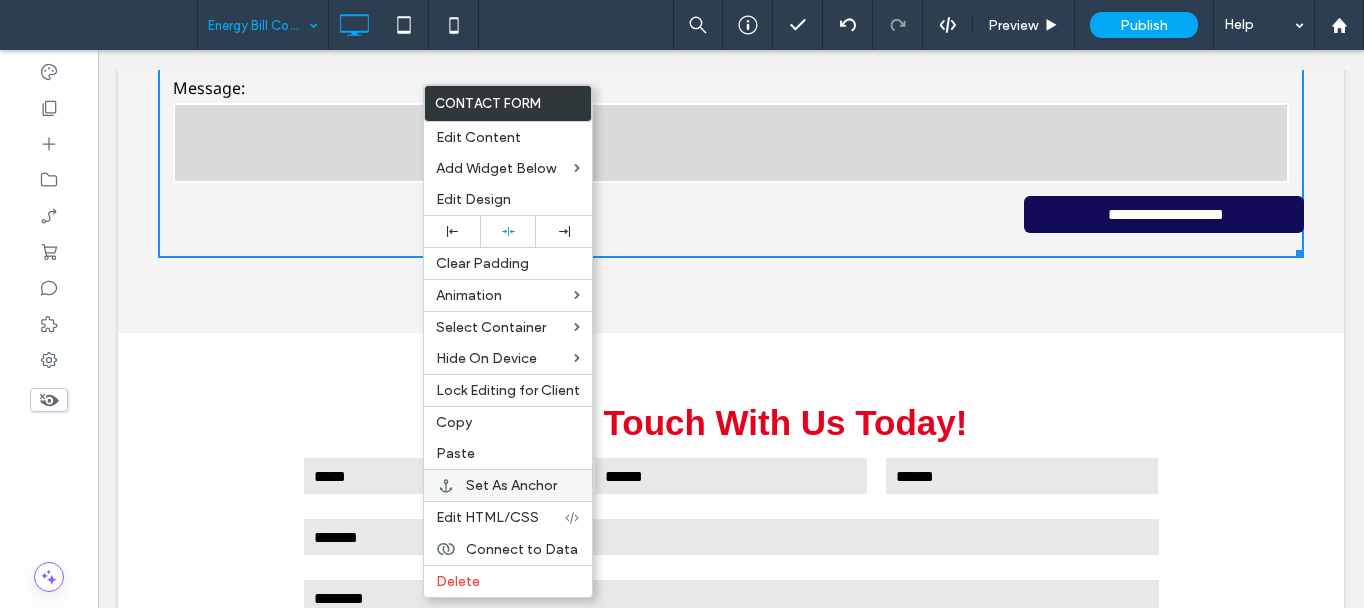 click on "Set As Anchor" at bounding box center (511, 485) 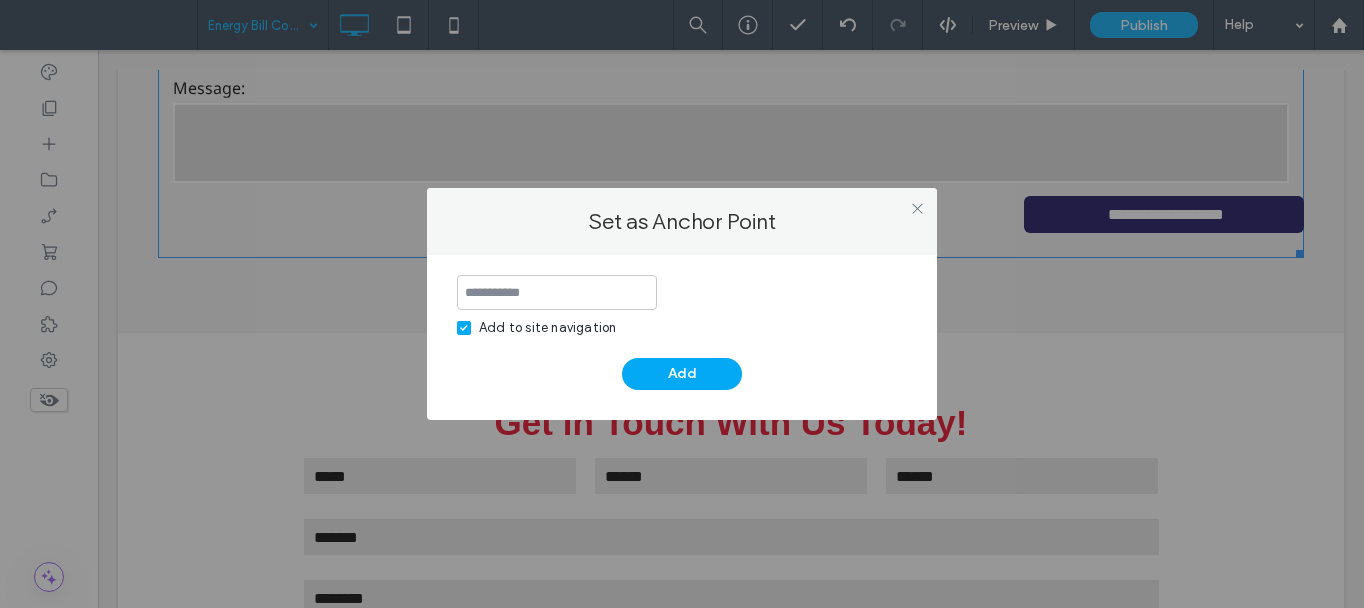 click at bounding box center (557, 292) 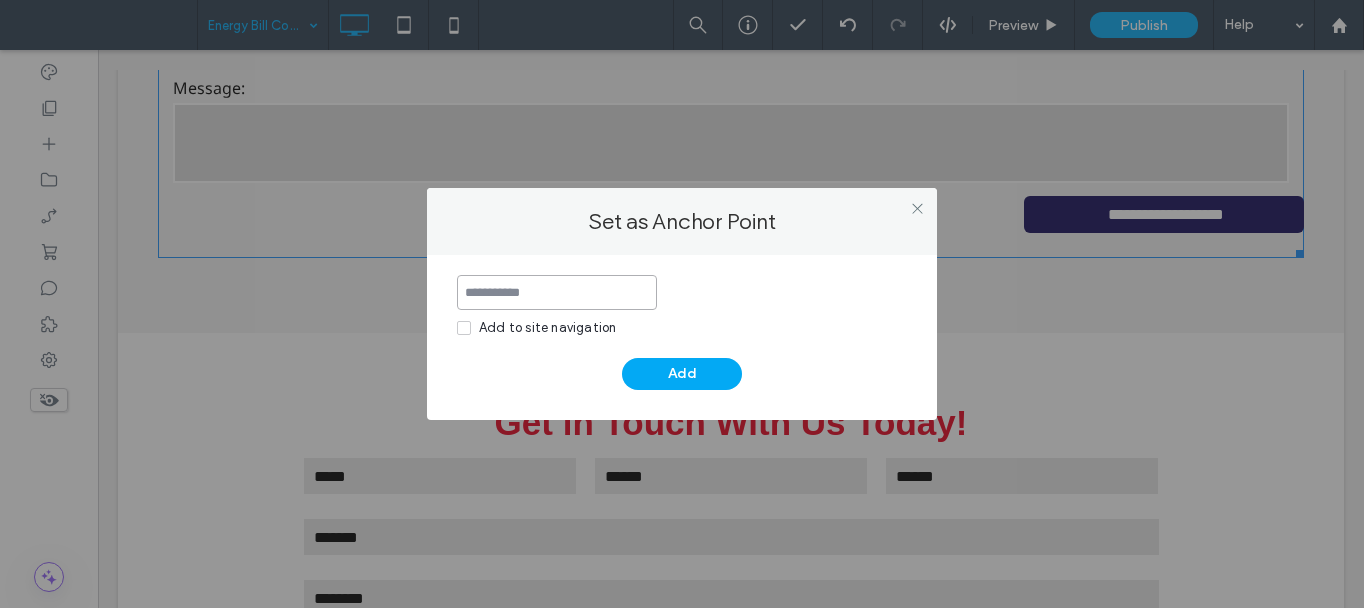 click at bounding box center [557, 292] 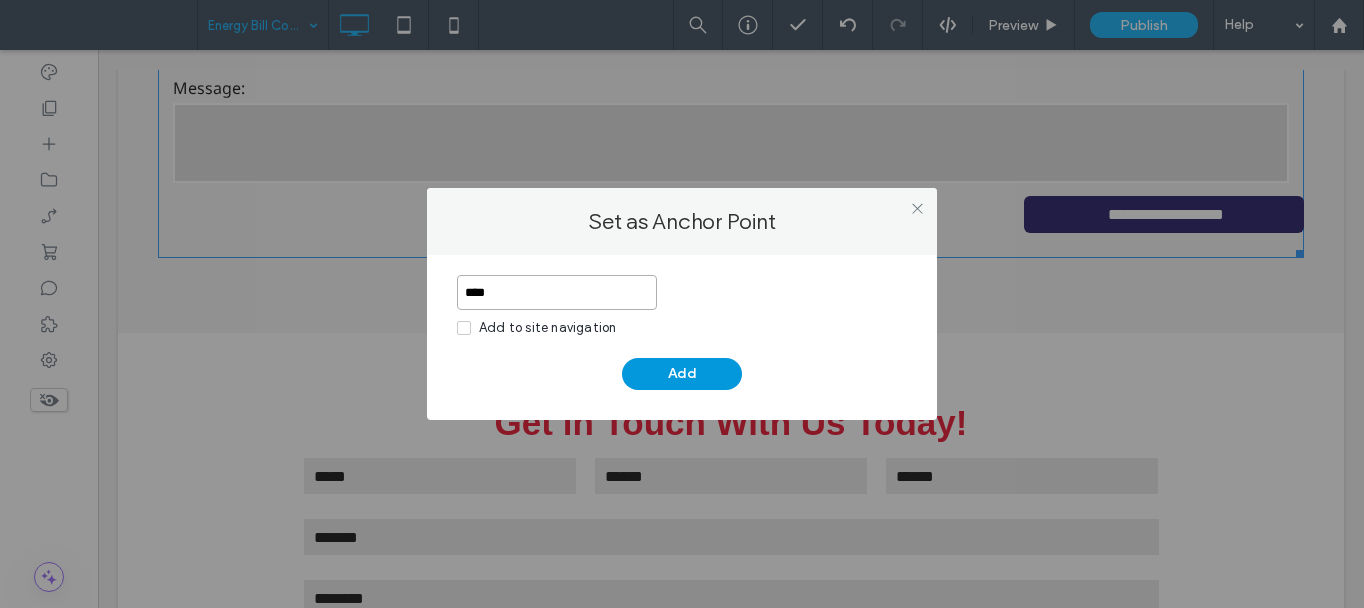 type on "****" 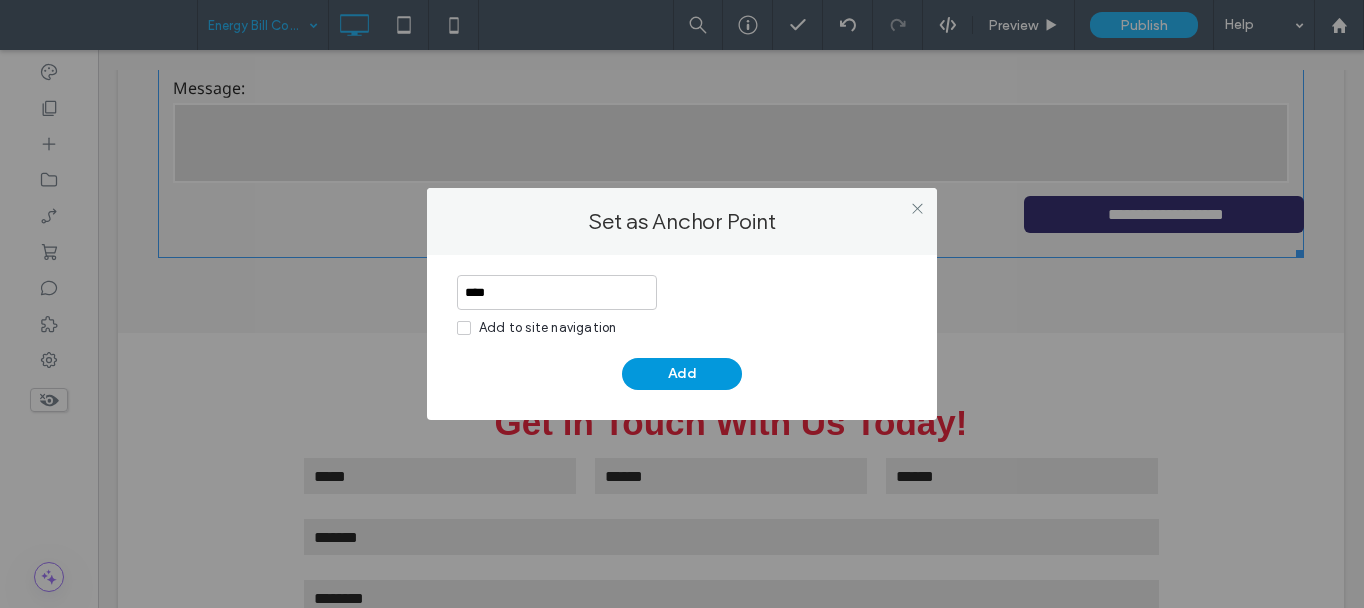click on "Add" at bounding box center (682, 374) 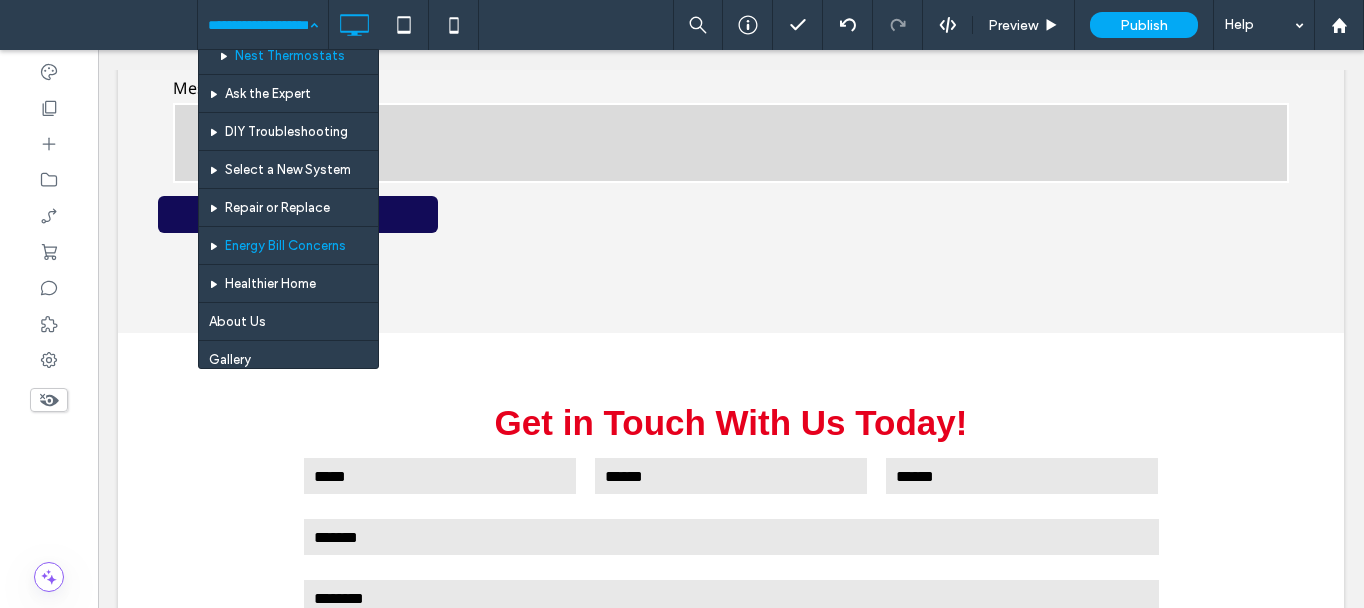 scroll, scrollTop: 1500, scrollLeft: 0, axis: vertical 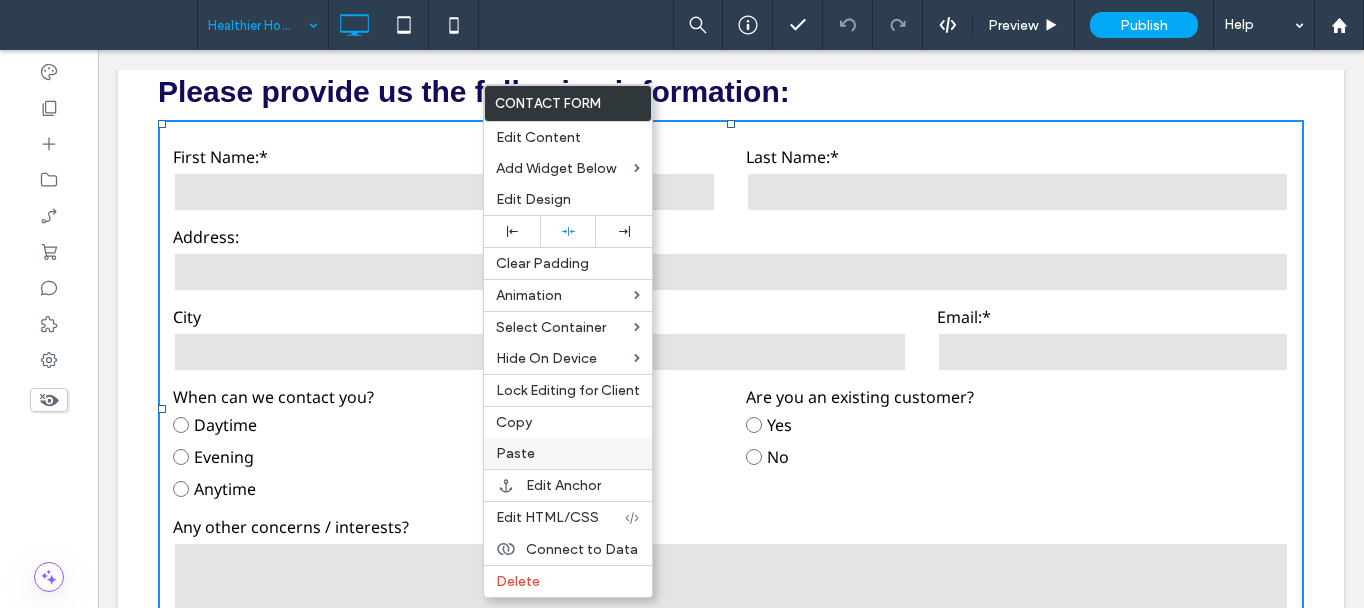 click on "Paste" at bounding box center (568, 453) 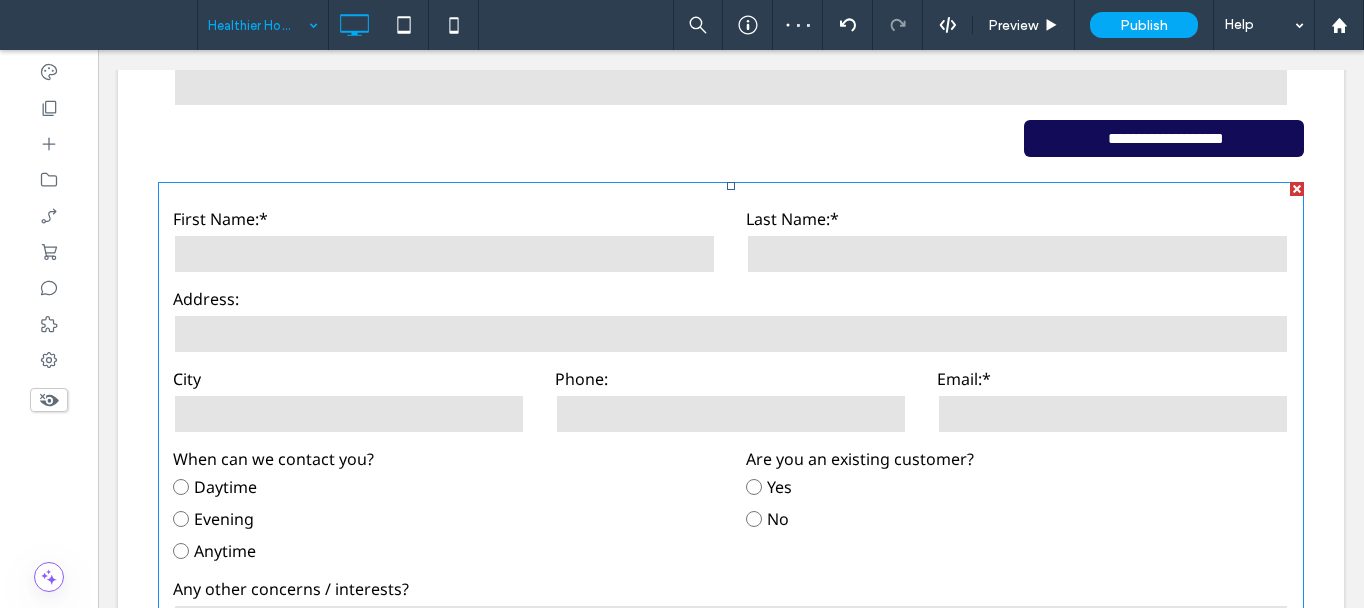 scroll, scrollTop: 9568, scrollLeft: 0, axis: vertical 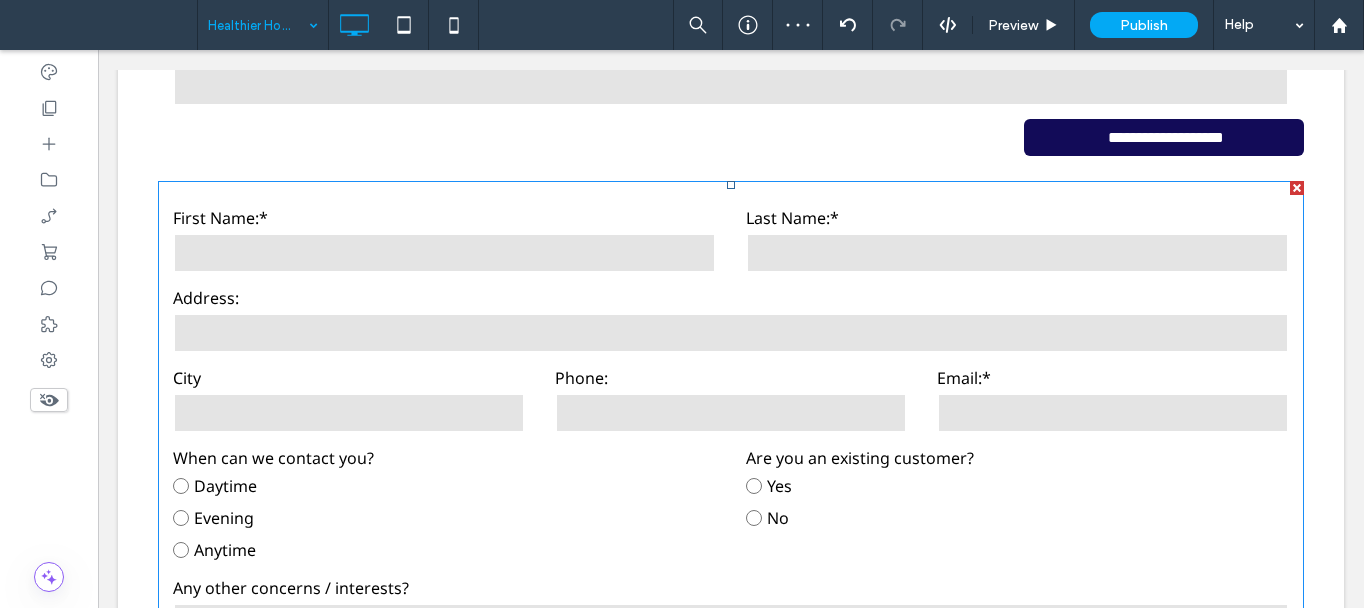 click at bounding box center [1297, 188] 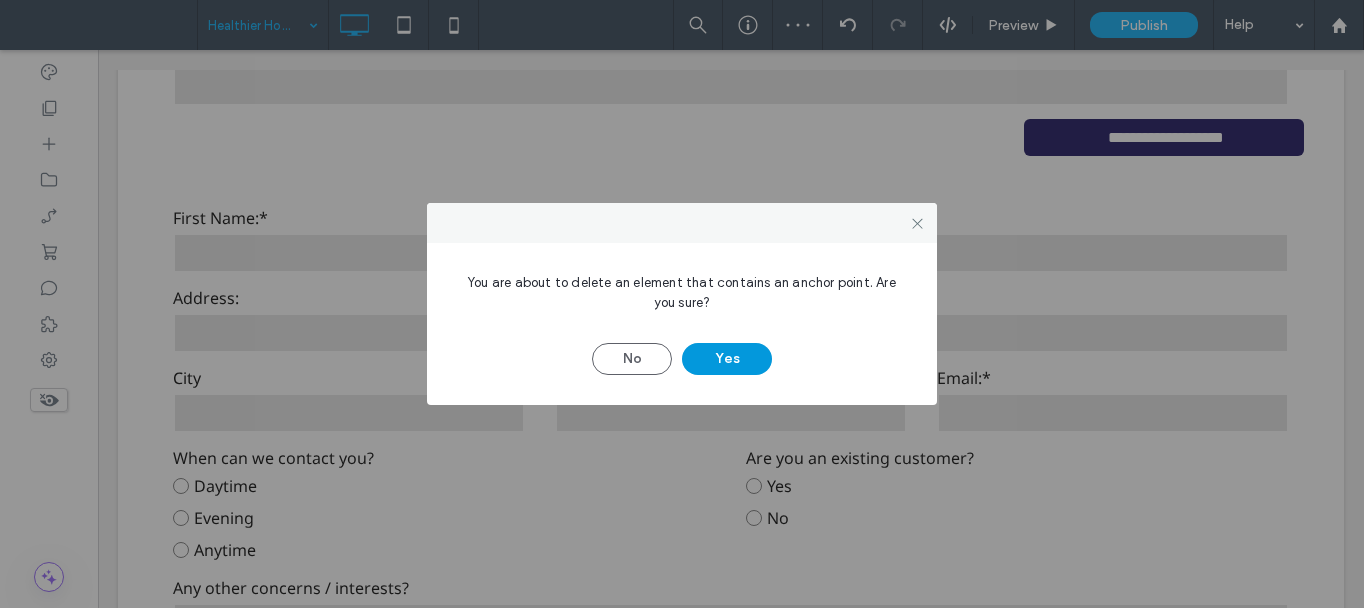 click on "Yes" at bounding box center (727, 359) 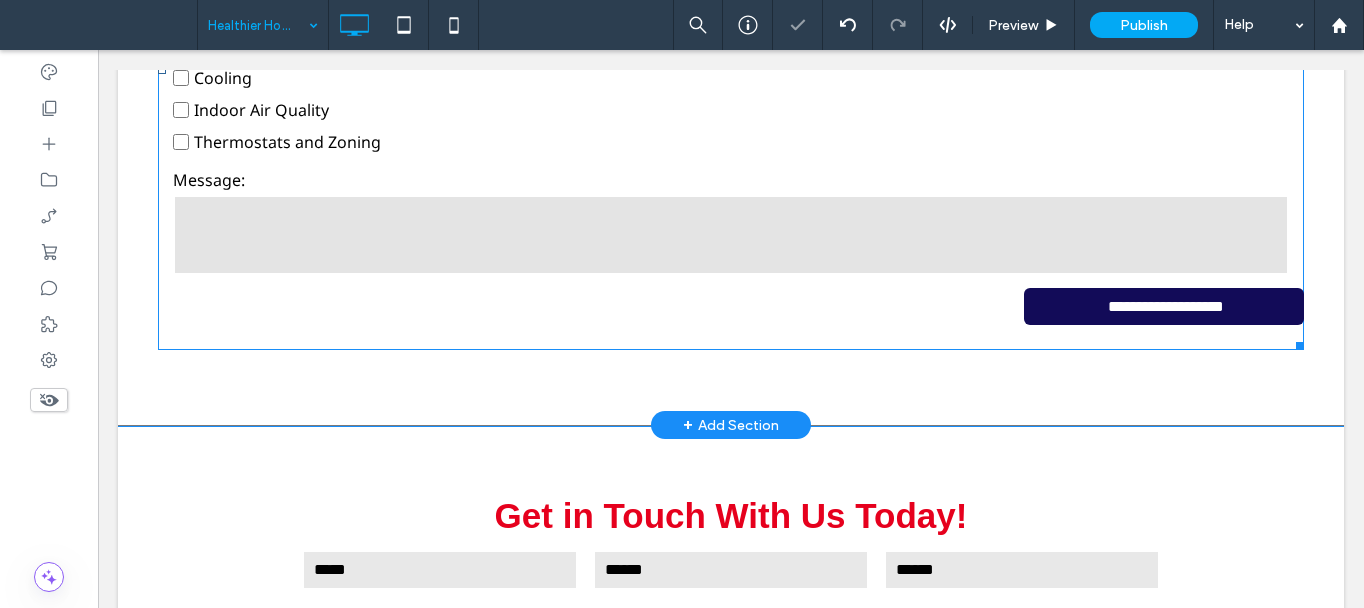 scroll, scrollTop: 9368, scrollLeft: 0, axis: vertical 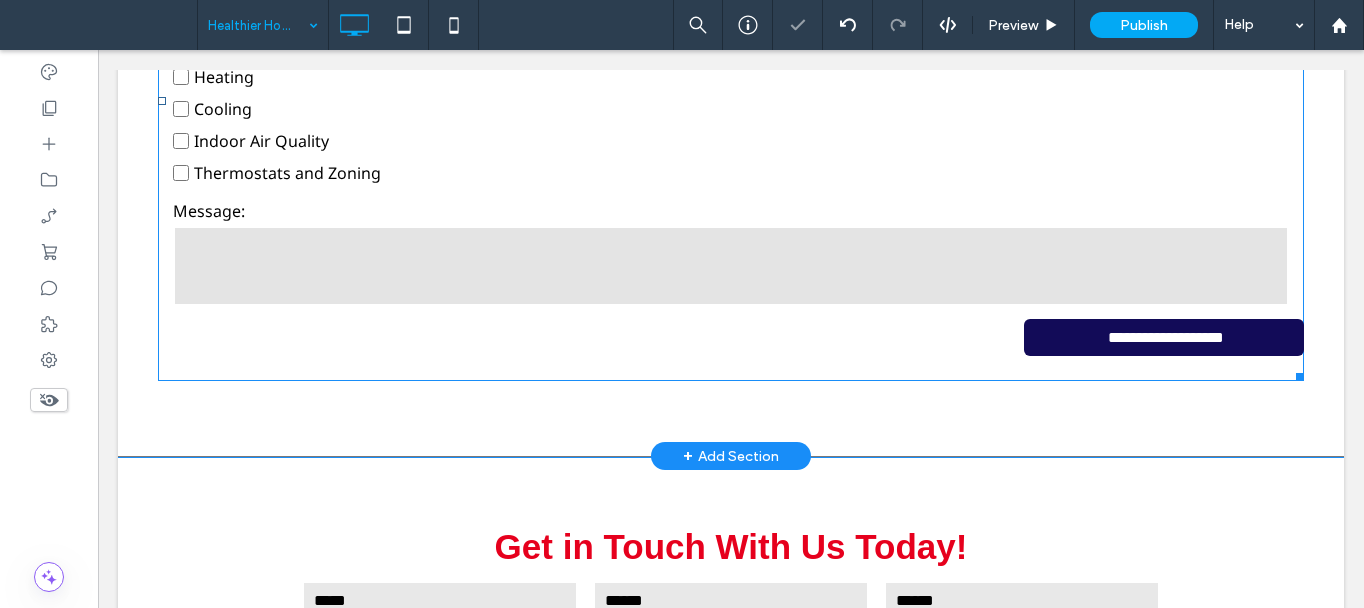 click on "Thermostats and Zoning" at bounding box center [731, 173] 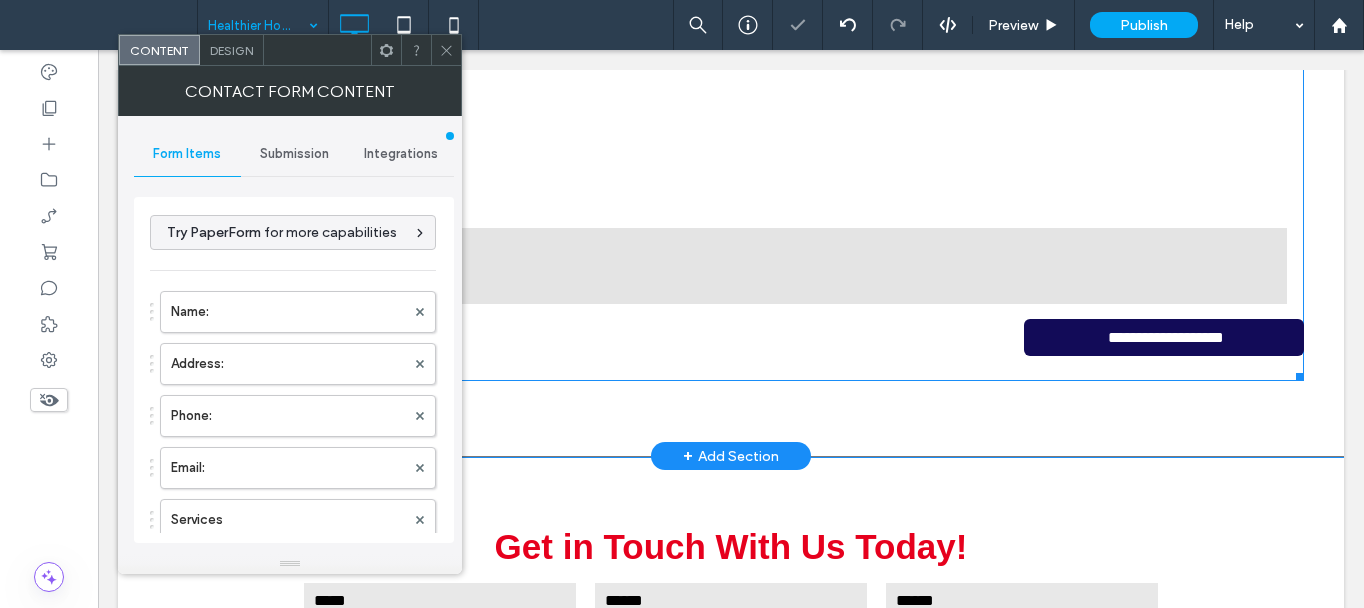 type on "**********" 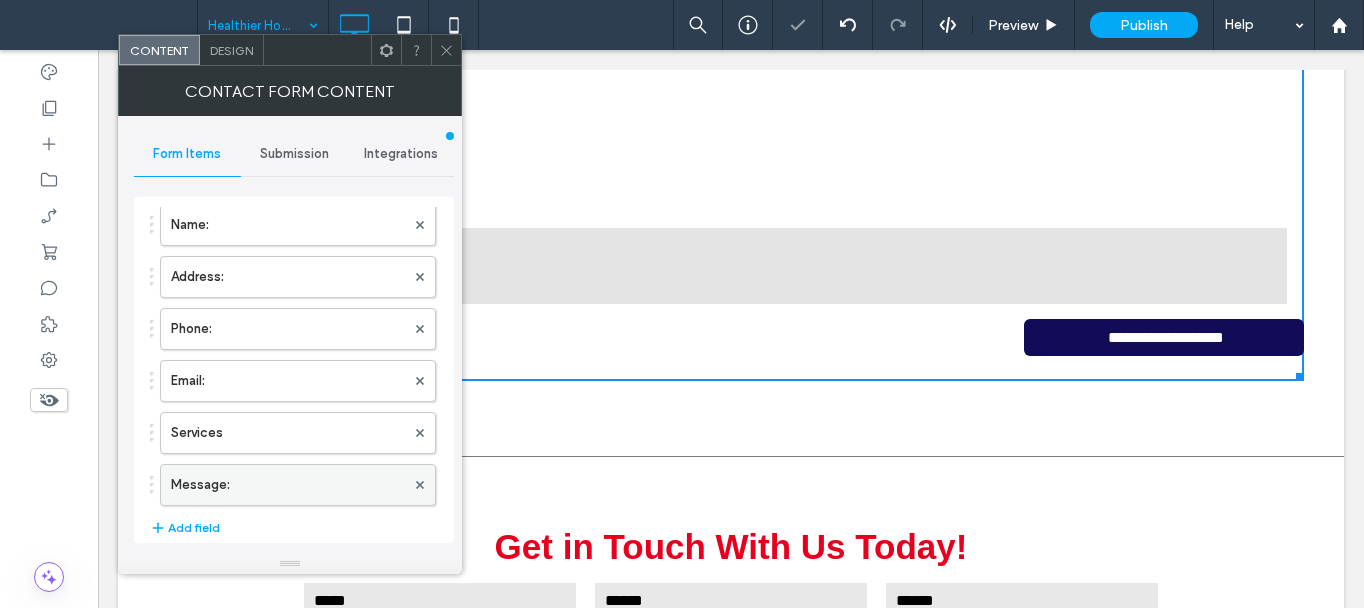 scroll, scrollTop: 200, scrollLeft: 0, axis: vertical 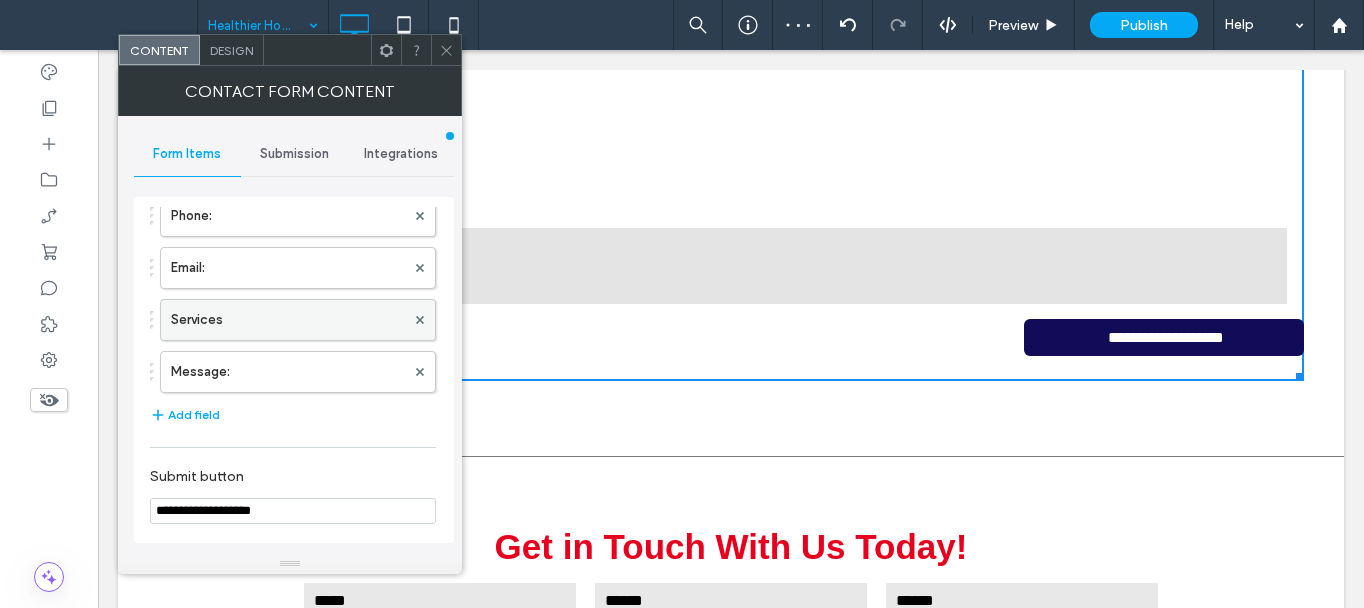click on "Services" at bounding box center (288, 320) 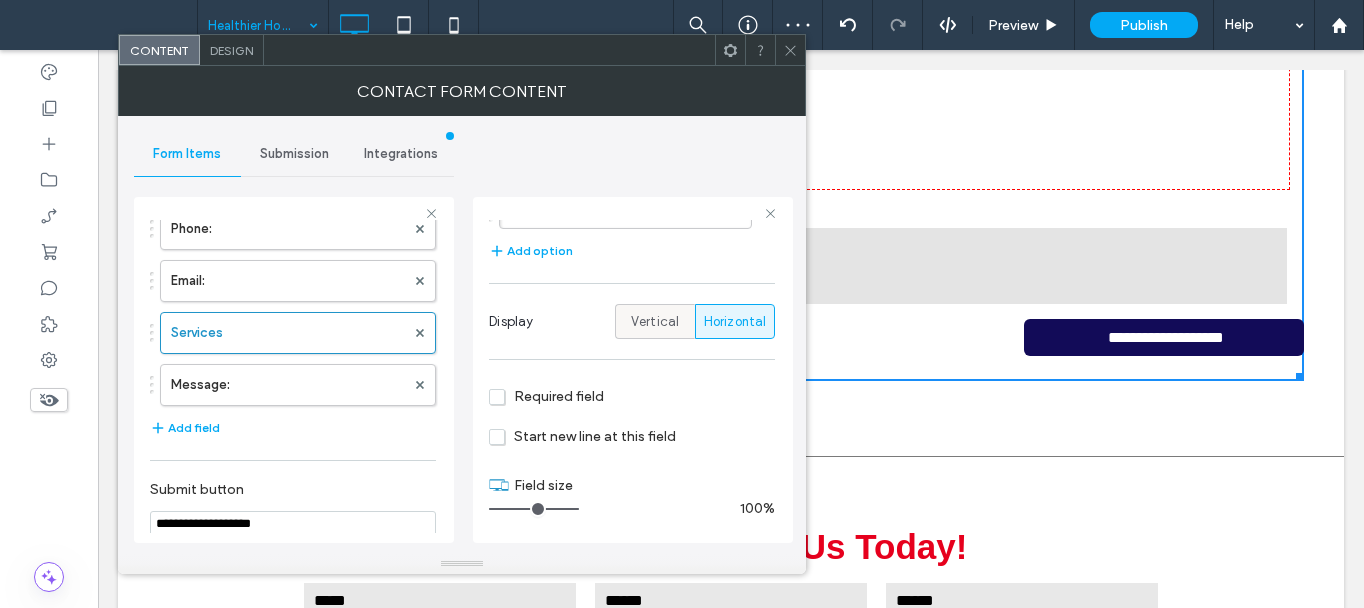 click on "Vertical" at bounding box center [655, 322] 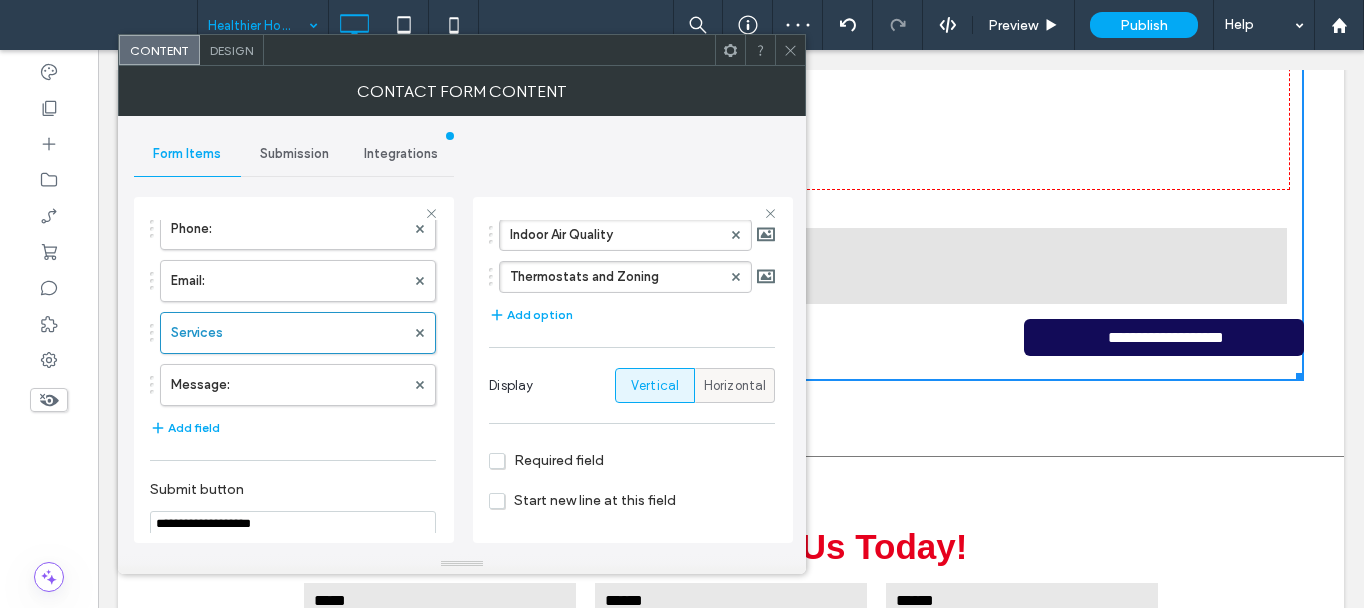 click on "Horizontal" at bounding box center (735, 386) 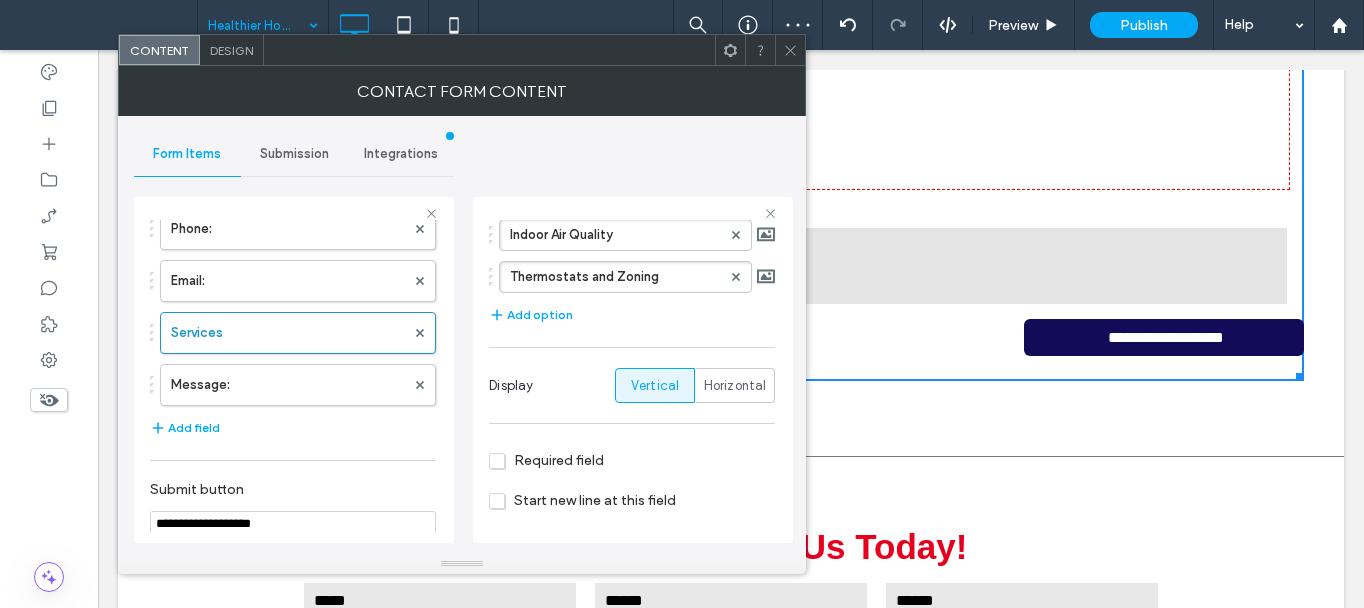 scroll, scrollTop: 393, scrollLeft: 0, axis: vertical 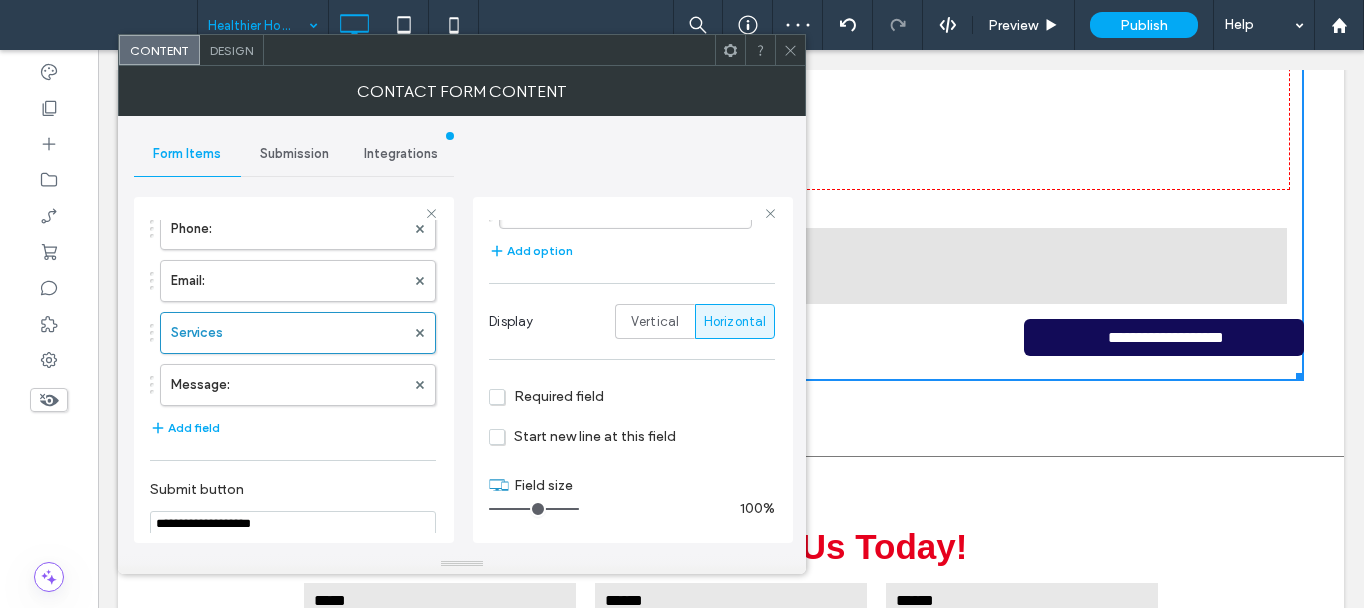 click 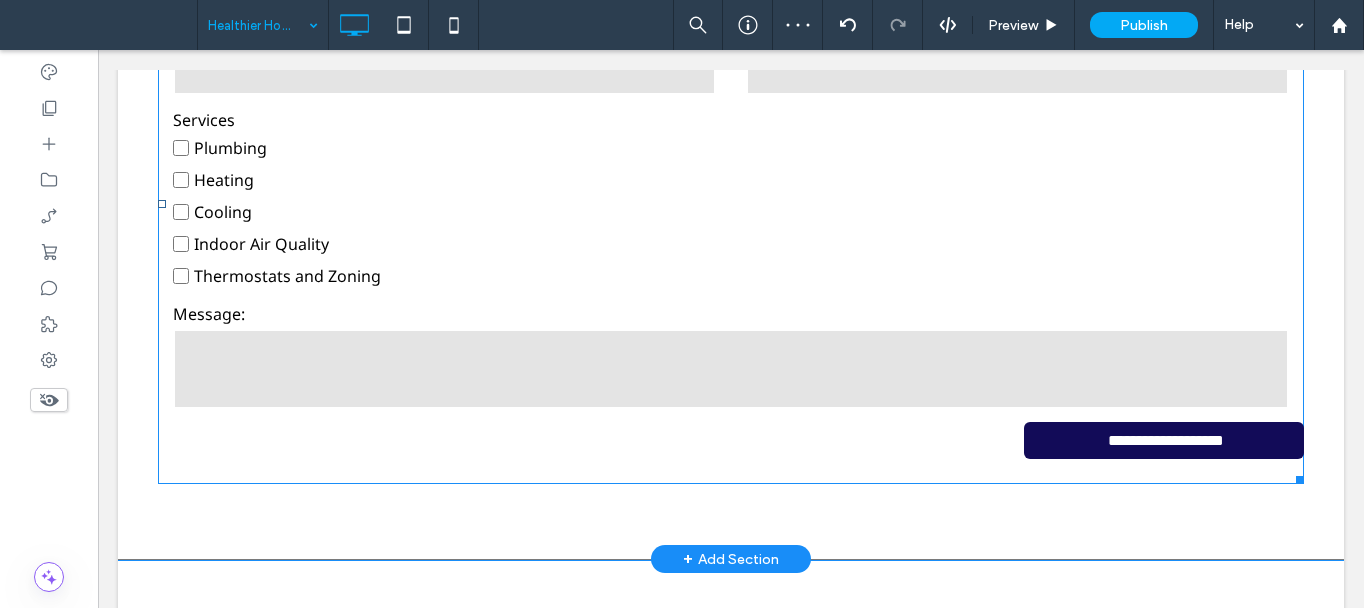 scroll, scrollTop: 9168, scrollLeft: 0, axis: vertical 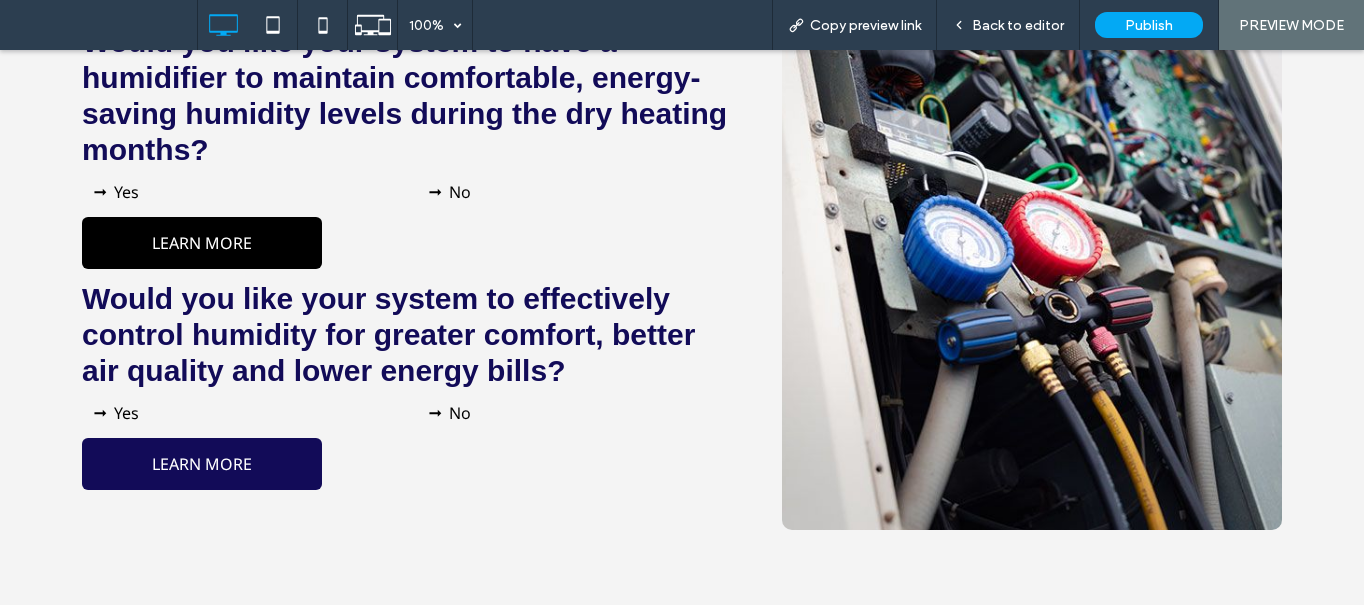 click on "LEARN MORE" at bounding box center (202, 243) 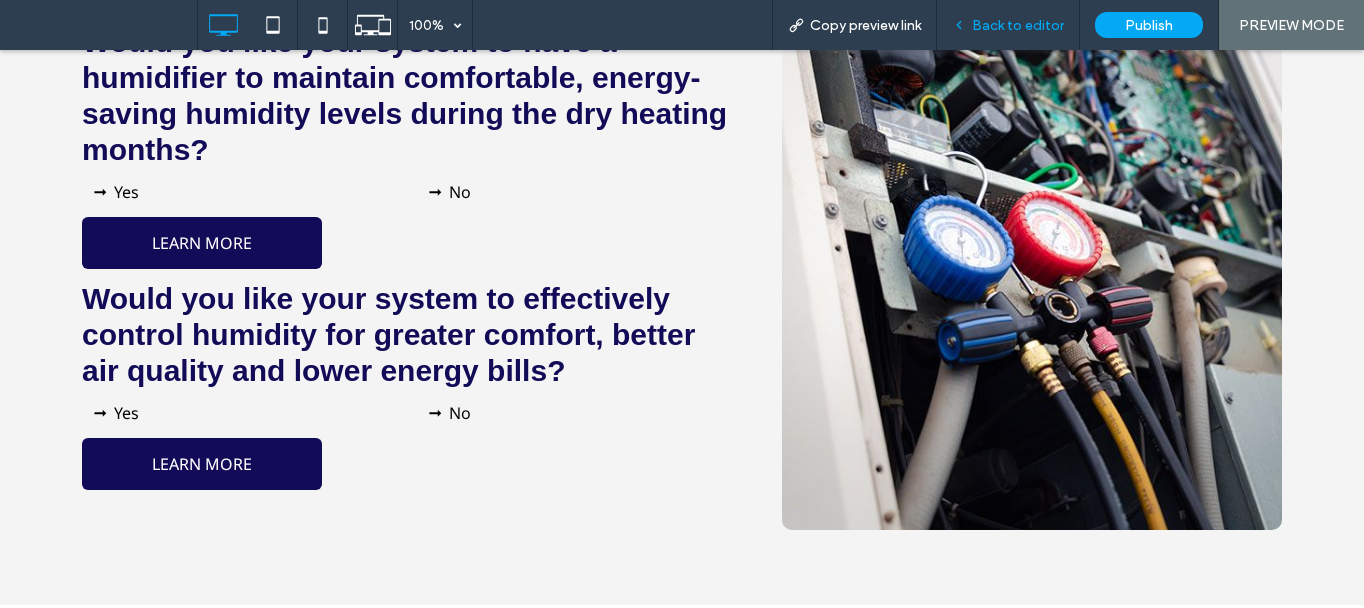 click on "Back to editor" at bounding box center (1018, 25) 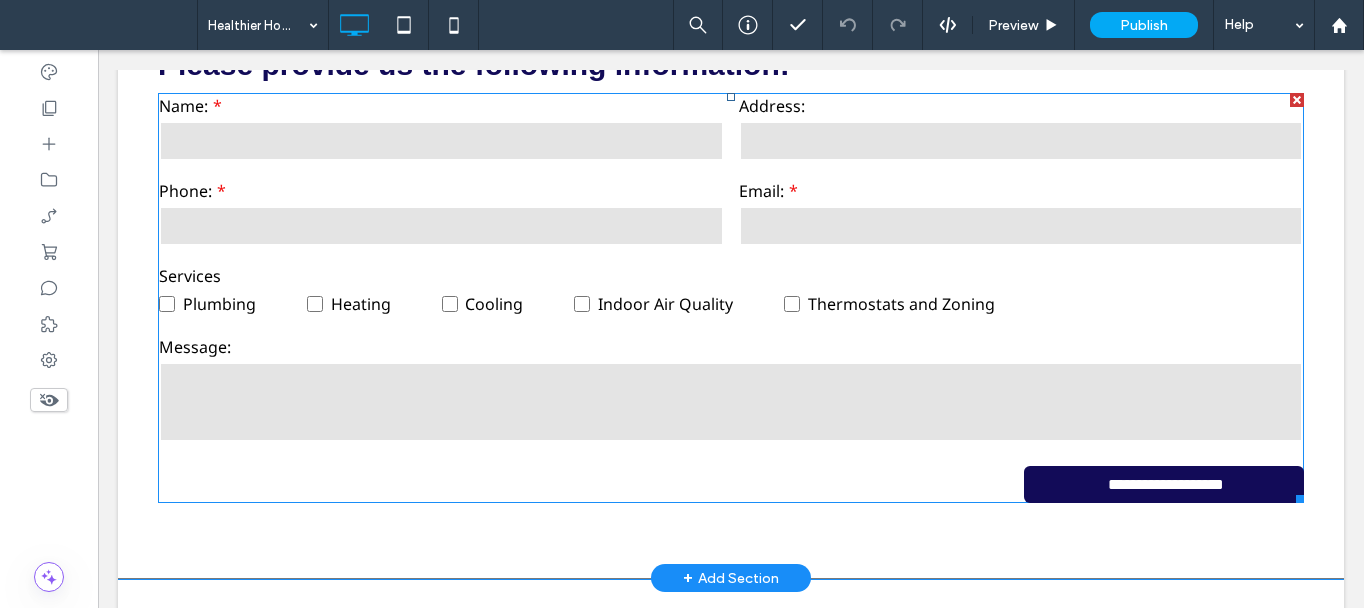 scroll, scrollTop: 8903, scrollLeft: 0, axis: vertical 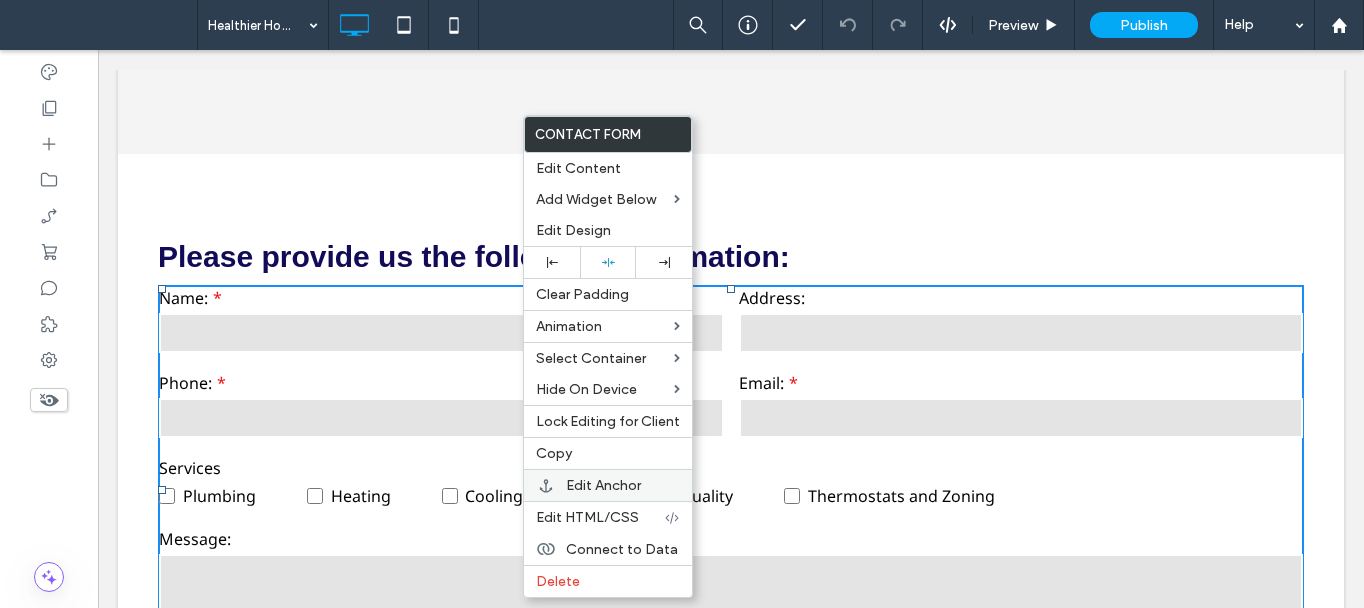 click on "Edit Anchor" at bounding box center [603, 485] 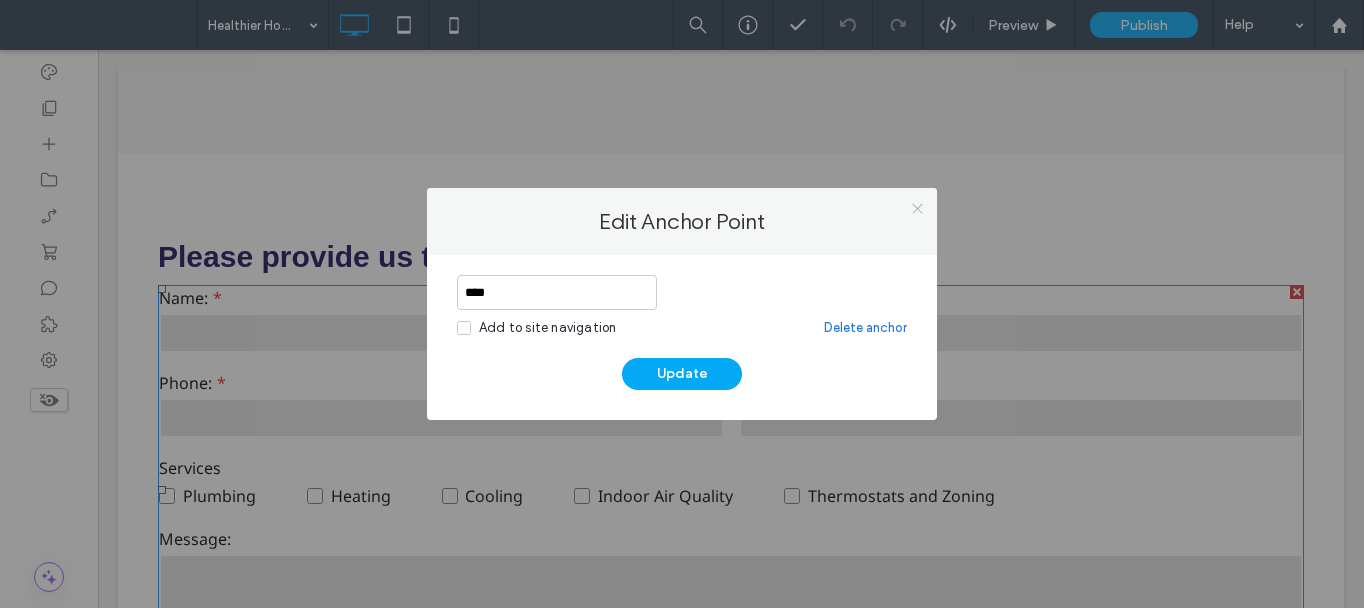 click 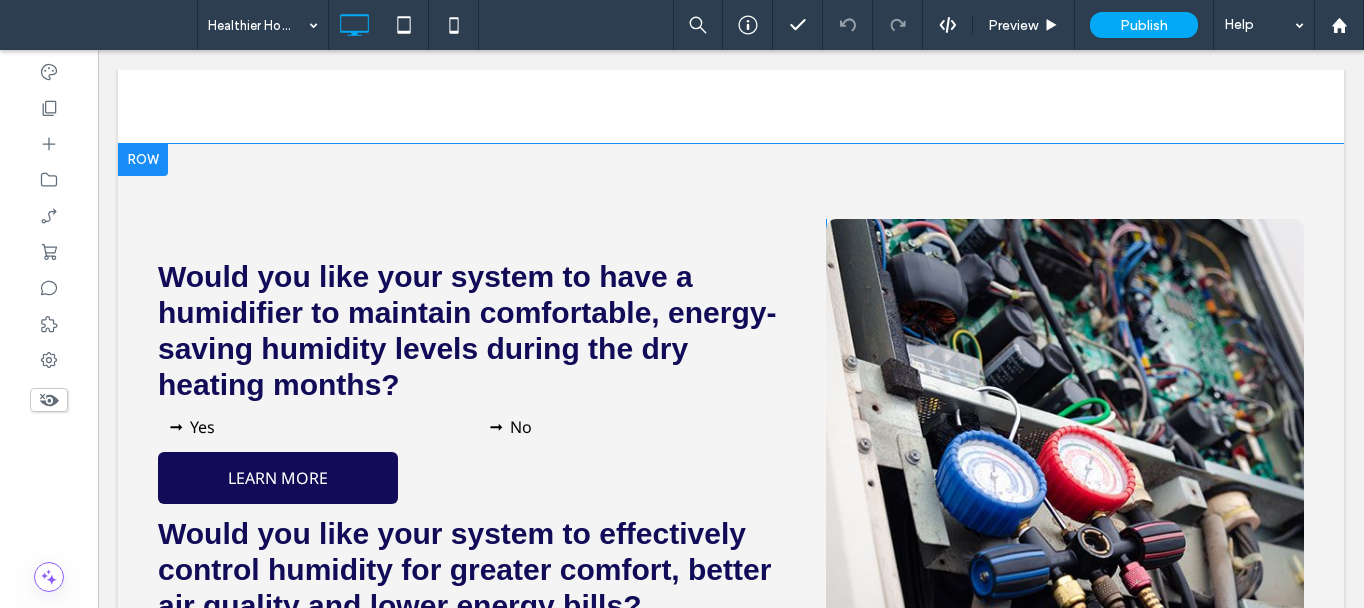 scroll, scrollTop: 1000, scrollLeft: 0, axis: vertical 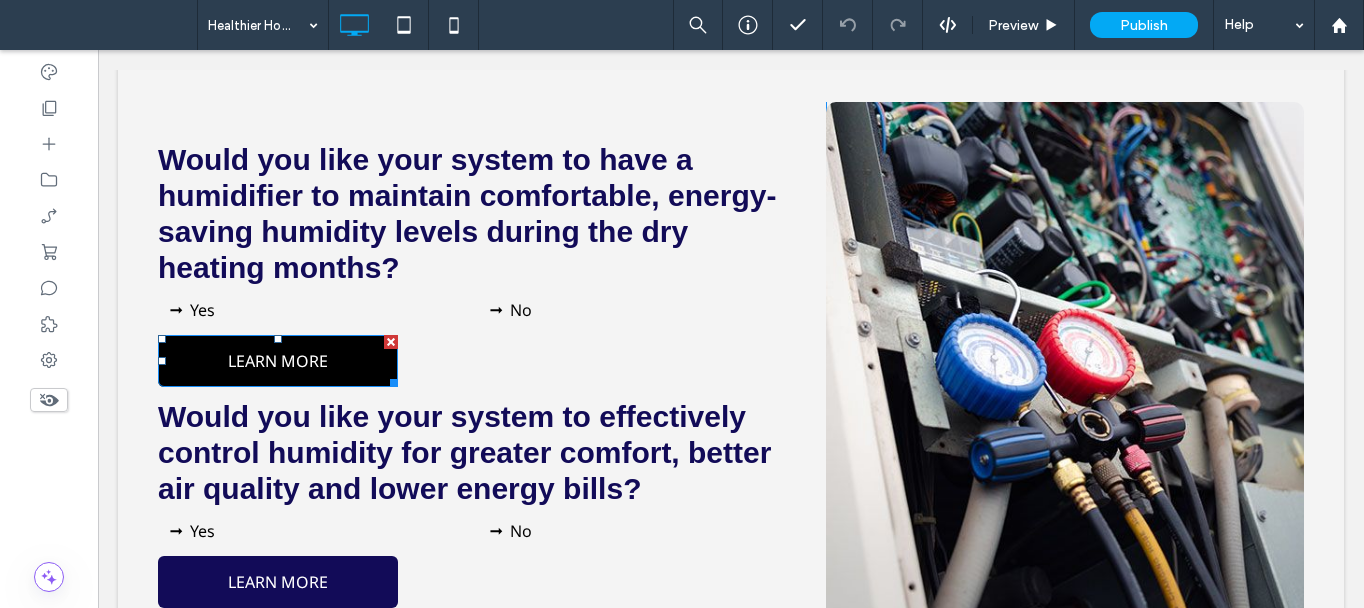 click on "LEARN MORE" at bounding box center [278, 361] 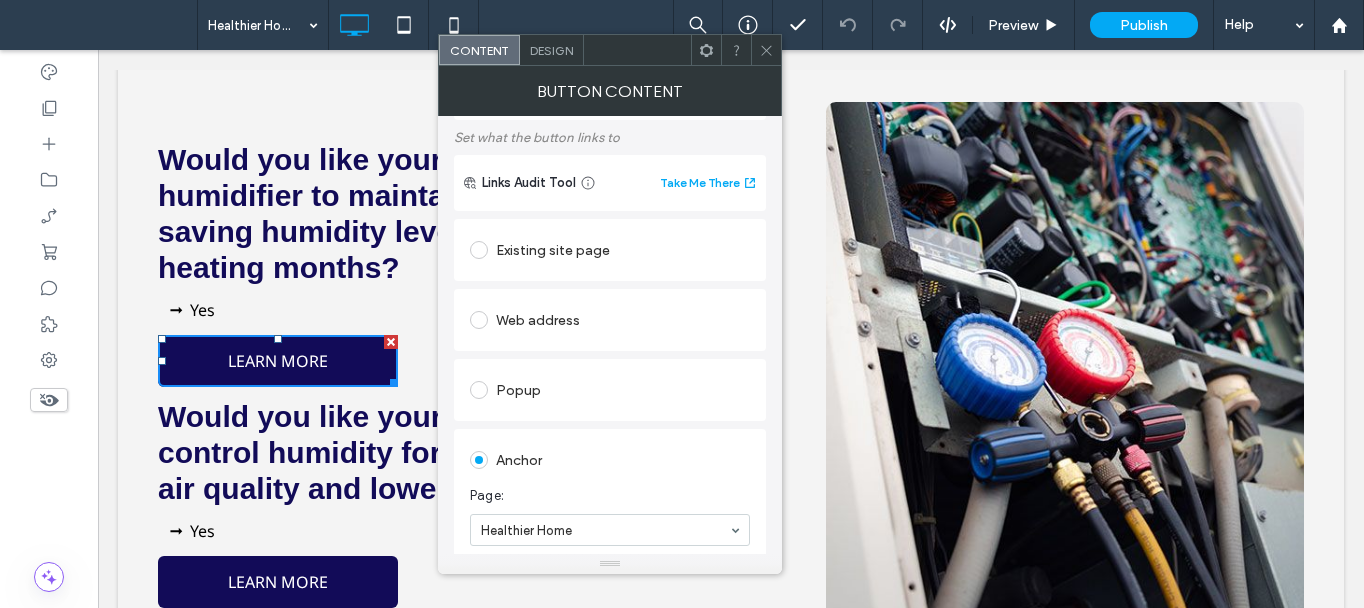 scroll, scrollTop: 400, scrollLeft: 0, axis: vertical 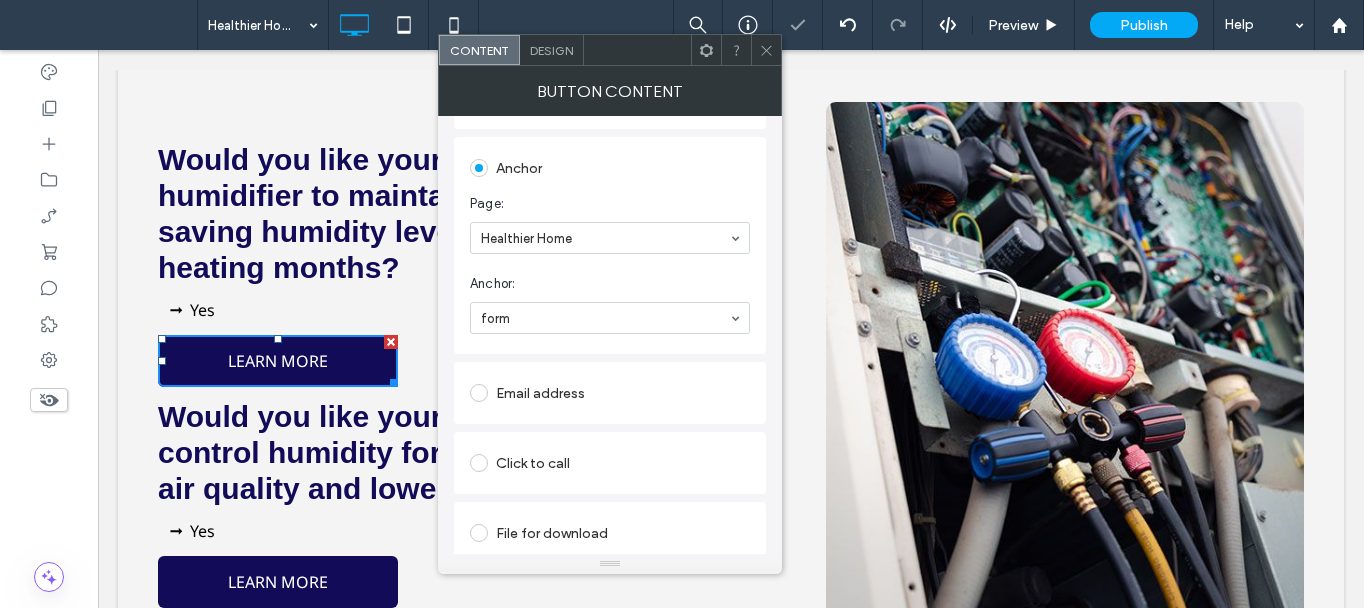 click 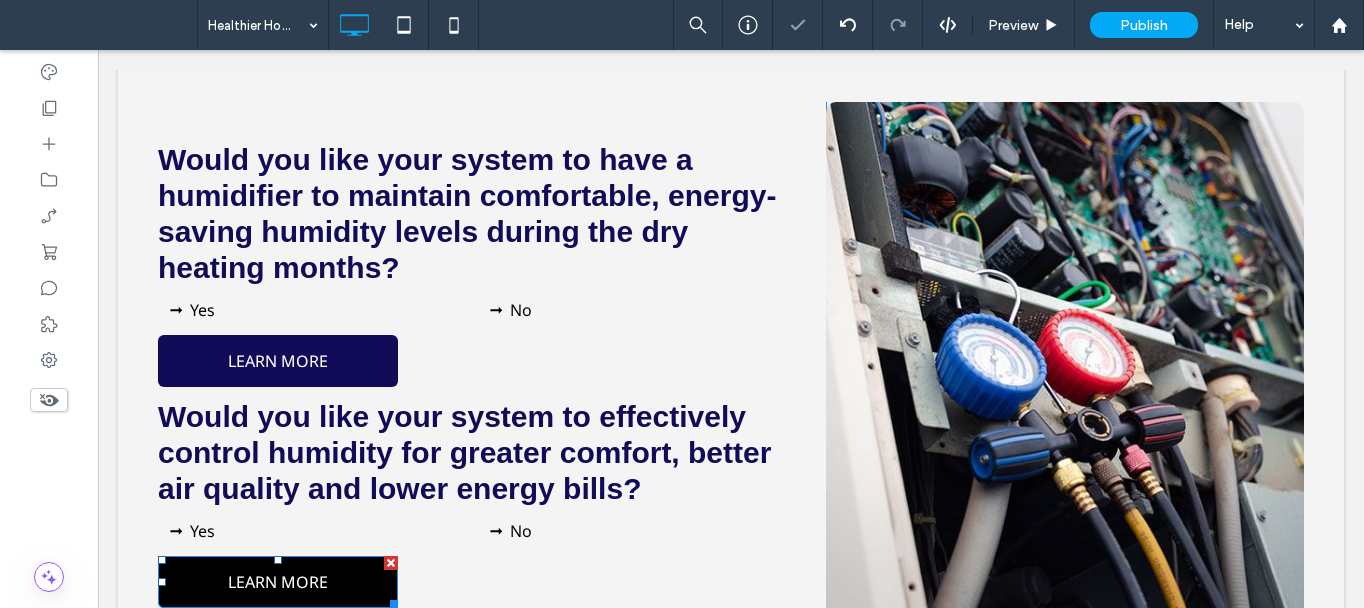 click on "LEARN MORE" at bounding box center [278, 582] 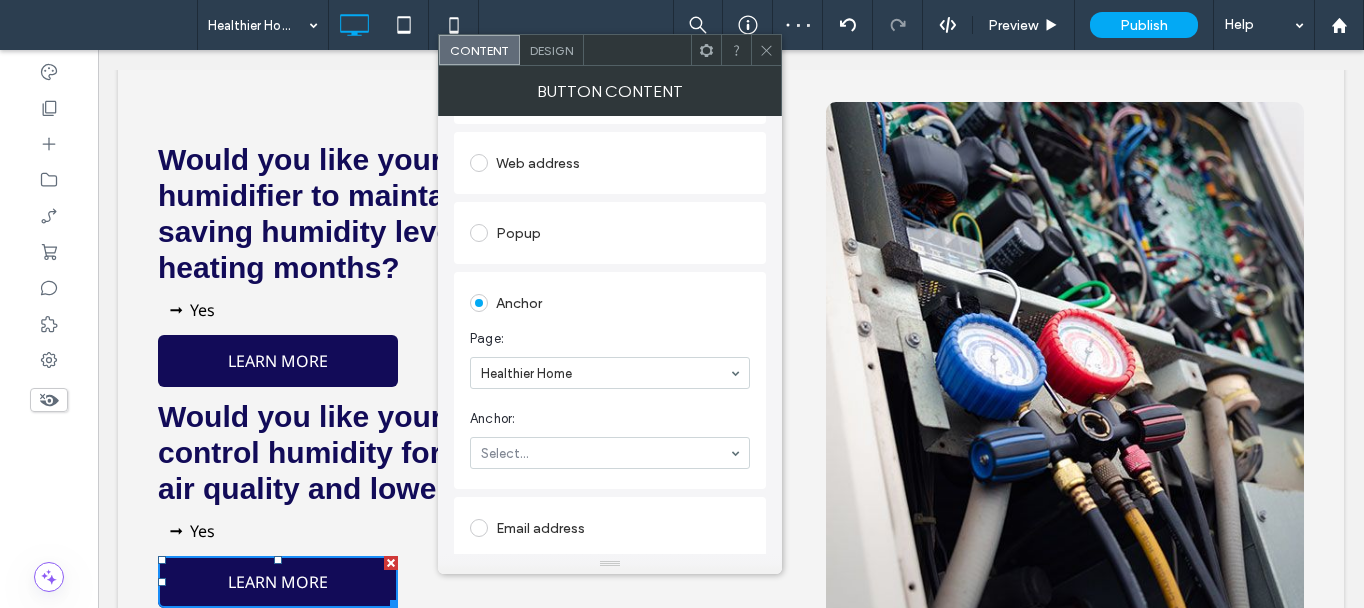 scroll, scrollTop: 300, scrollLeft: 0, axis: vertical 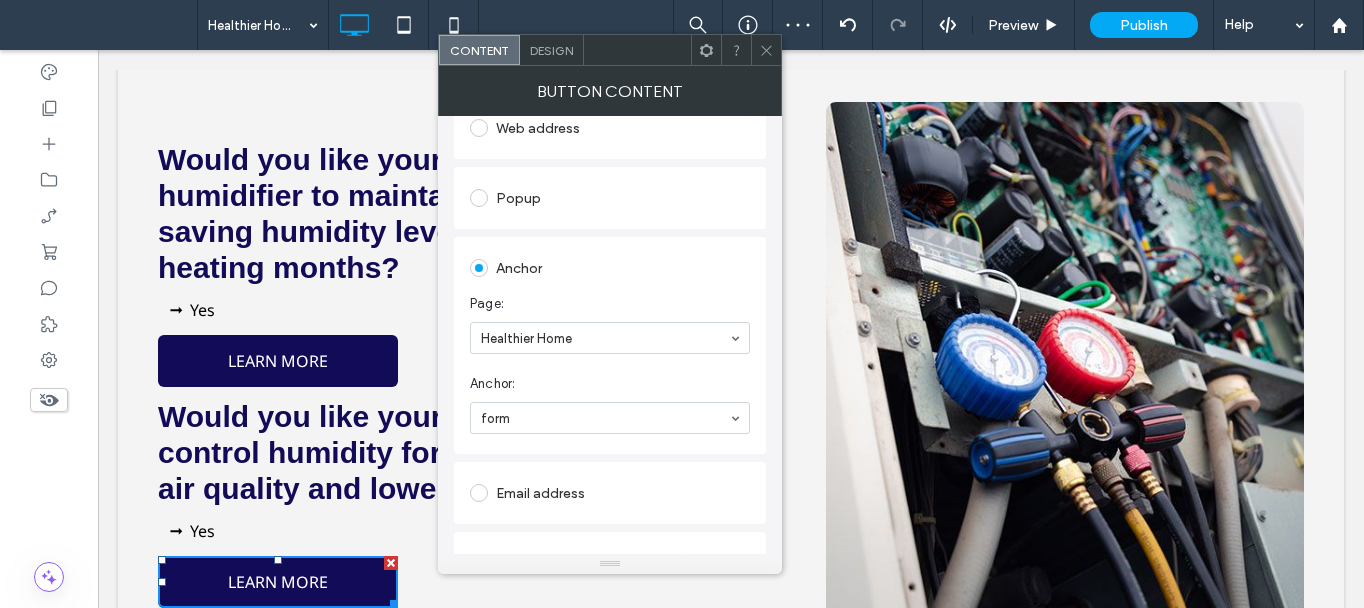 click 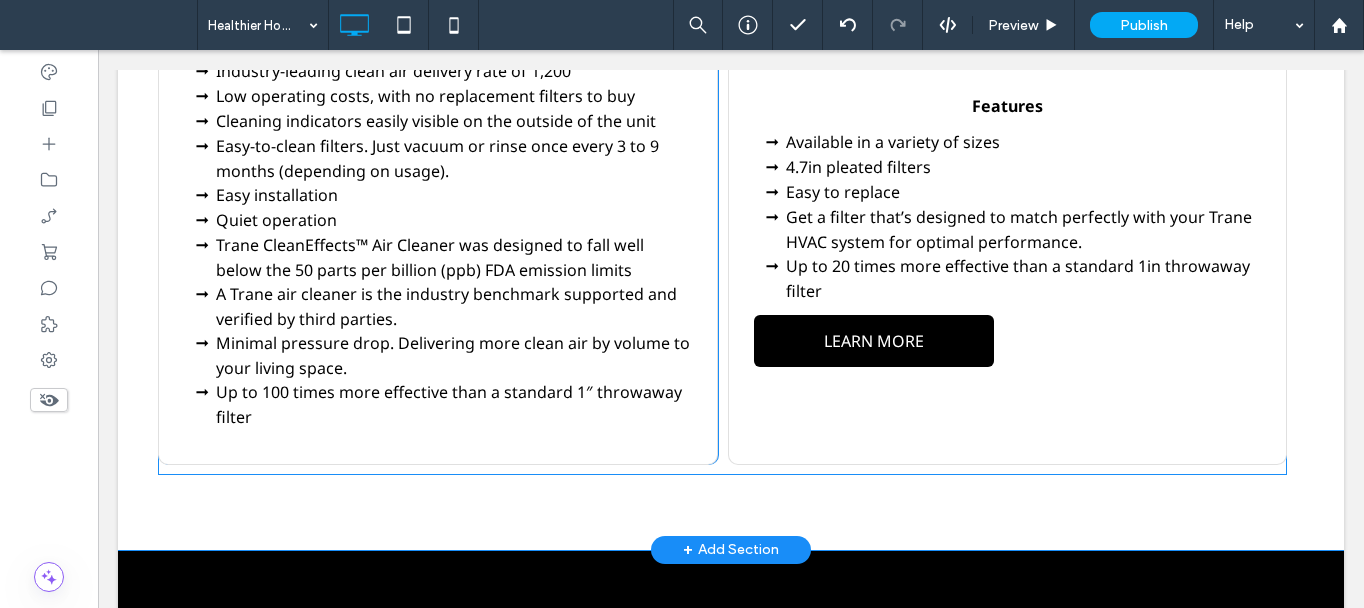 scroll, scrollTop: 2400, scrollLeft: 0, axis: vertical 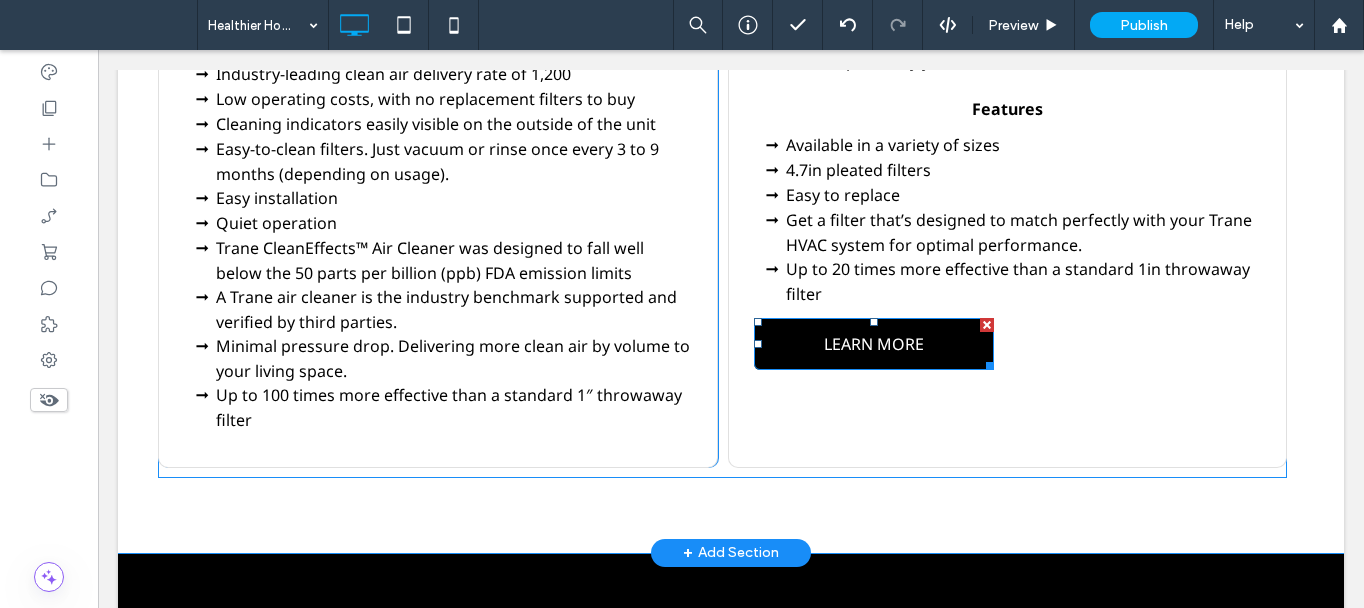 click on "LEARN MORE" at bounding box center [874, 344] 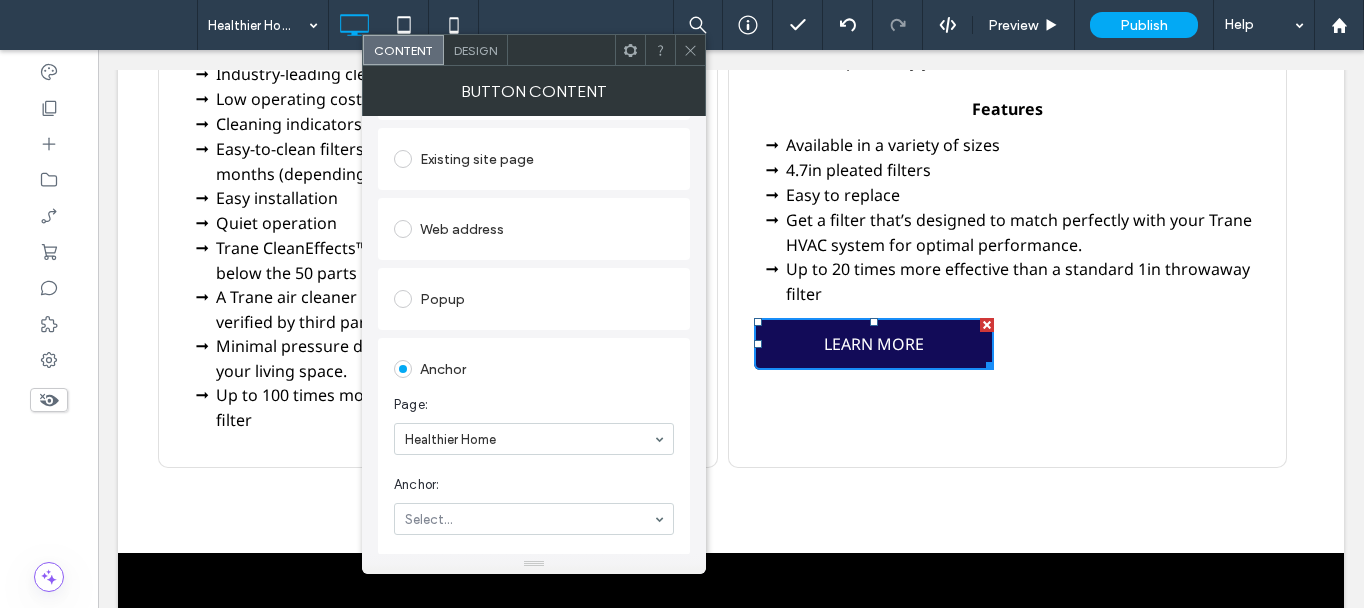 scroll, scrollTop: 200, scrollLeft: 0, axis: vertical 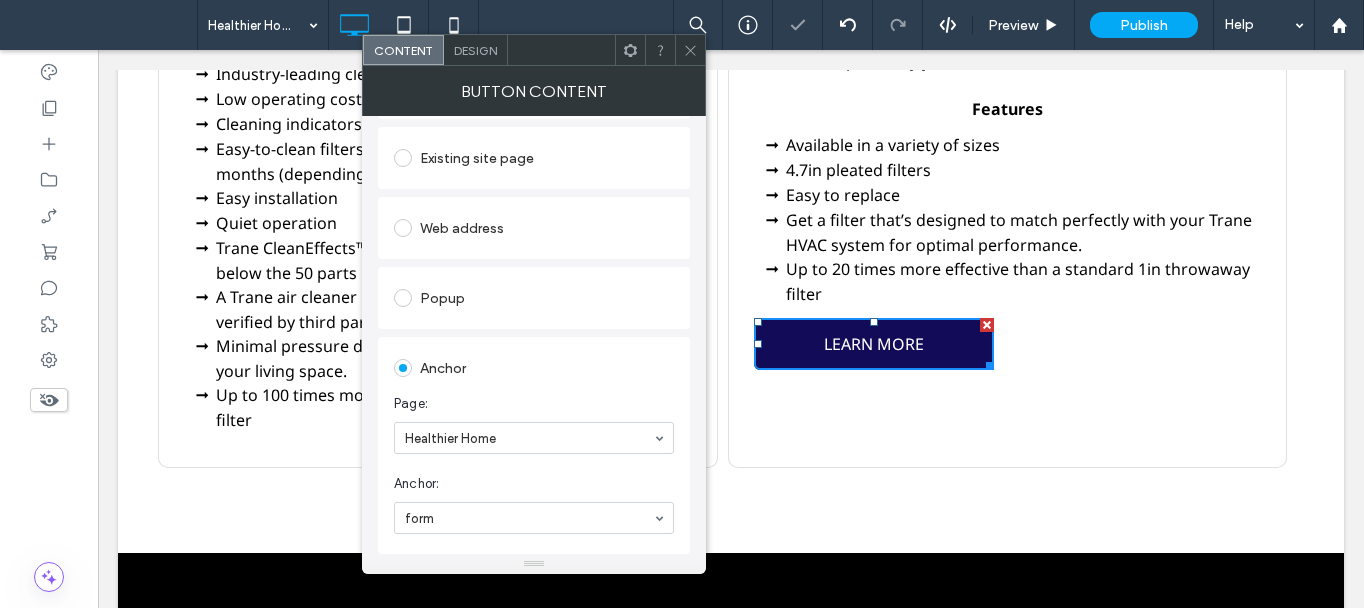 click at bounding box center [690, 50] 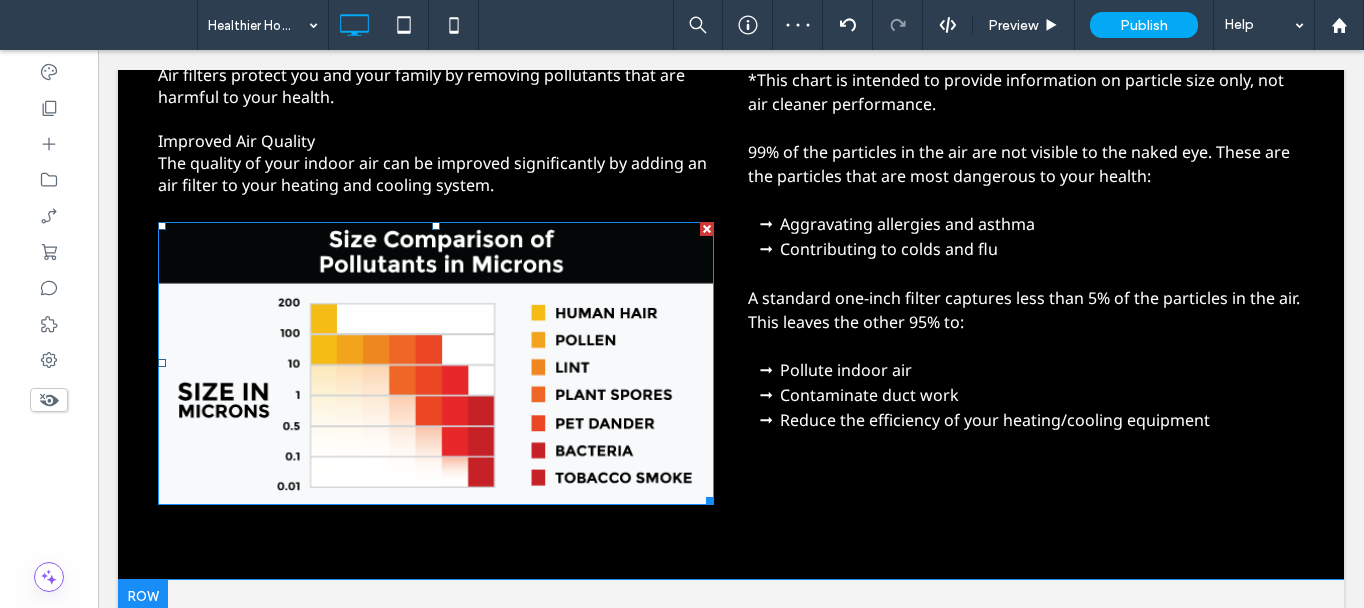 scroll, scrollTop: 3300, scrollLeft: 0, axis: vertical 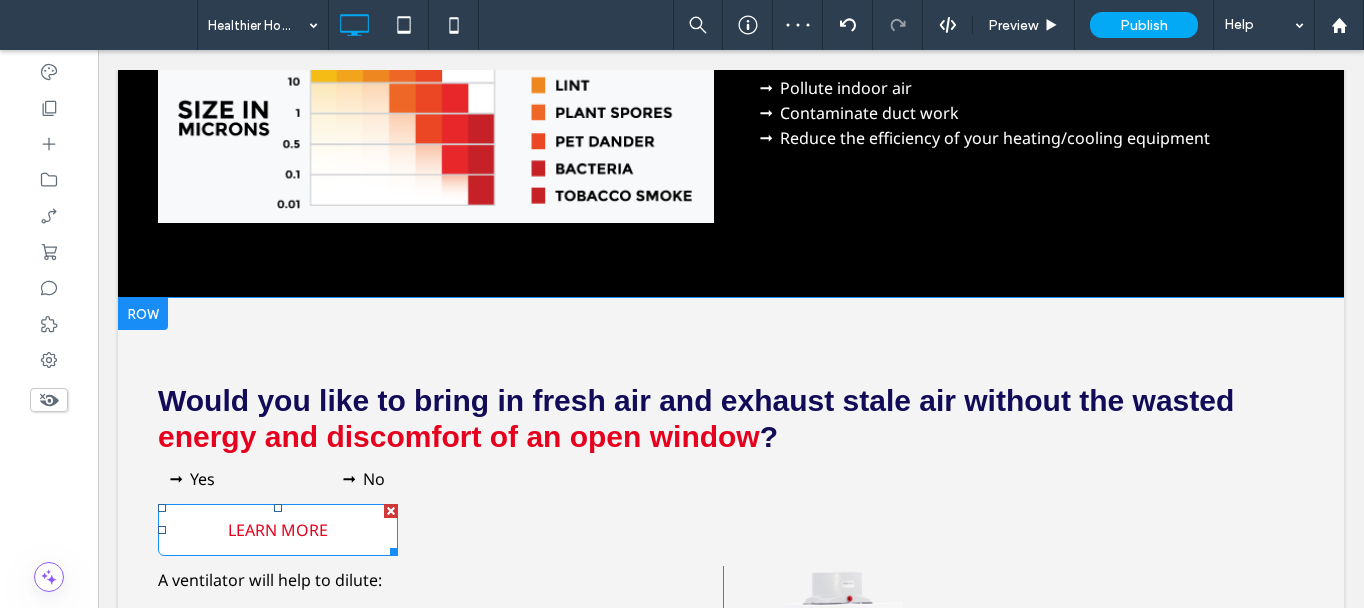 click on "LEARN MORE" at bounding box center (278, 530) 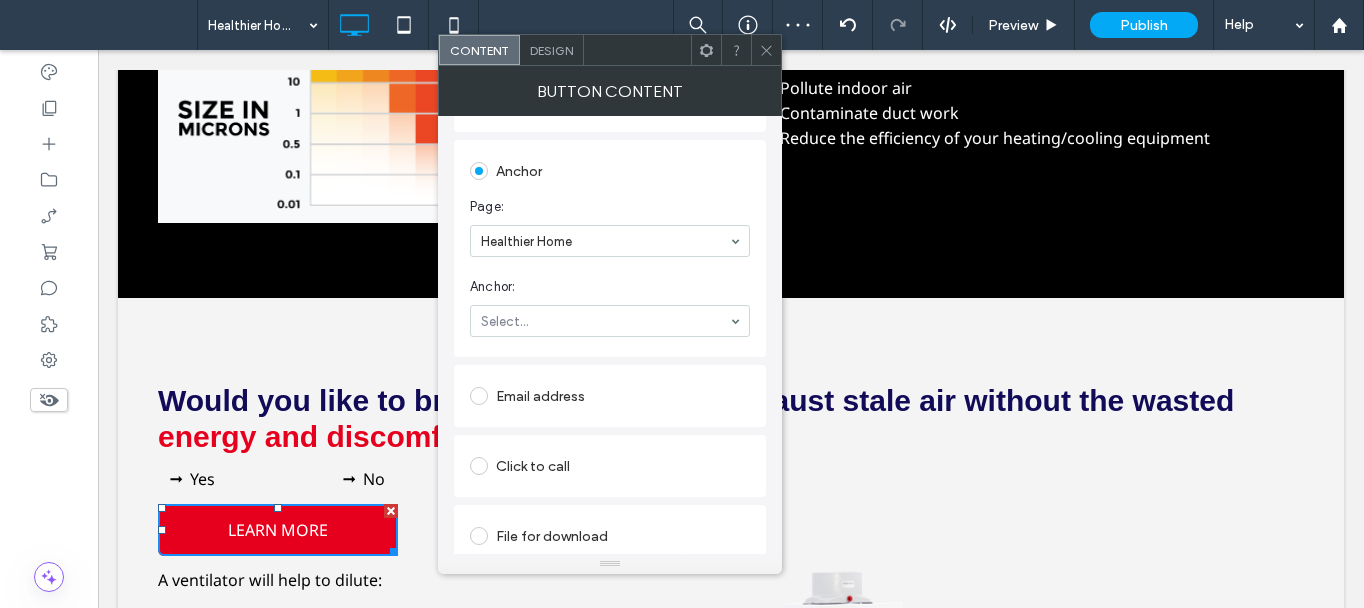 scroll, scrollTop: 400, scrollLeft: 0, axis: vertical 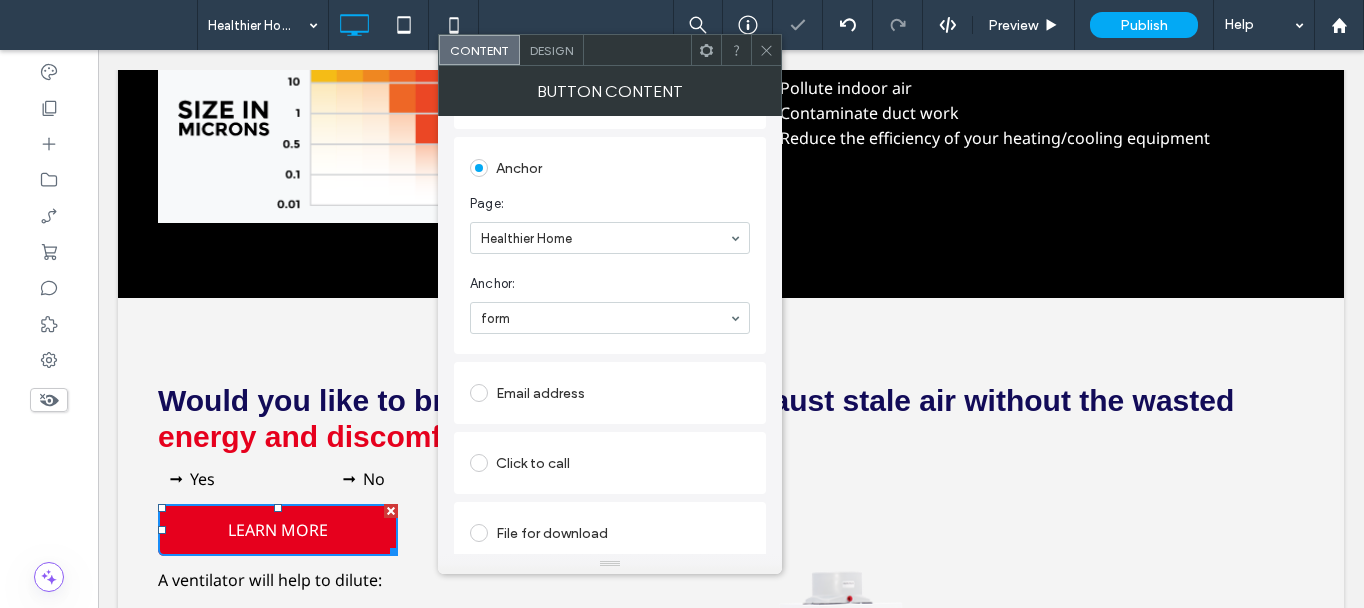 click 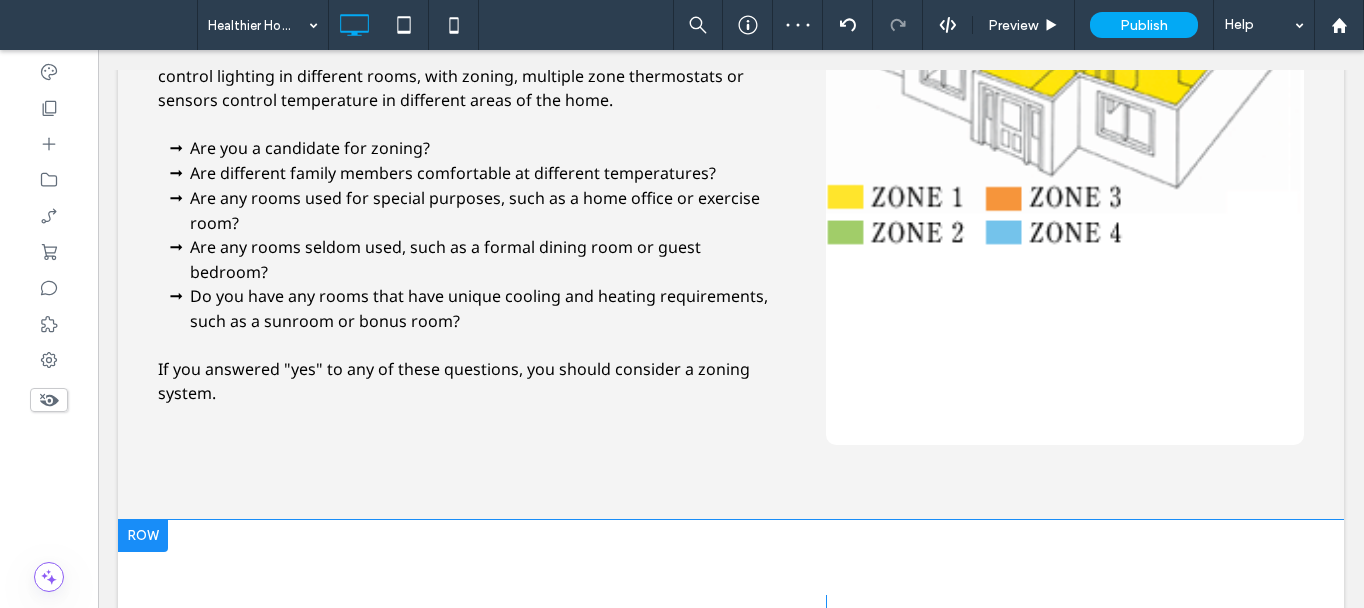 scroll, scrollTop: 6000, scrollLeft: 0, axis: vertical 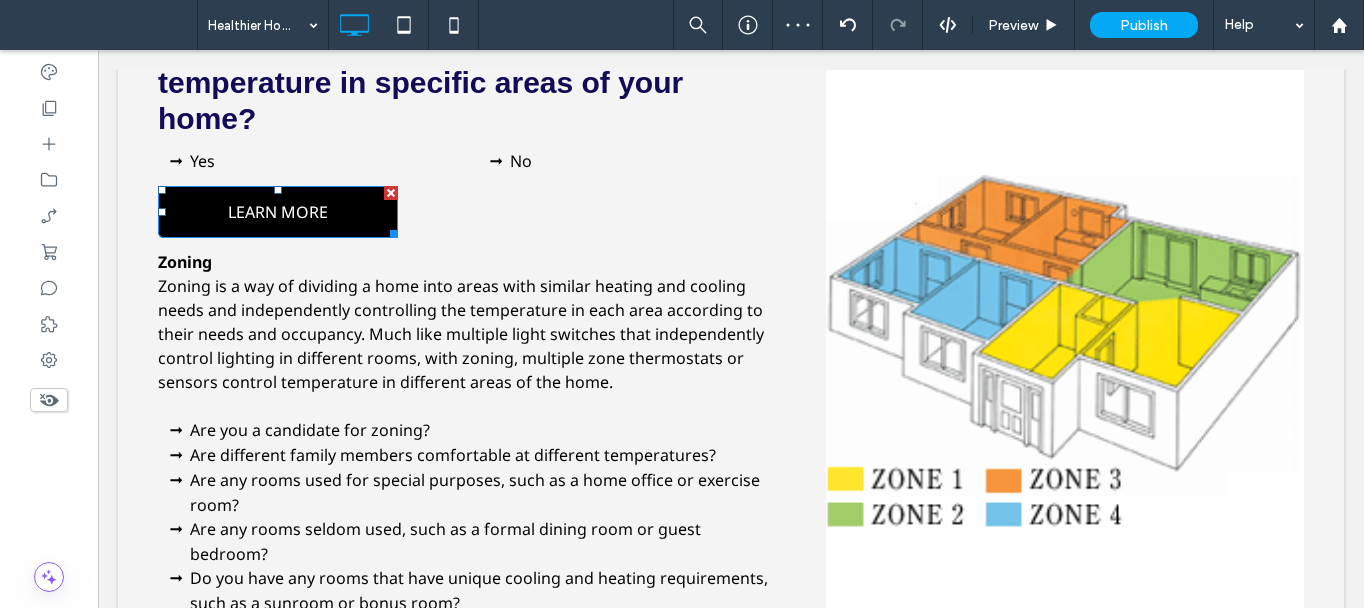 click on "LEARN MORE" at bounding box center (278, 212) 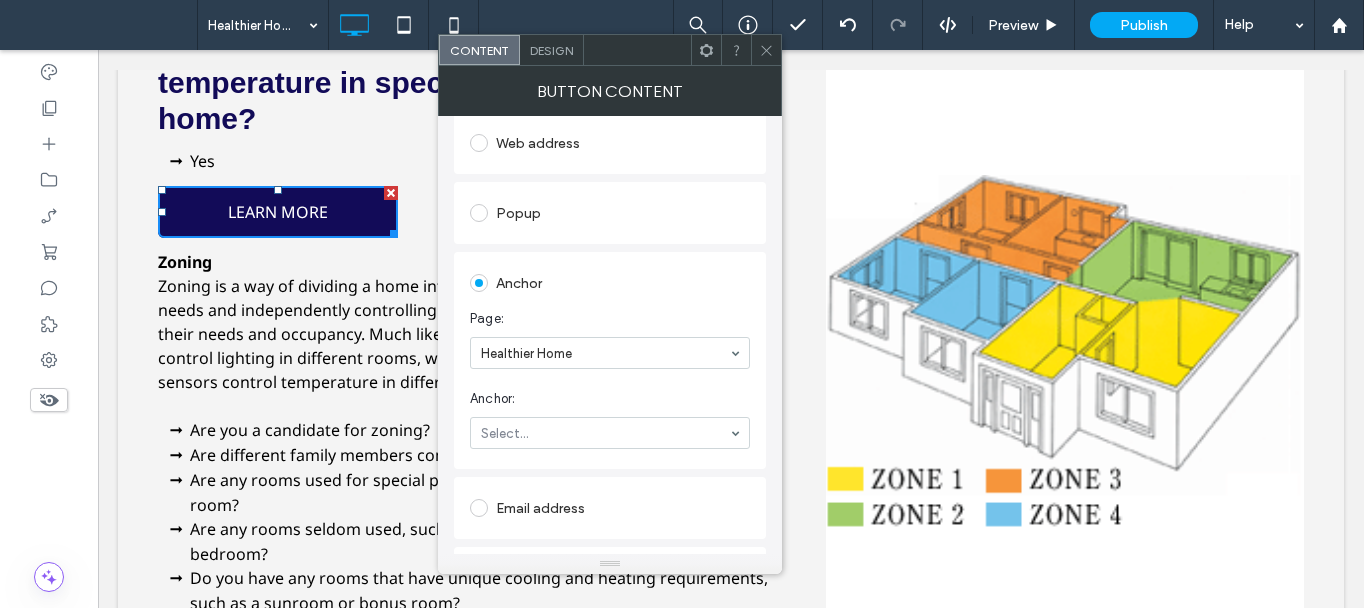scroll, scrollTop: 400, scrollLeft: 0, axis: vertical 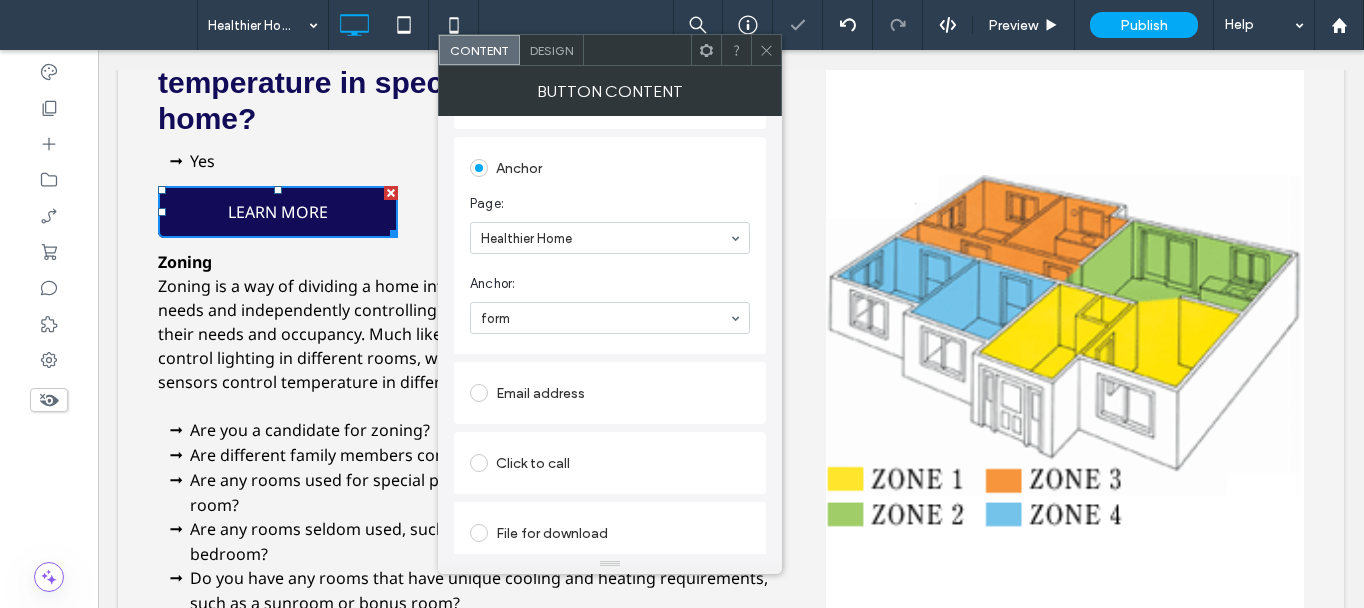 click 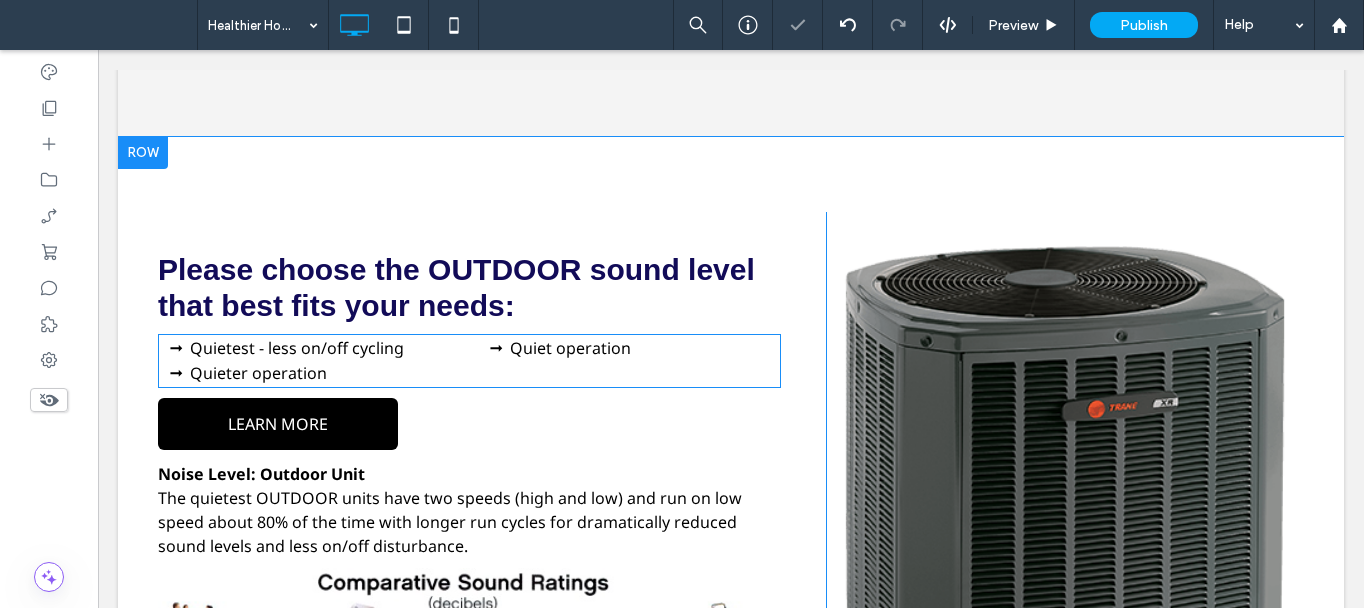 scroll, scrollTop: 6700, scrollLeft: 0, axis: vertical 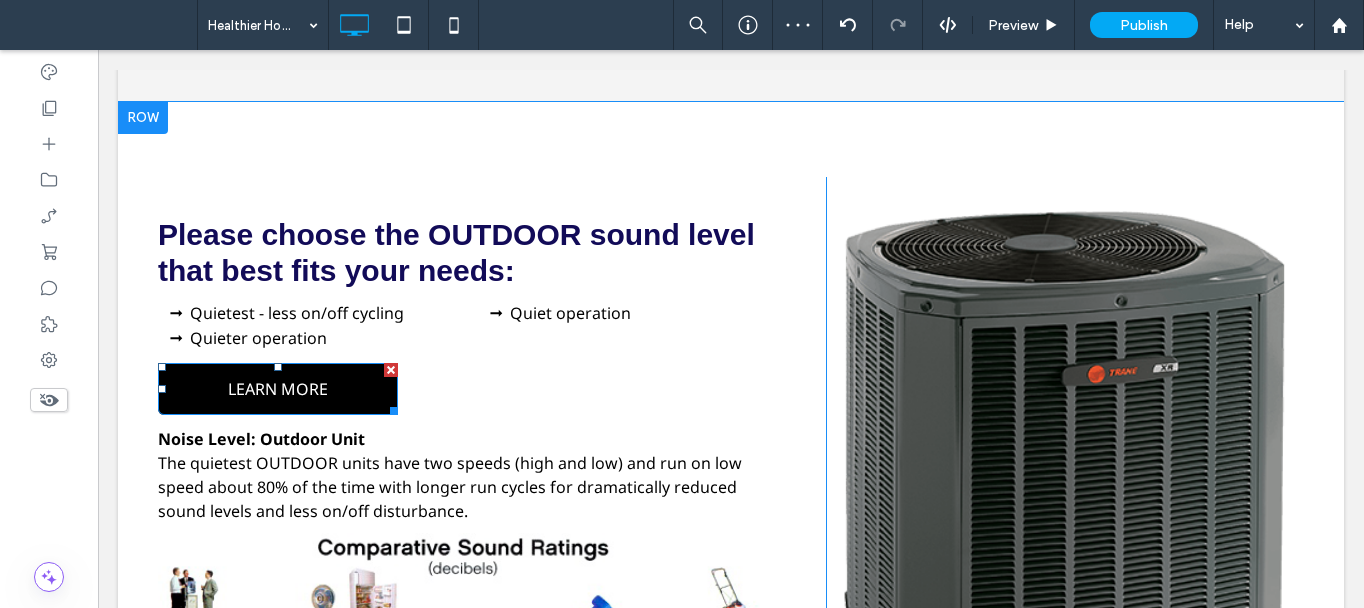 click on "LEARN MORE" at bounding box center [278, 389] 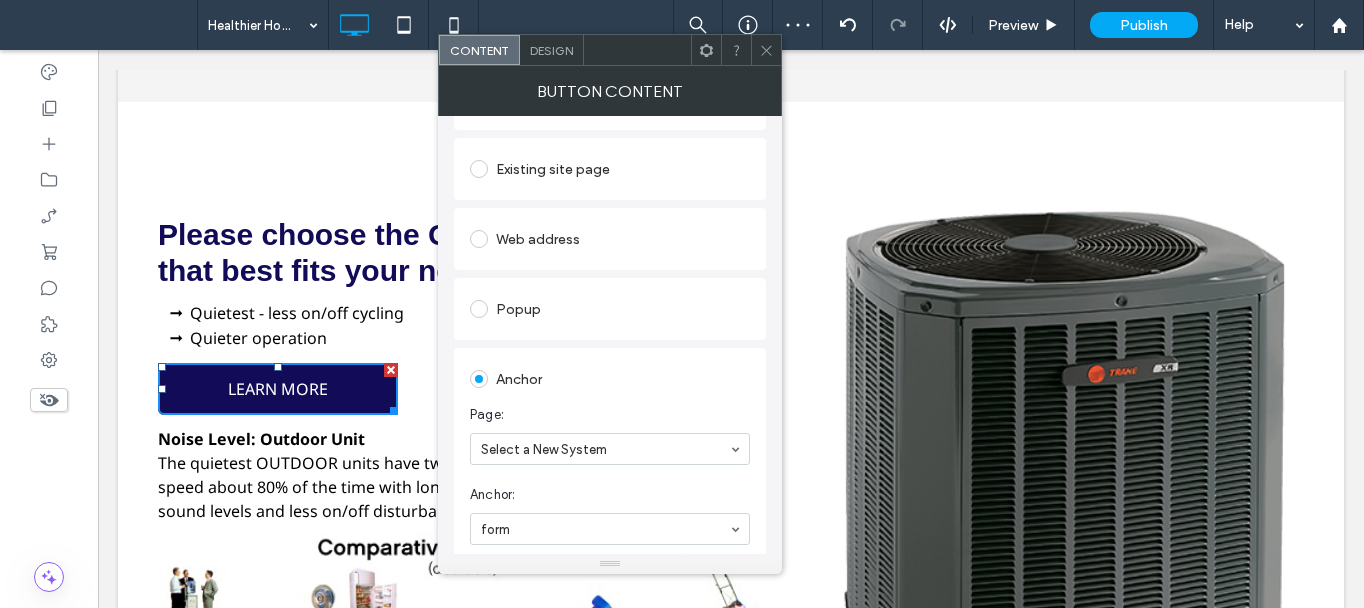 scroll, scrollTop: 200, scrollLeft: 0, axis: vertical 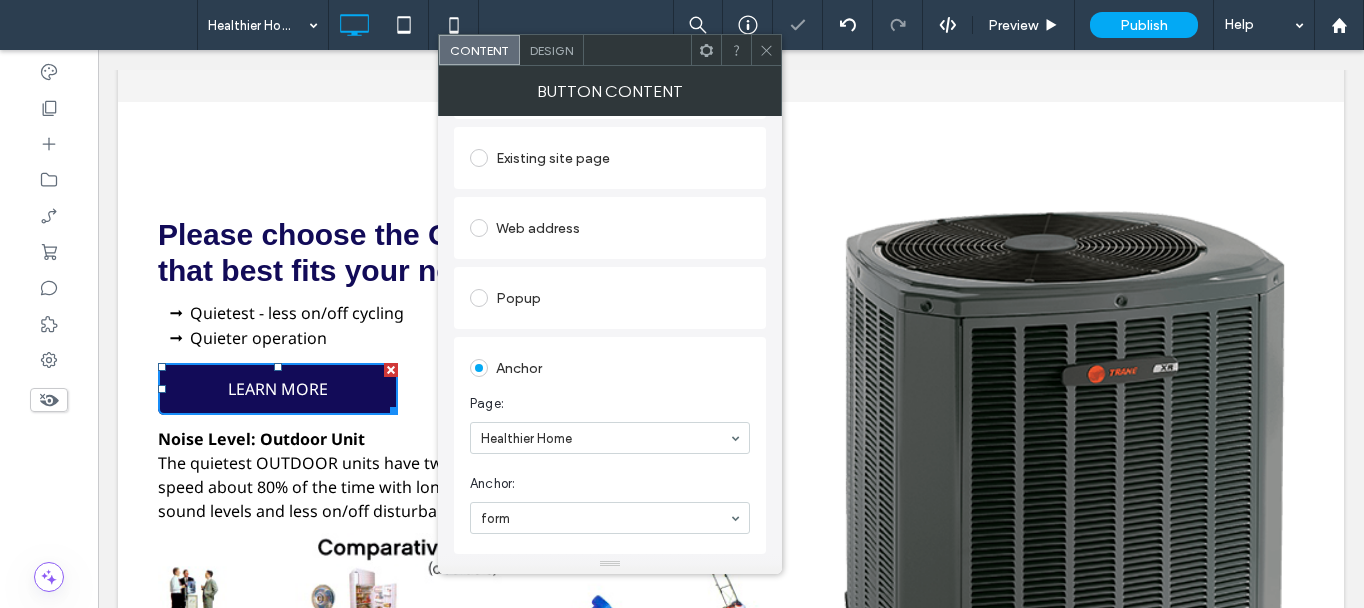 click at bounding box center [766, 50] 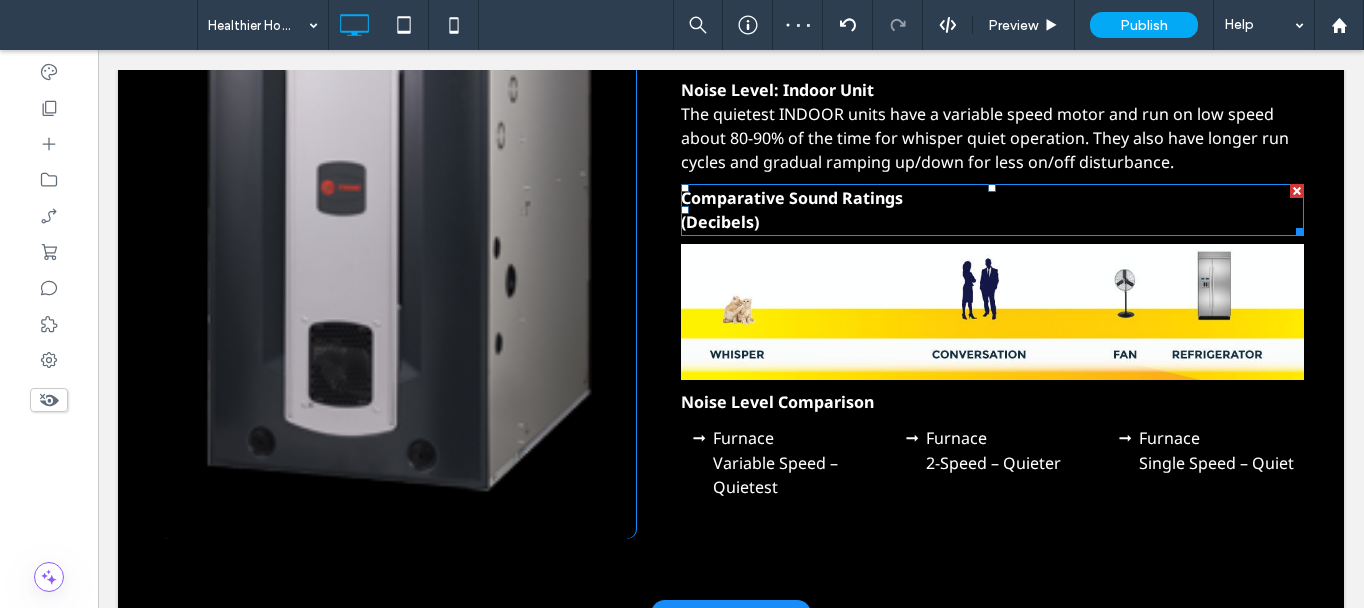 scroll, scrollTop: 7700, scrollLeft: 0, axis: vertical 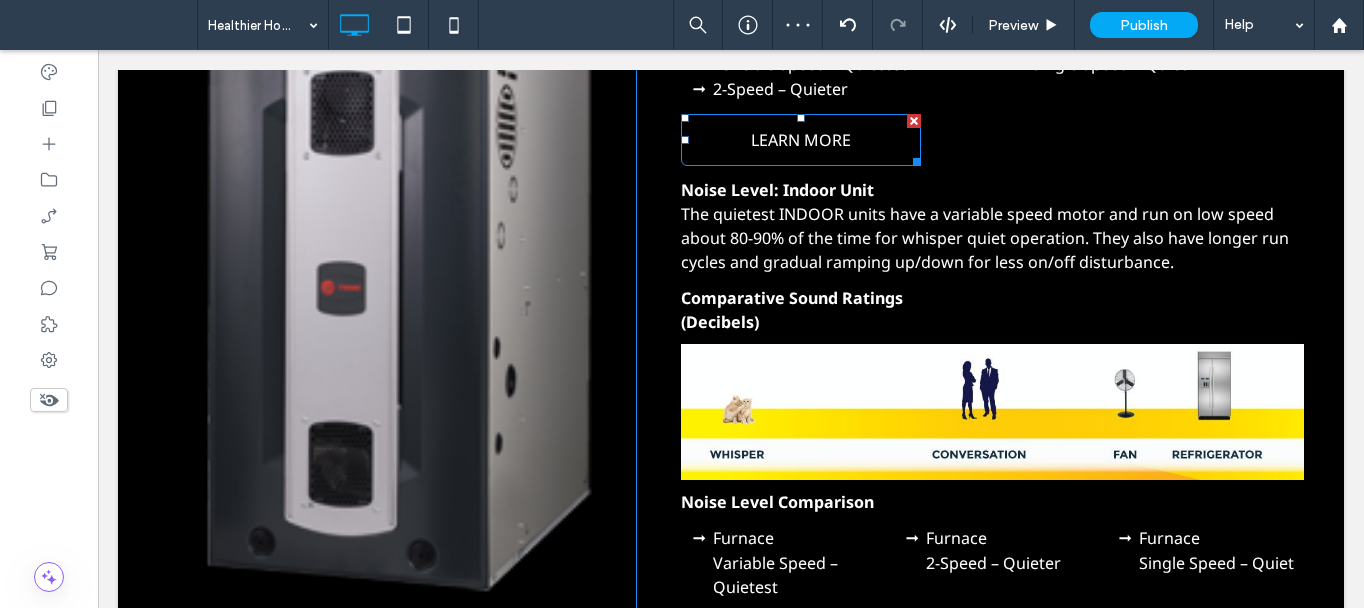 click on "LEARN MORE" at bounding box center (801, 140) 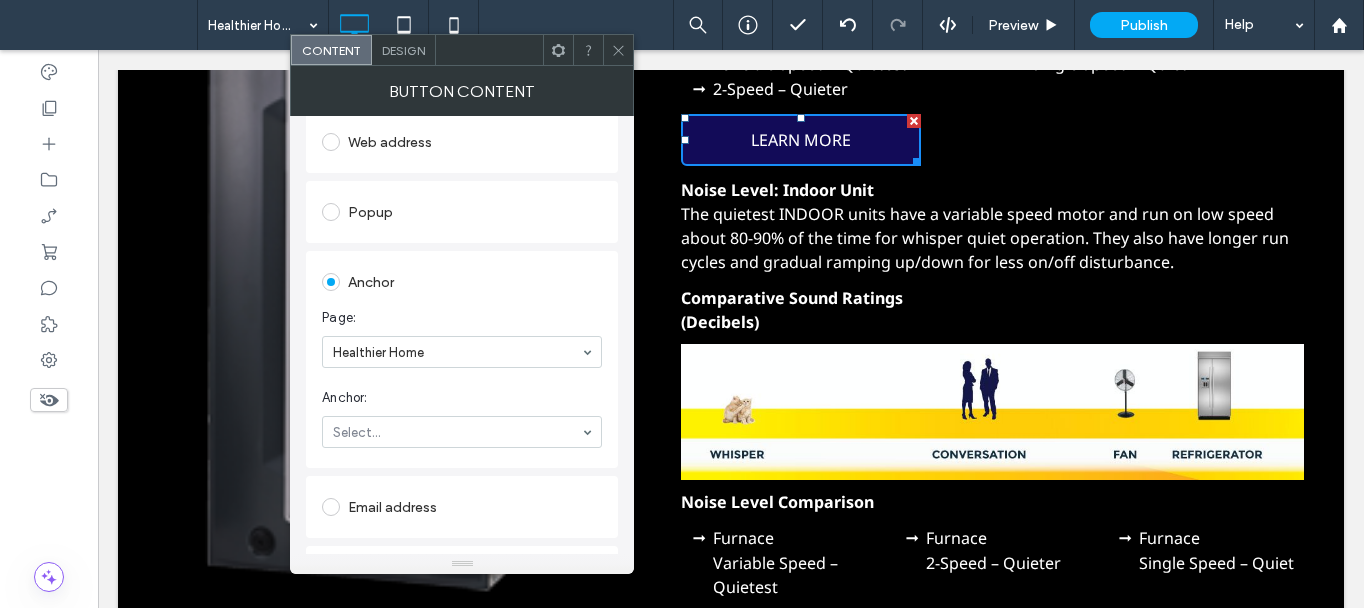 scroll, scrollTop: 300, scrollLeft: 0, axis: vertical 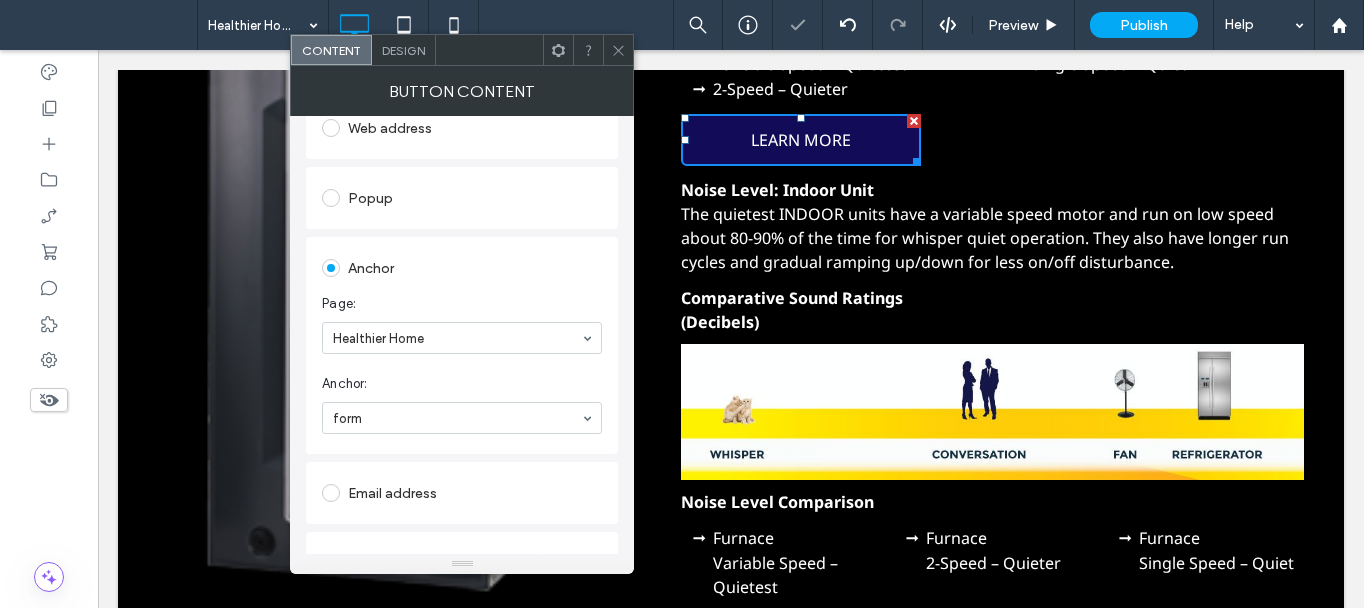 click 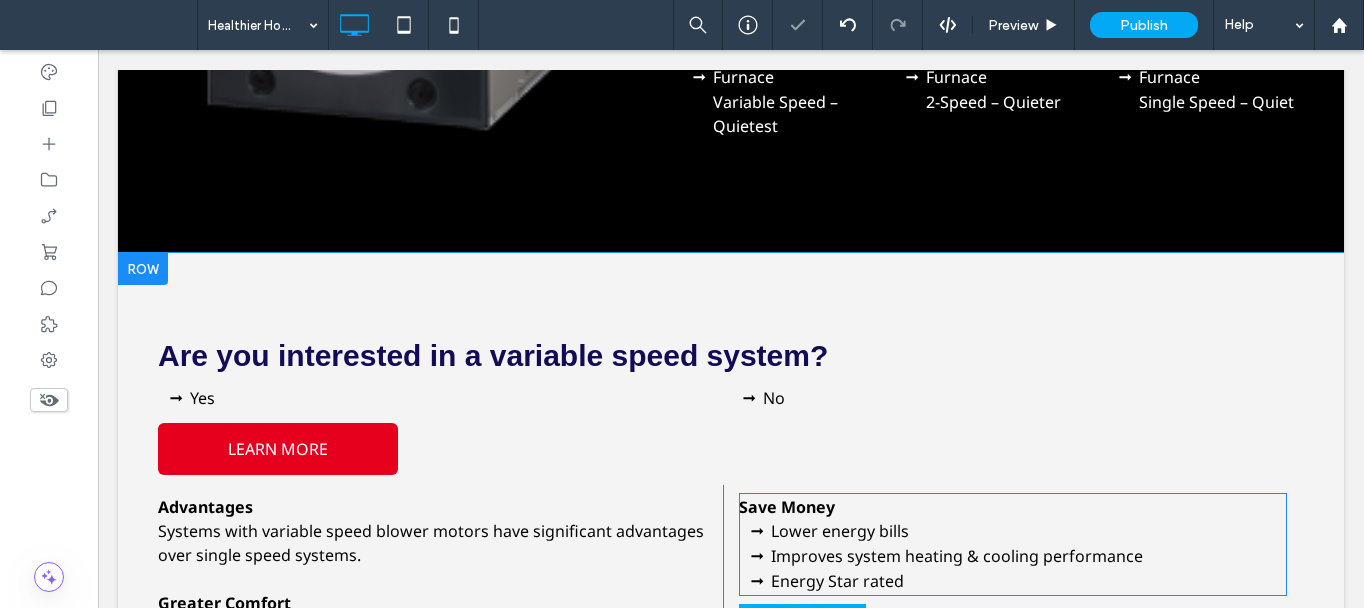 scroll, scrollTop: 8300, scrollLeft: 0, axis: vertical 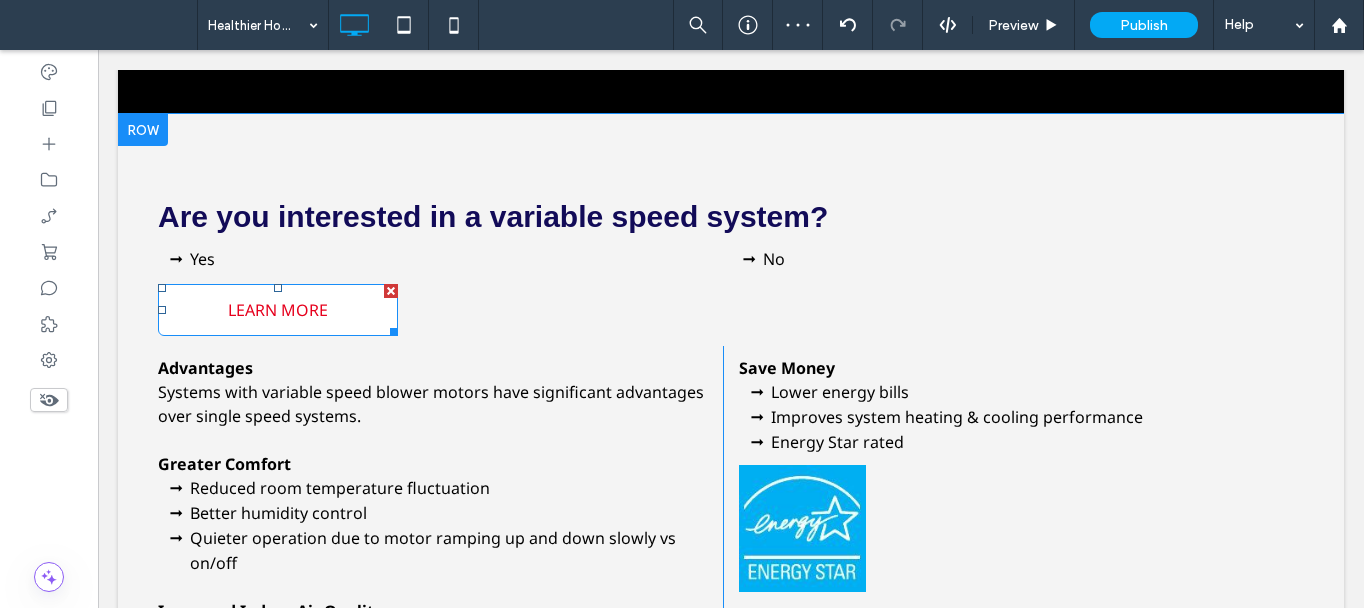 click on "LEARN MORE" at bounding box center (278, 310) 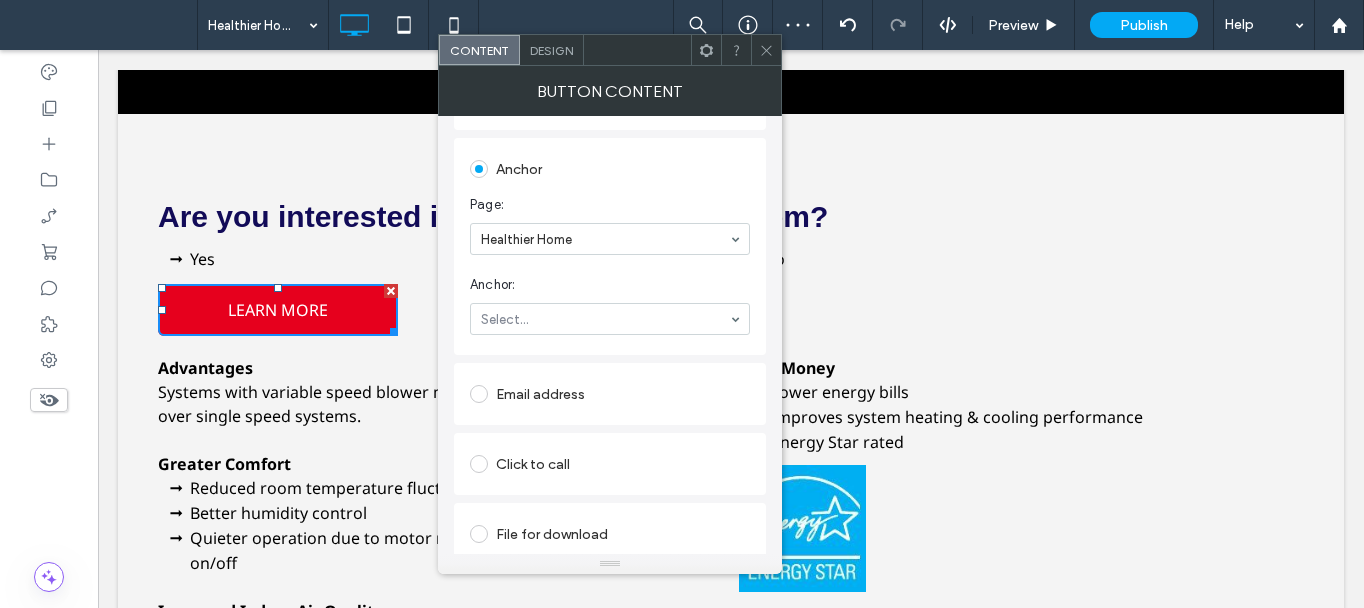 scroll, scrollTop: 400, scrollLeft: 0, axis: vertical 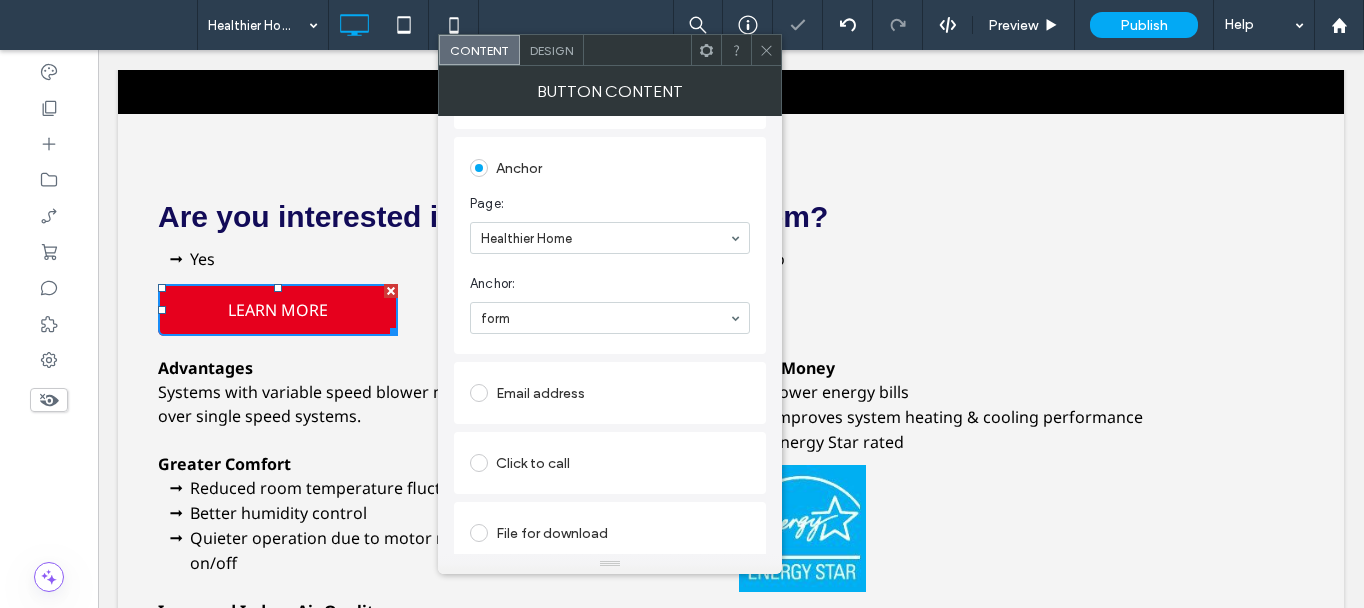 click 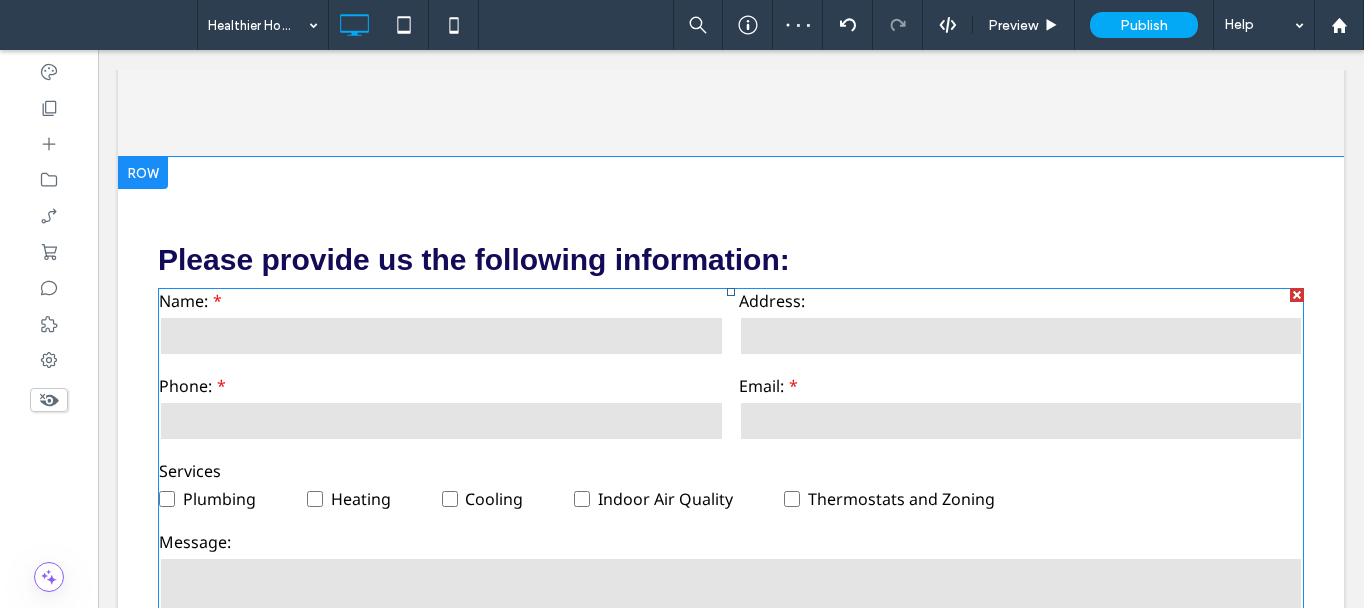 scroll, scrollTop: 9300, scrollLeft: 0, axis: vertical 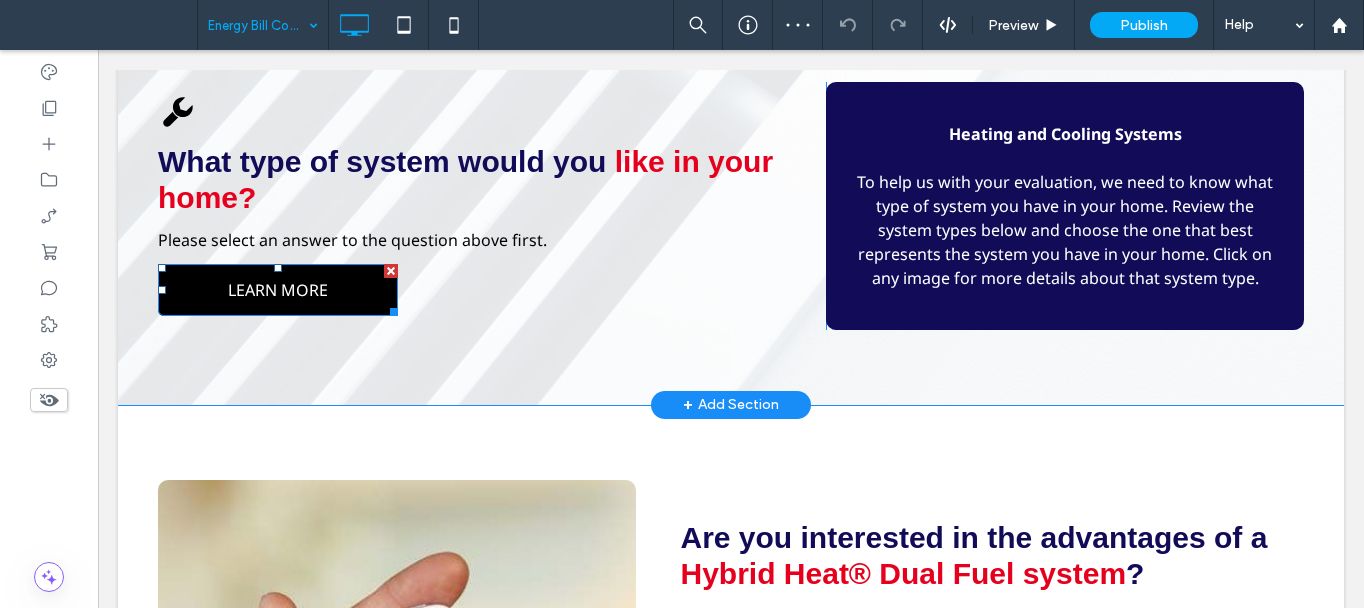 click on "LEARN MORE" at bounding box center [278, 290] 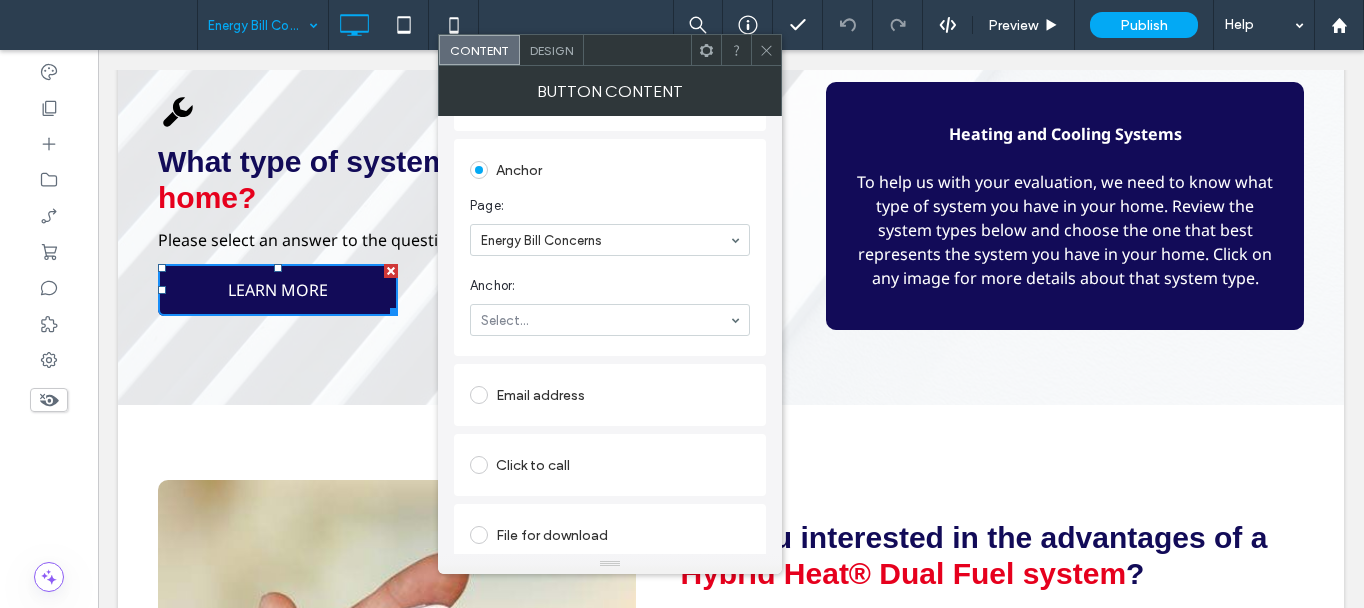 scroll, scrollTop: 400, scrollLeft: 0, axis: vertical 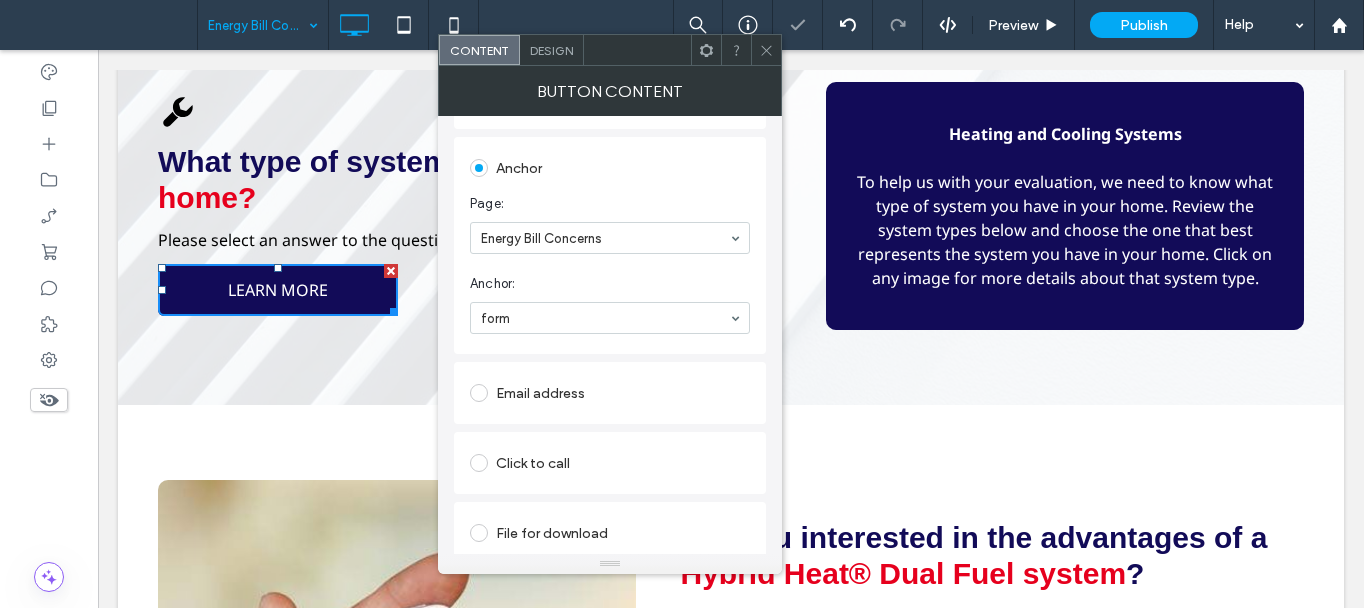 click 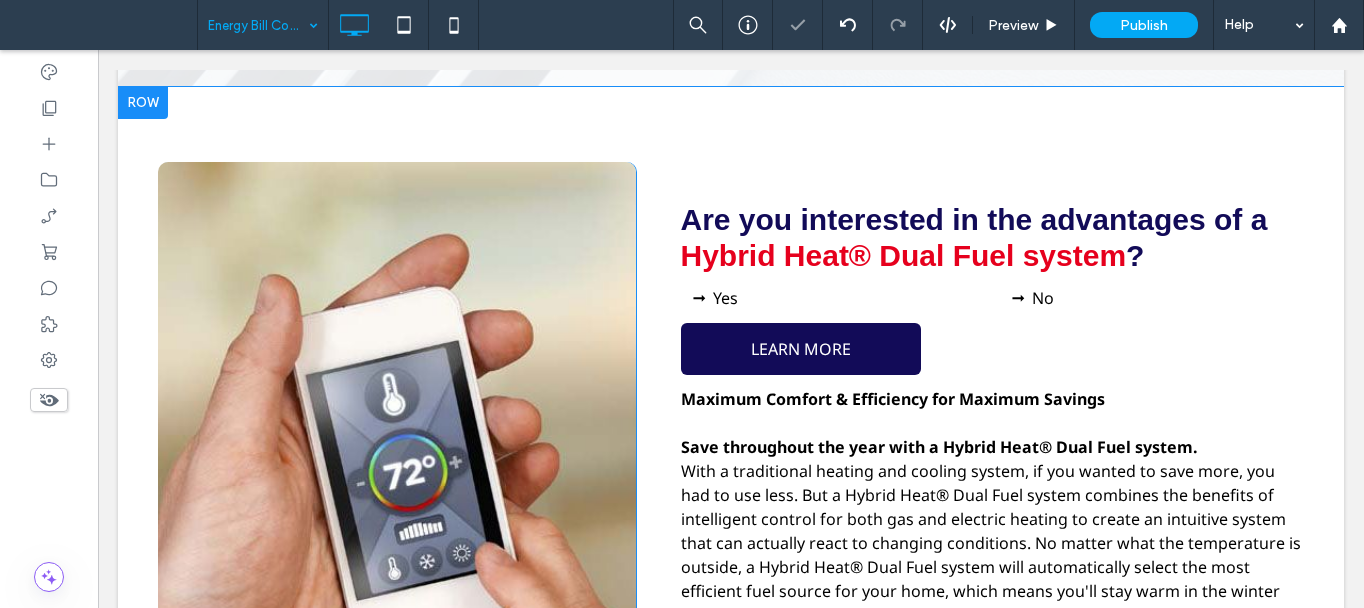 scroll, scrollTop: 1900, scrollLeft: 0, axis: vertical 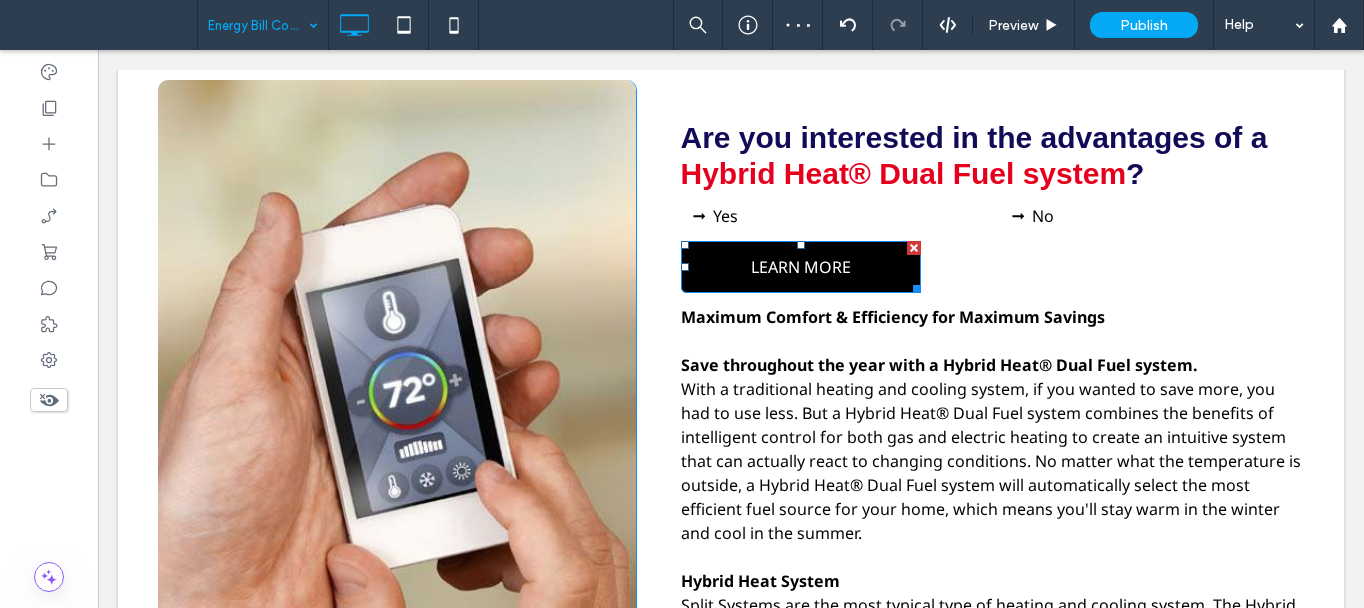 click on "LEARN MORE" at bounding box center [801, 267] 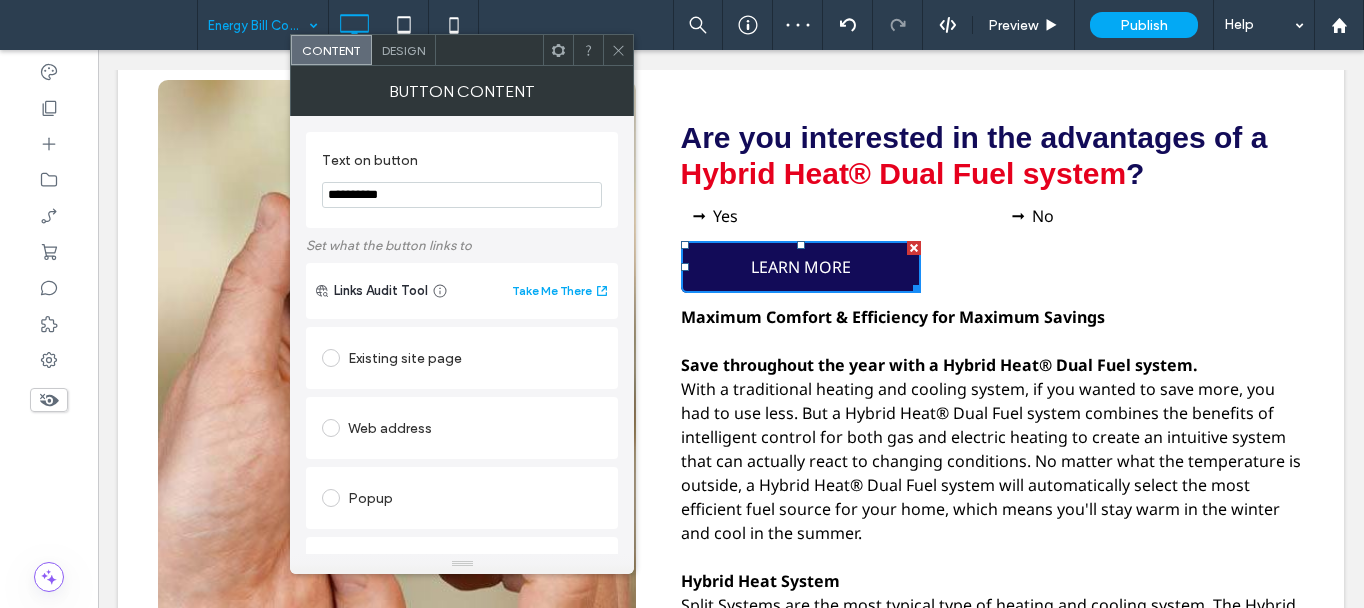 scroll, scrollTop: 300, scrollLeft: 0, axis: vertical 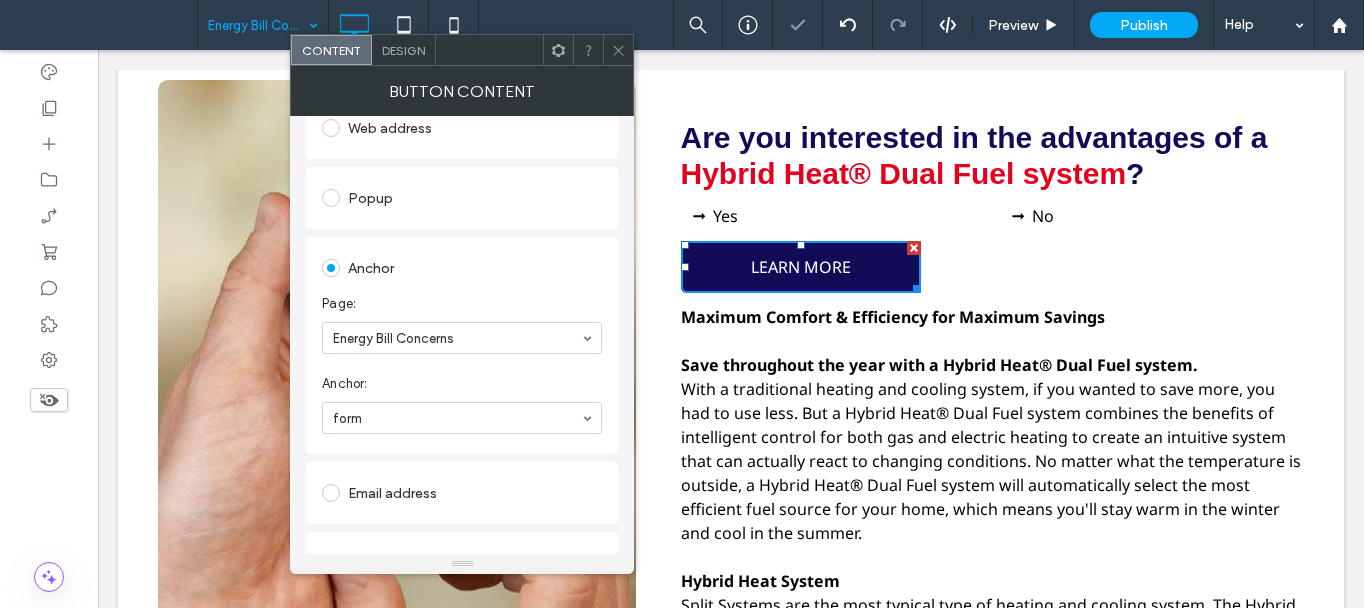 click 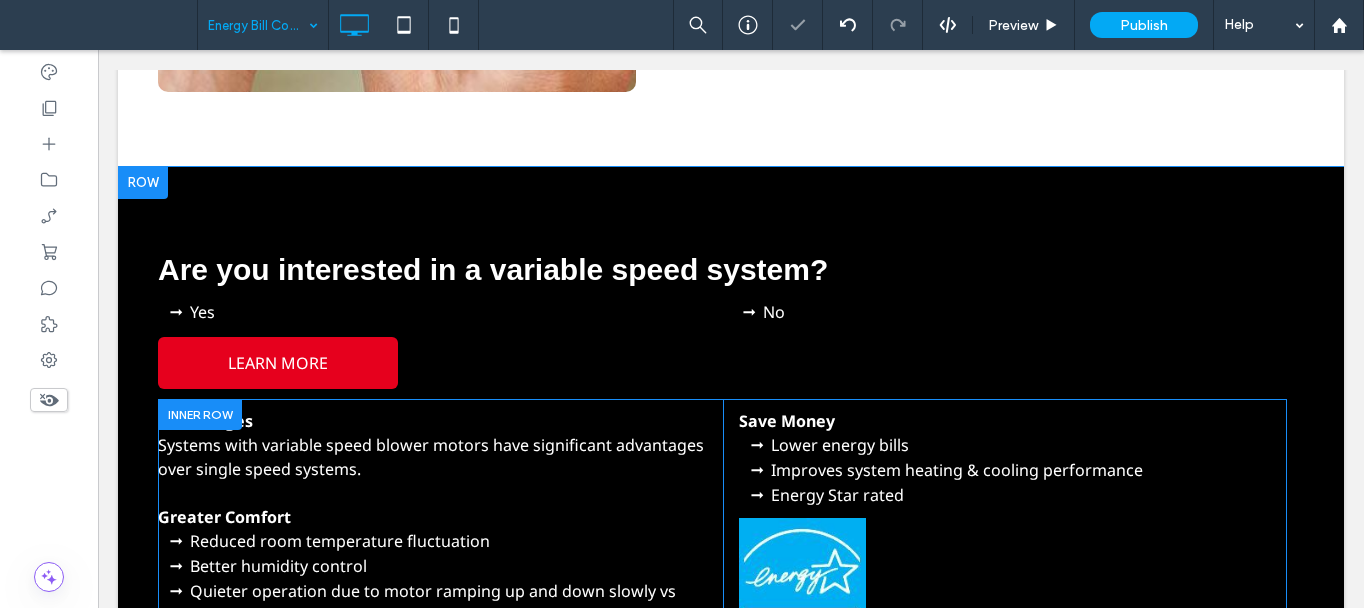 scroll, scrollTop: 2600, scrollLeft: 0, axis: vertical 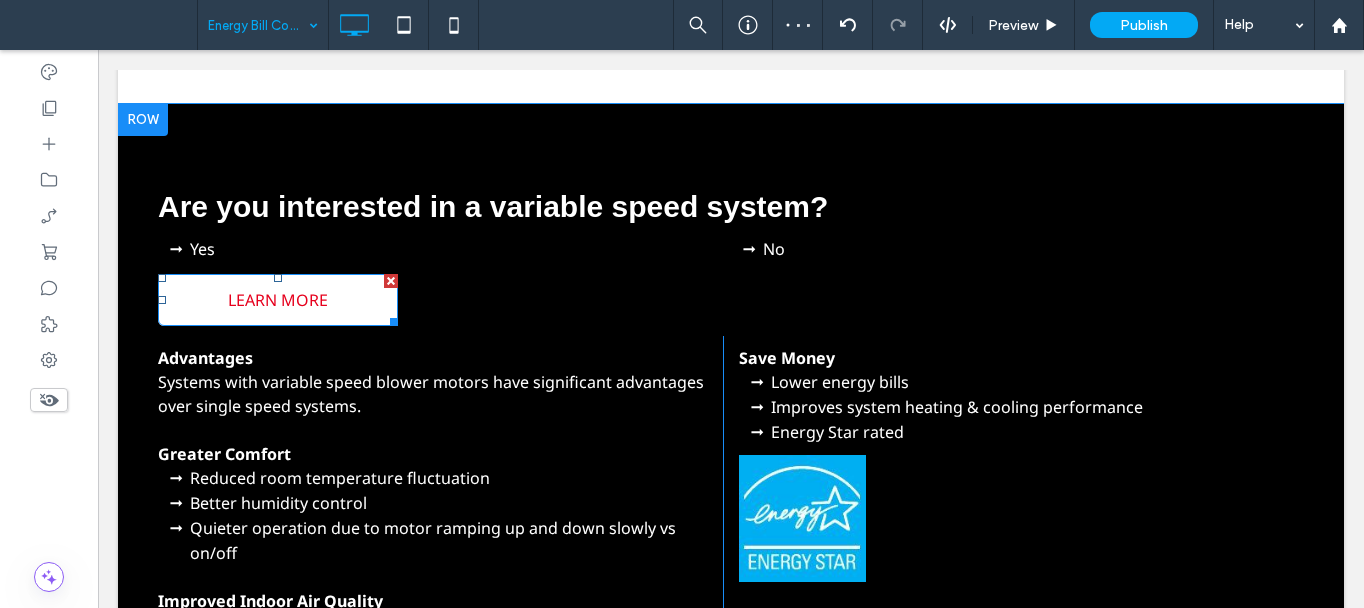click on "LEARN MORE" at bounding box center (278, 300) 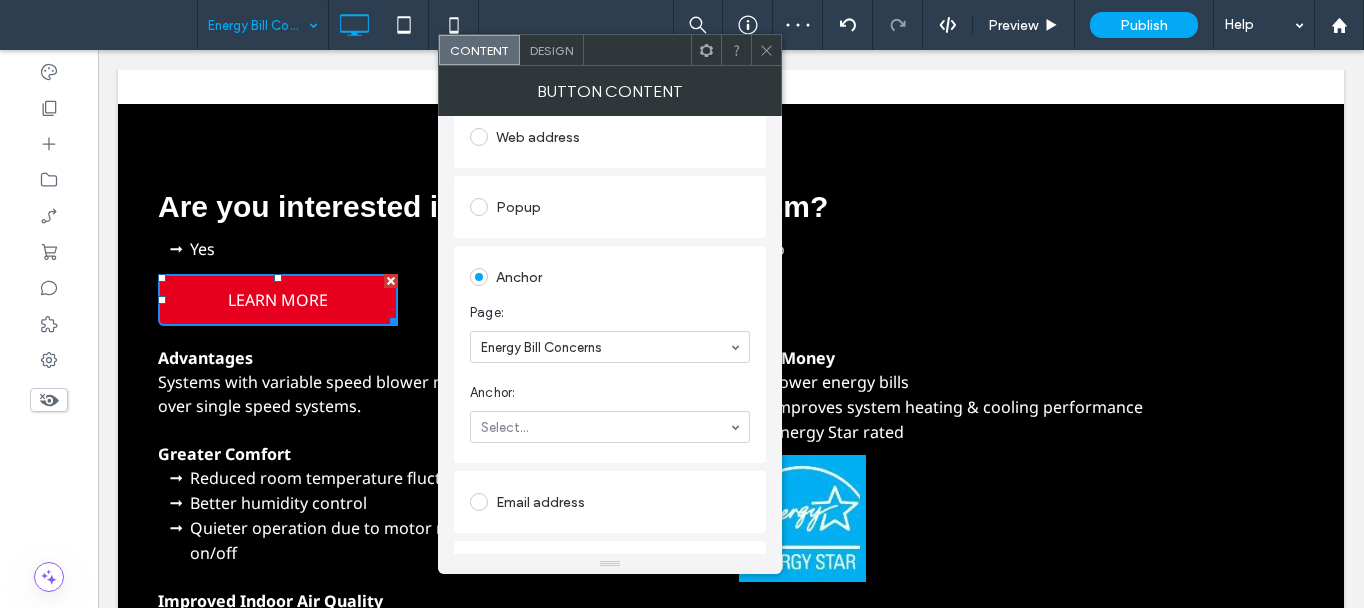 scroll, scrollTop: 411, scrollLeft: 0, axis: vertical 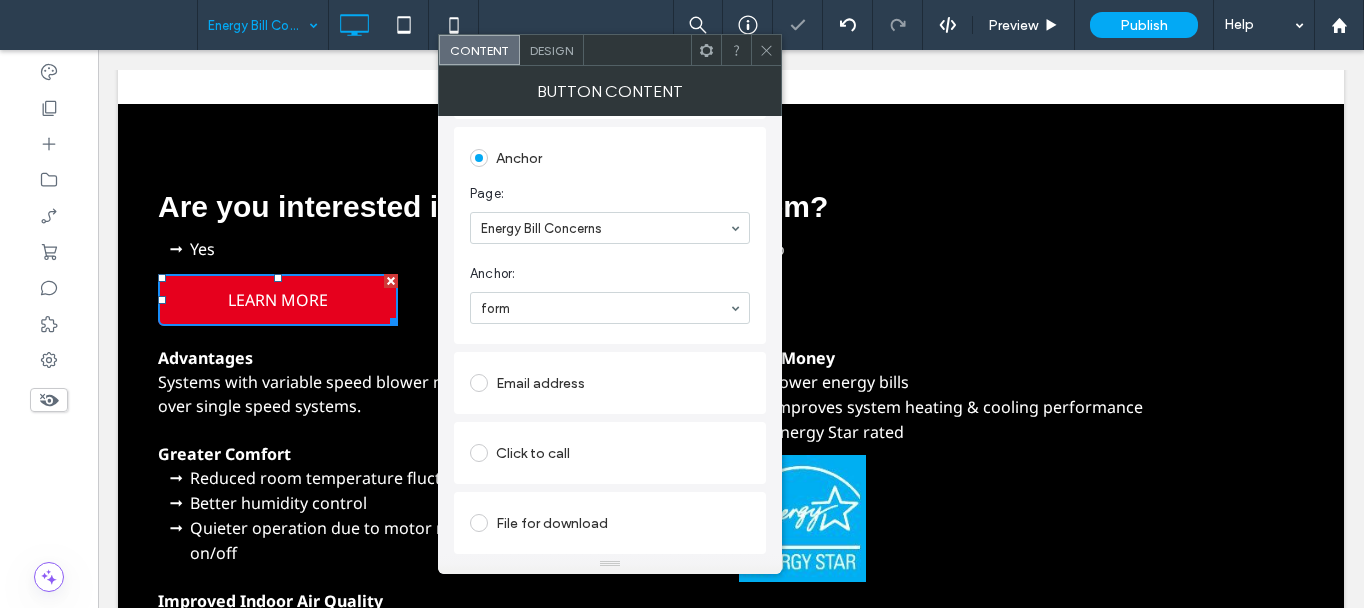 click 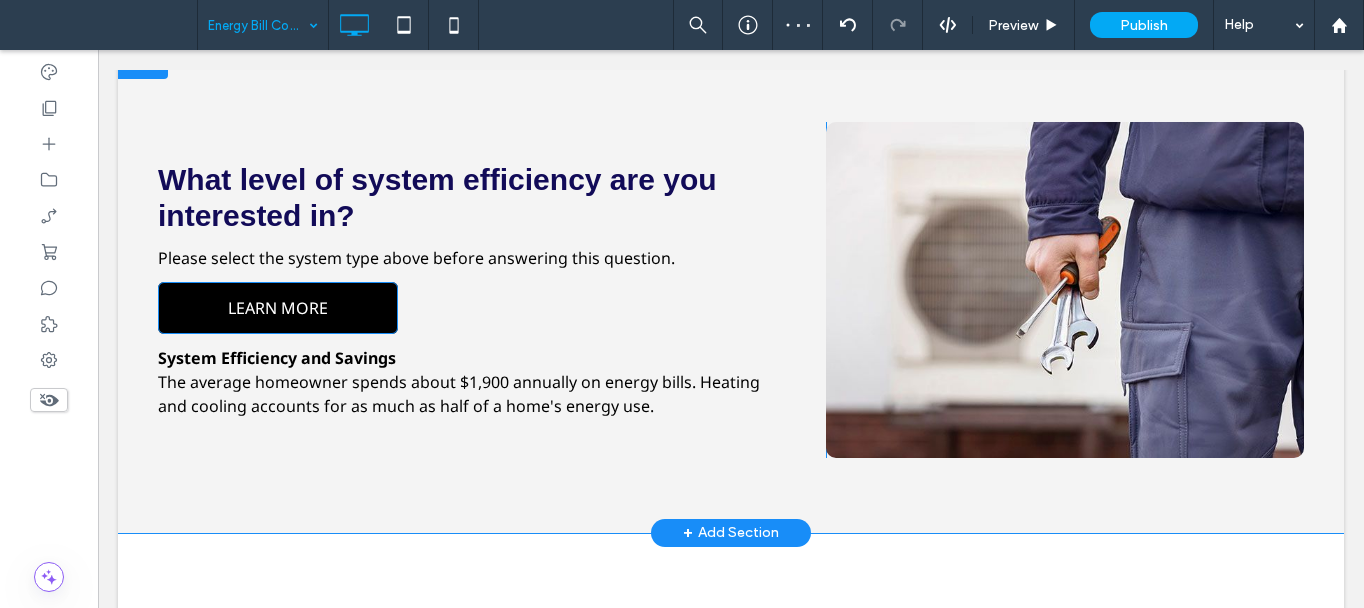 click on "LEARN MORE" at bounding box center [278, 308] 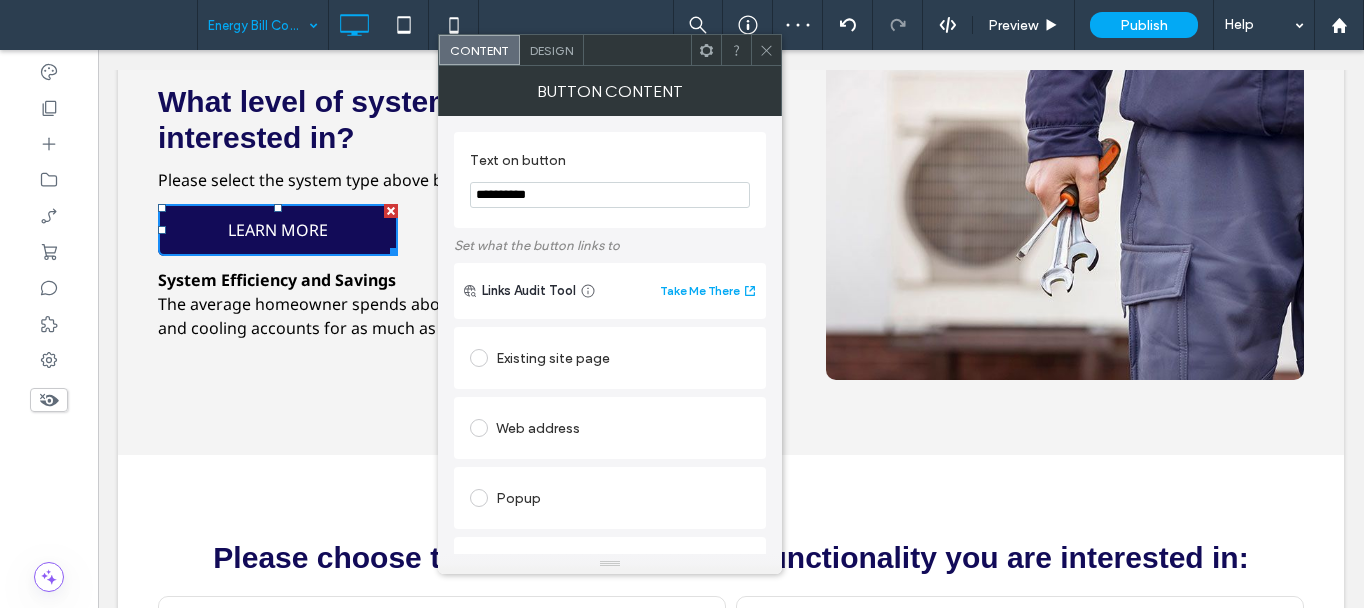 scroll, scrollTop: 3400, scrollLeft: 0, axis: vertical 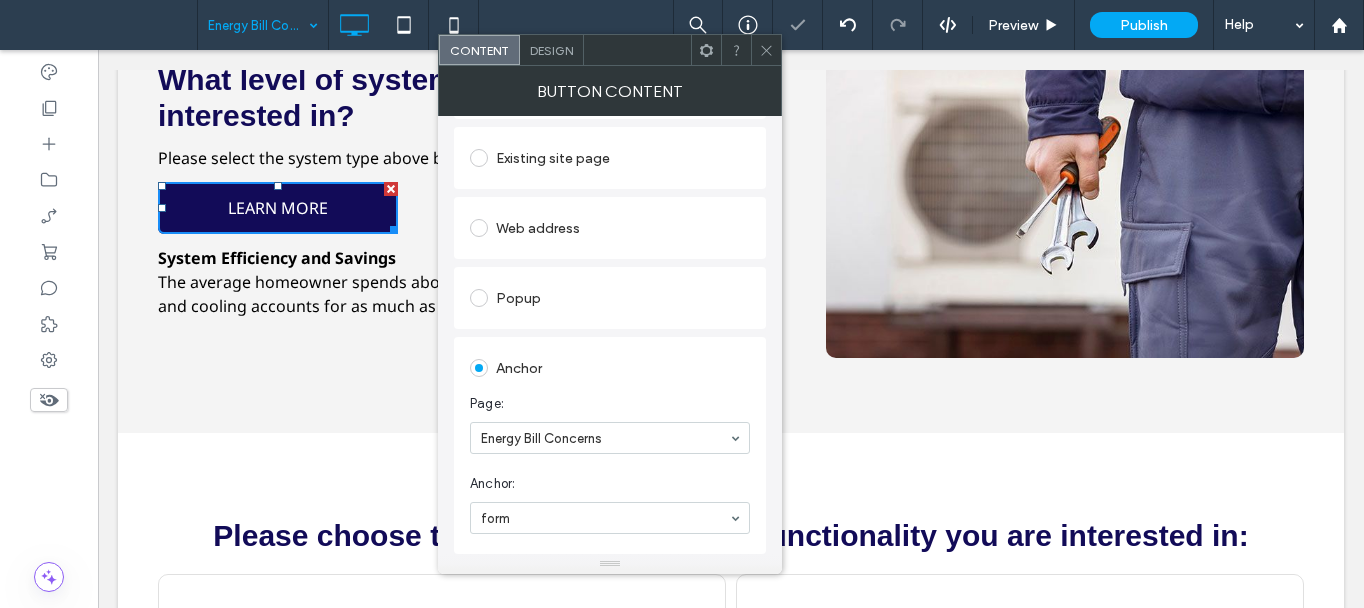 drag, startPoint x: 764, startPoint y: 47, endPoint x: 743, endPoint y: 67, distance: 29 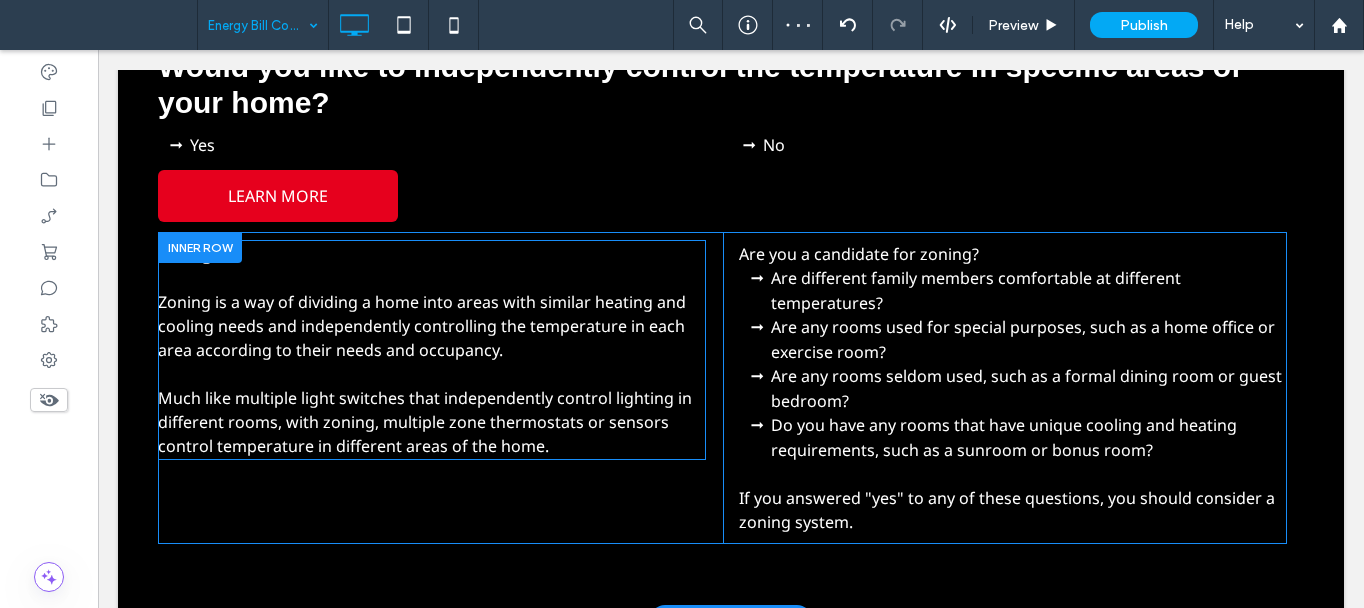scroll, scrollTop: 5500, scrollLeft: 0, axis: vertical 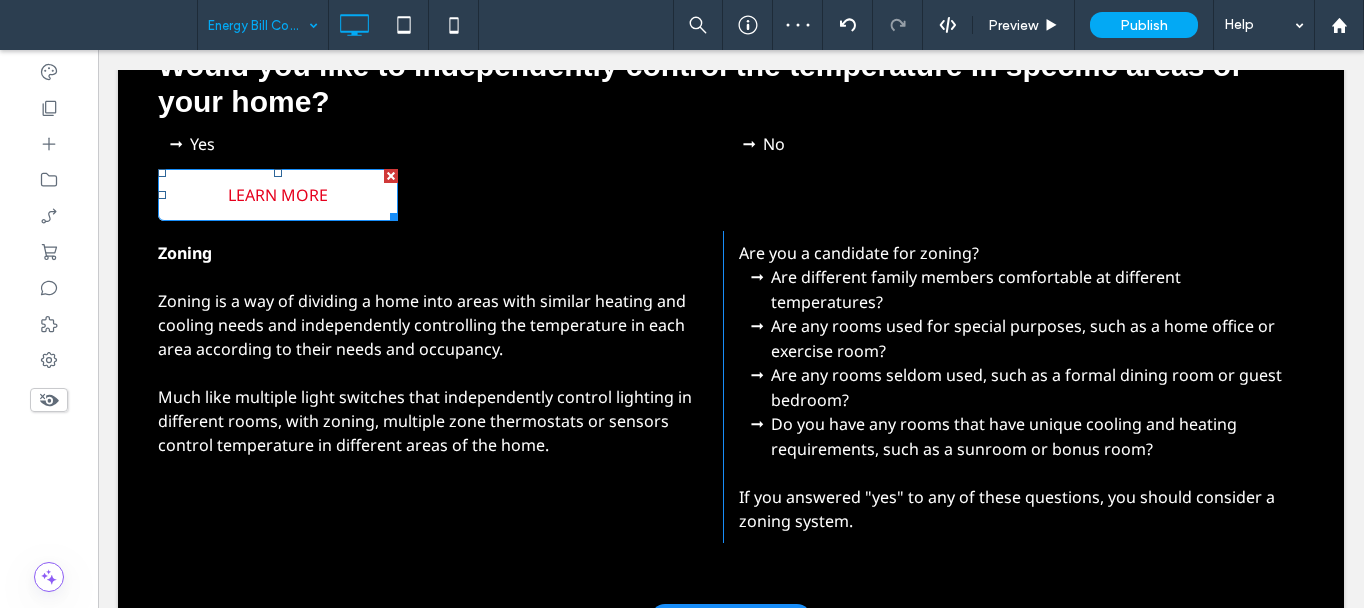 click on "LEARN MORE" at bounding box center [278, 195] 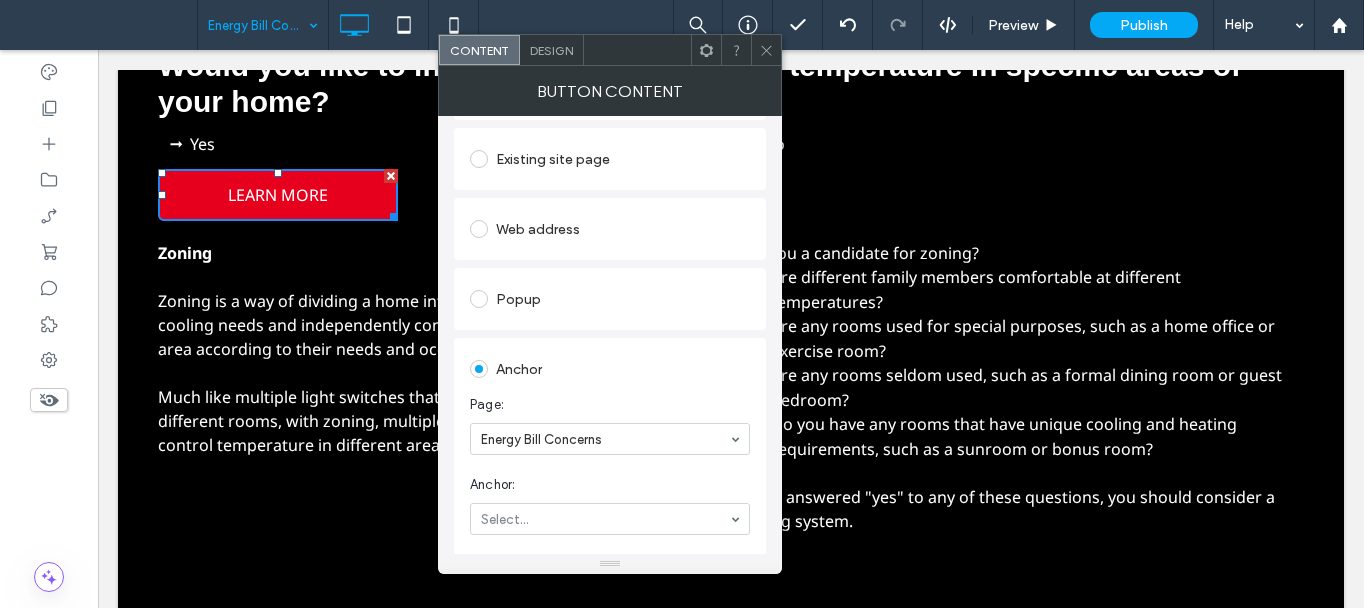 scroll, scrollTop: 200, scrollLeft: 0, axis: vertical 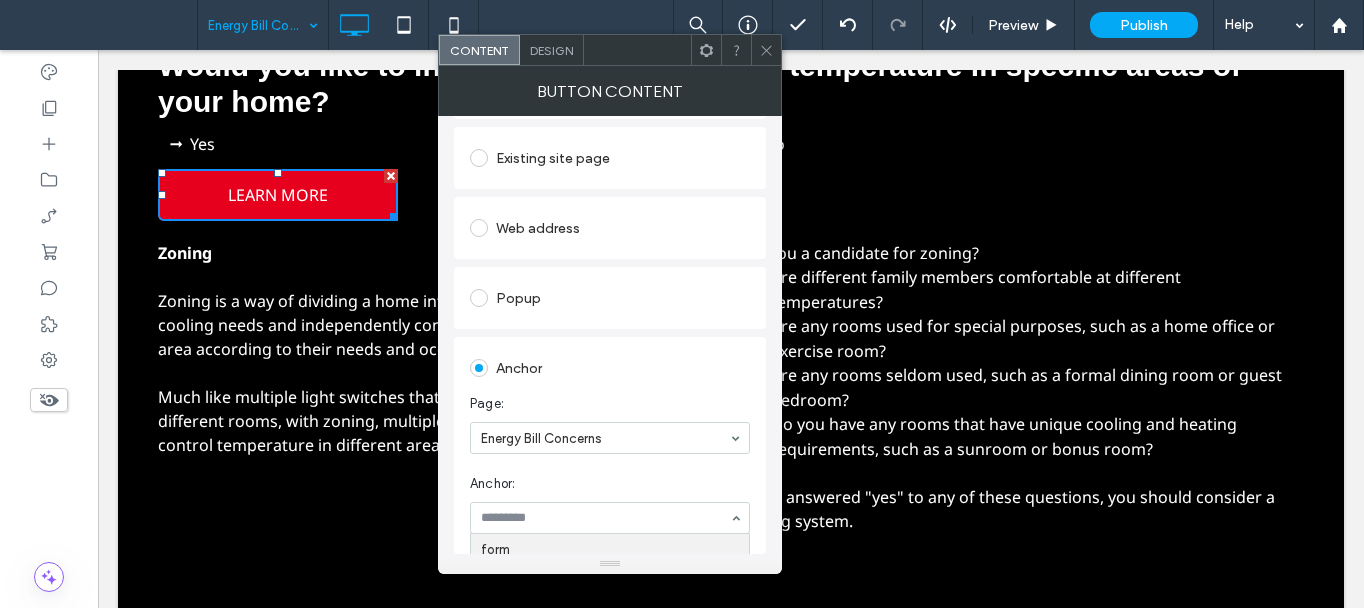 click at bounding box center (610, 564) 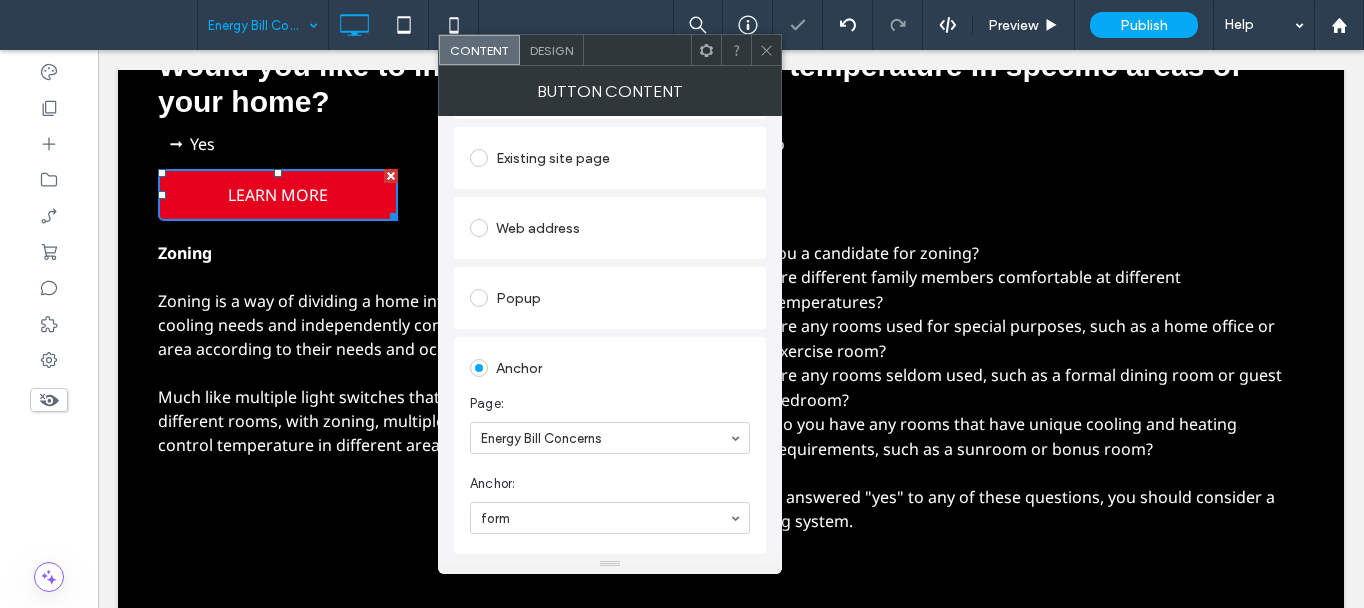 click at bounding box center (766, 50) 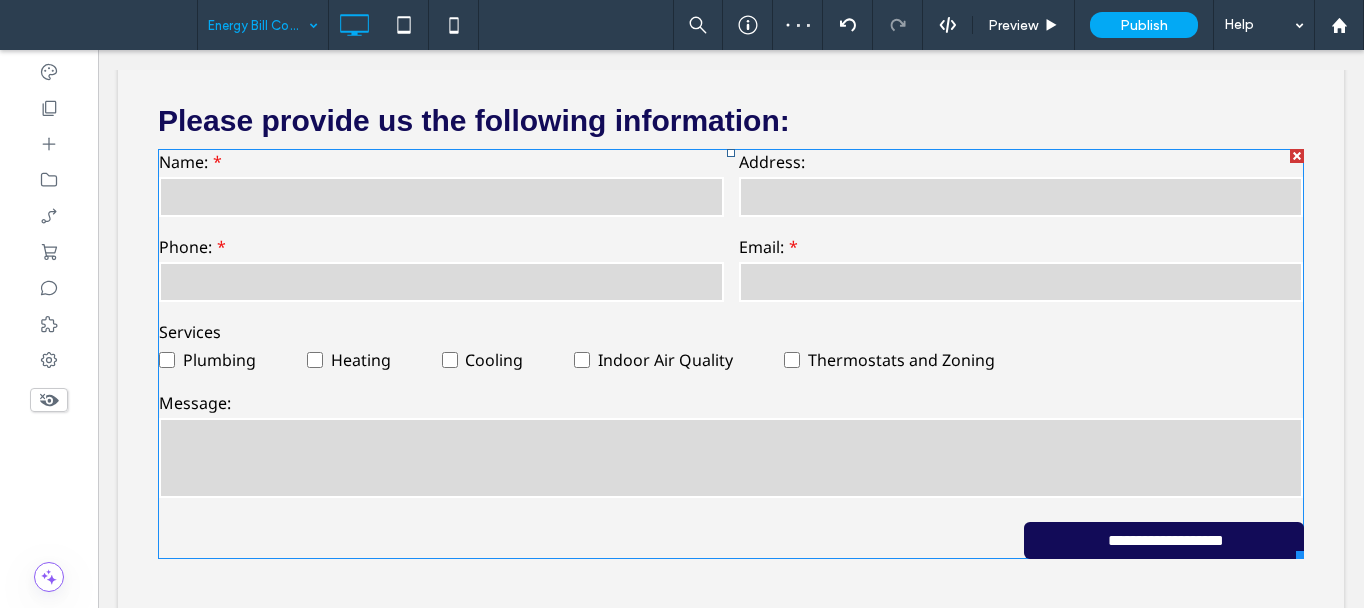 scroll, scrollTop: 6300, scrollLeft: 0, axis: vertical 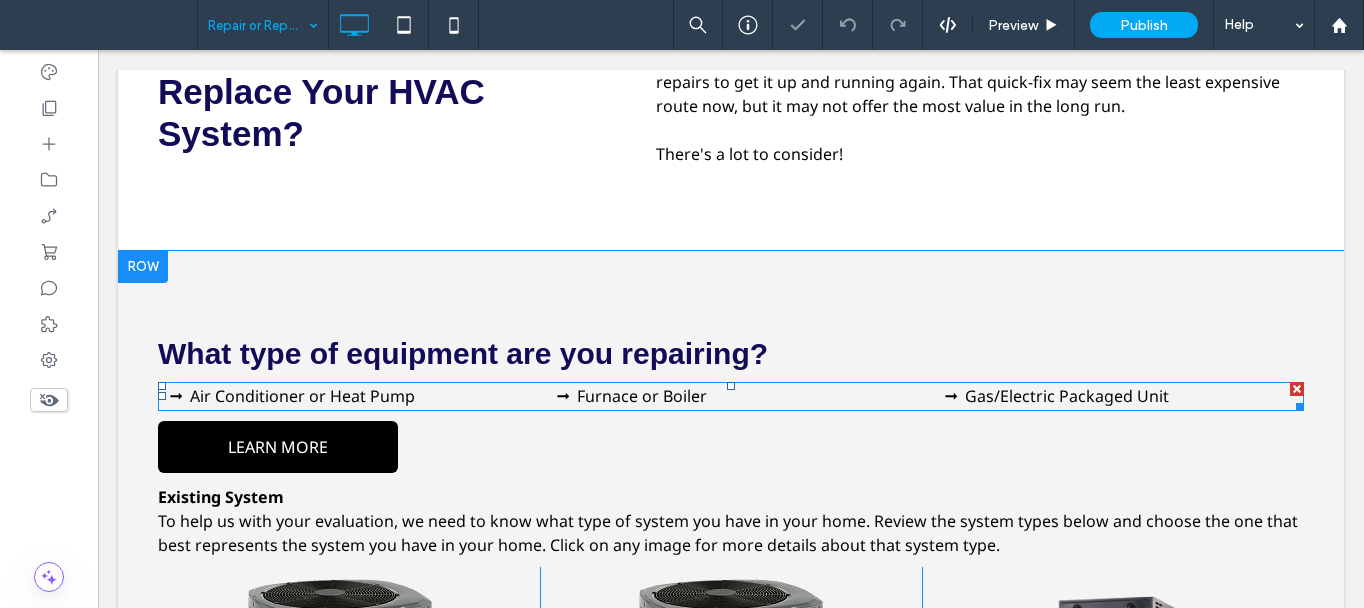 click on "LEARN MORE" at bounding box center (278, 447) 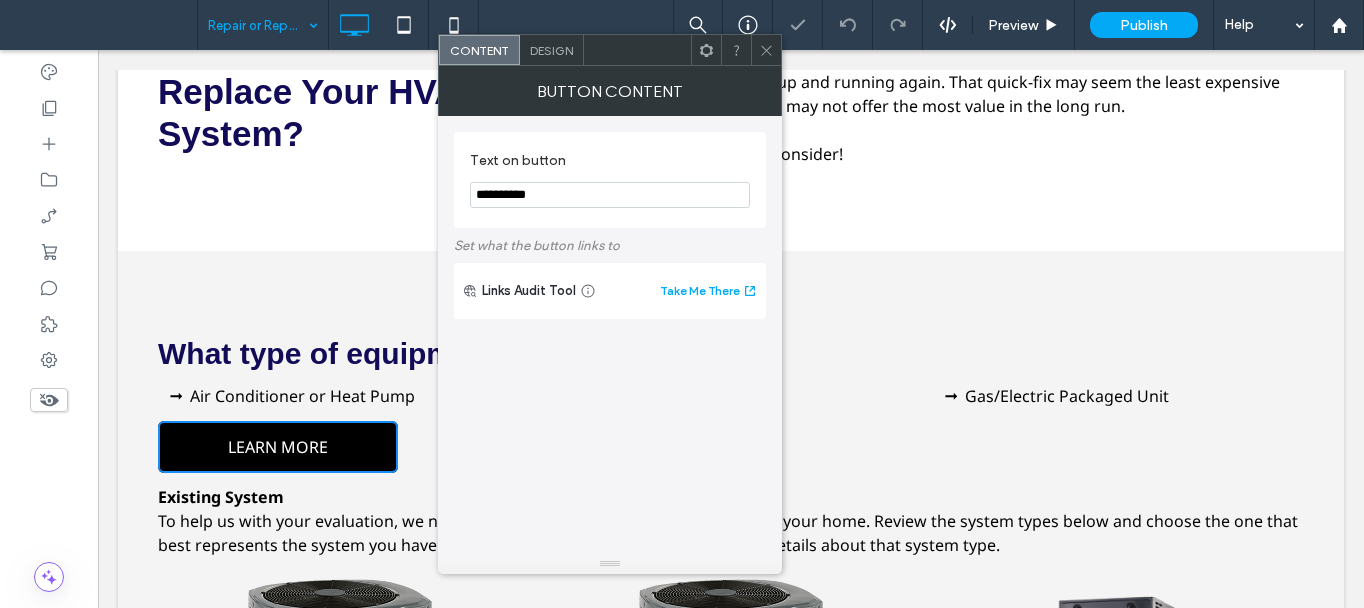 scroll, scrollTop: 800, scrollLeft: 0, axis: vertical 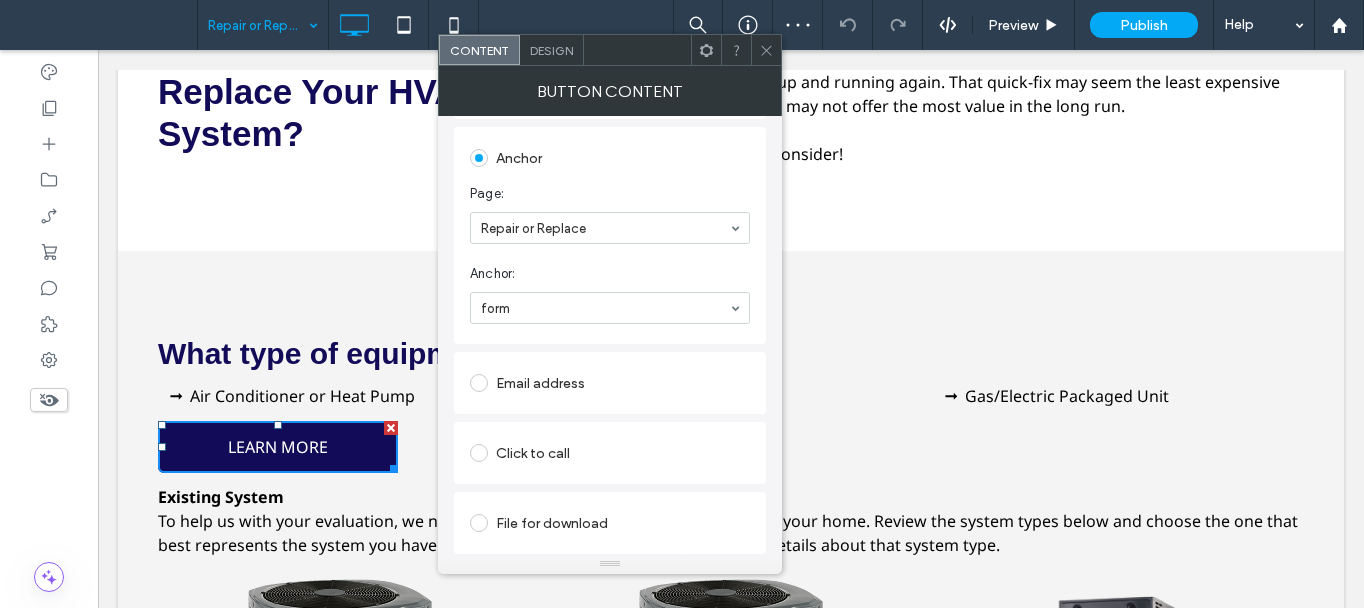 click 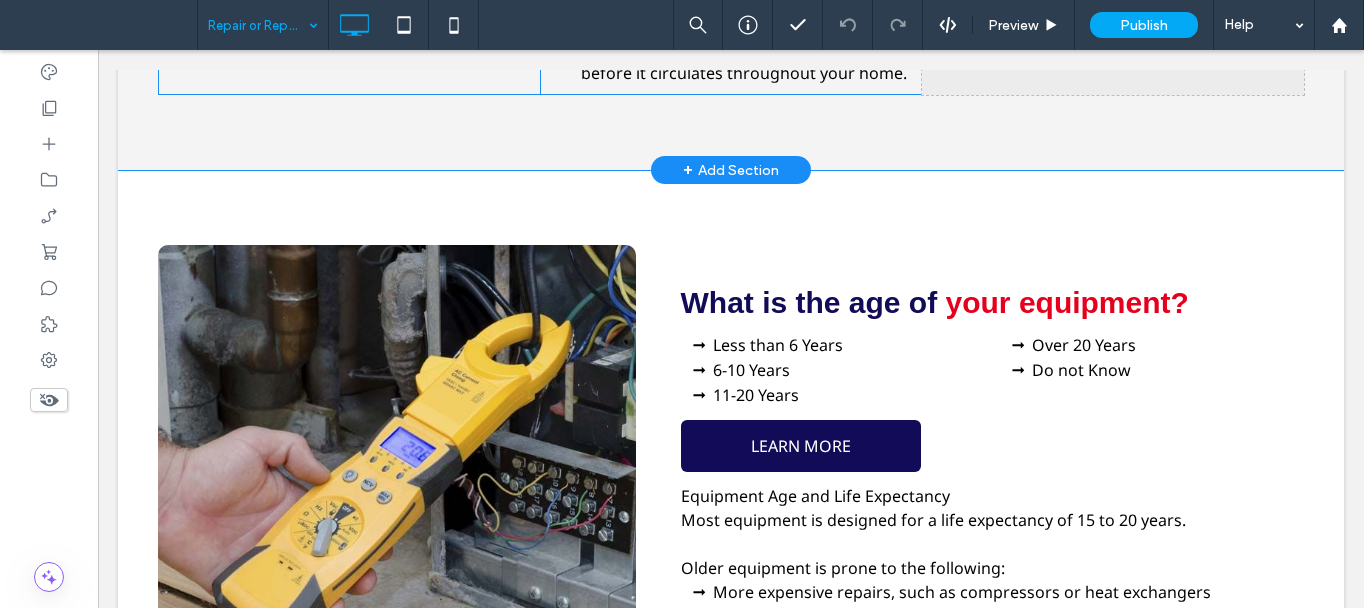 scroll, scrollTop: 2600, scrollLeft: 0, axis: vertical 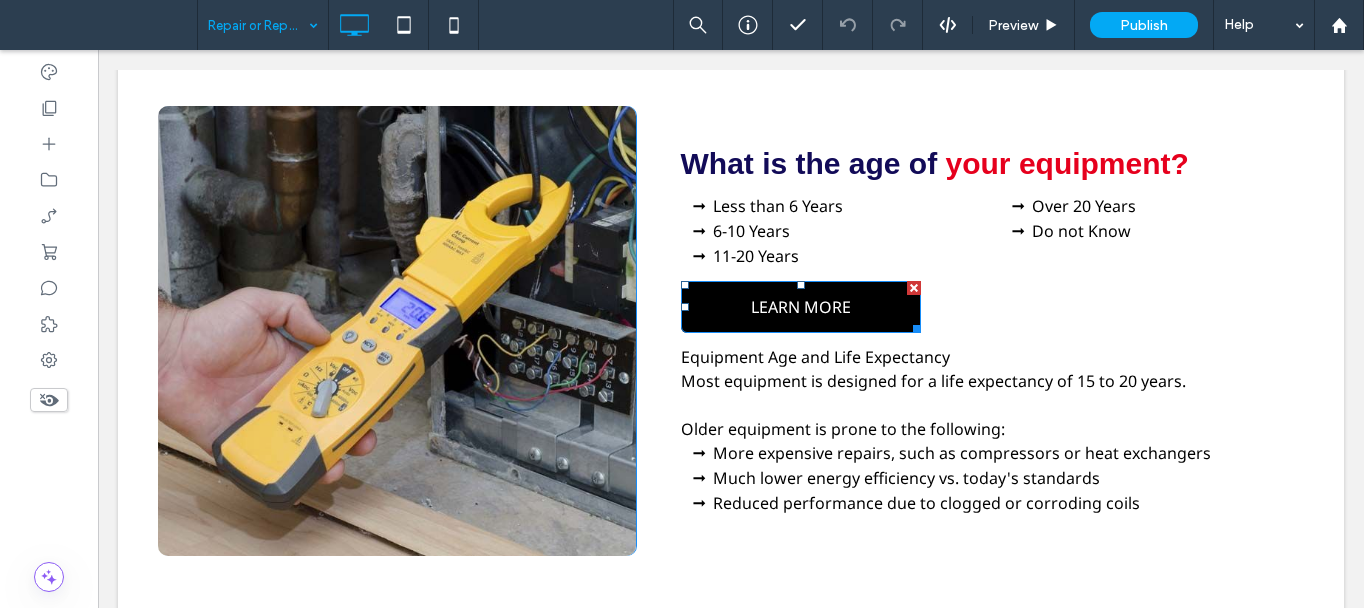 click on "LEARN MORE" at bounding box center [801, 307] 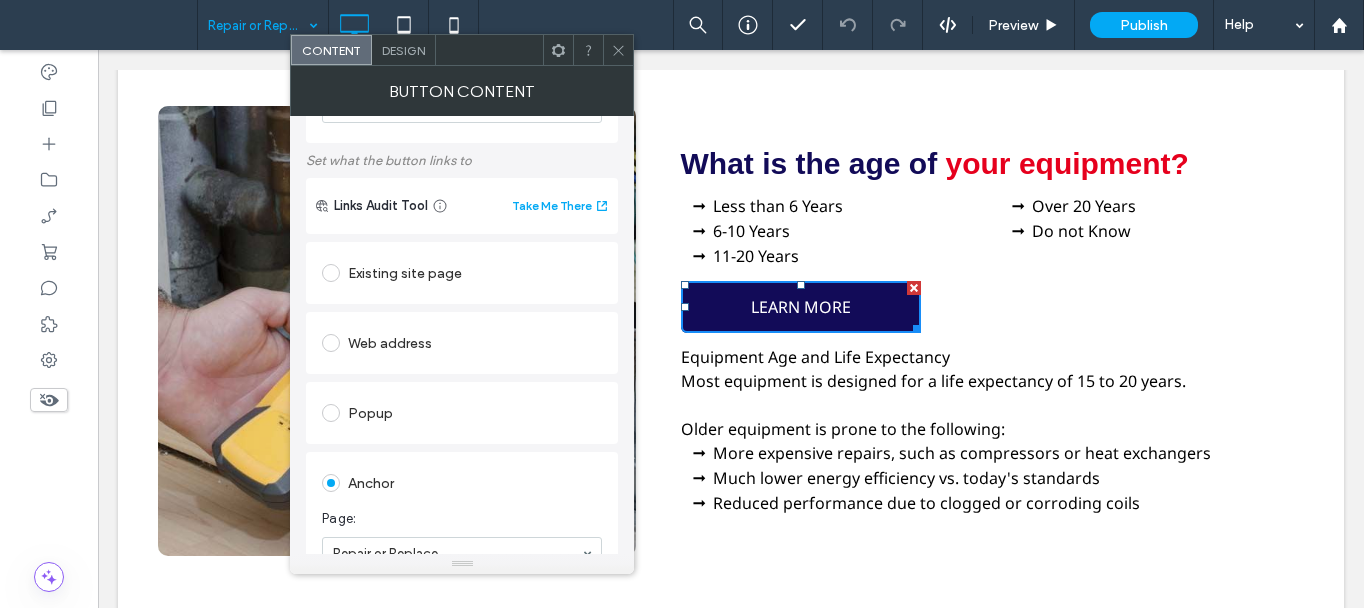 scroll, scrollTop: 200, scrollLeft: 0, axis: vertical 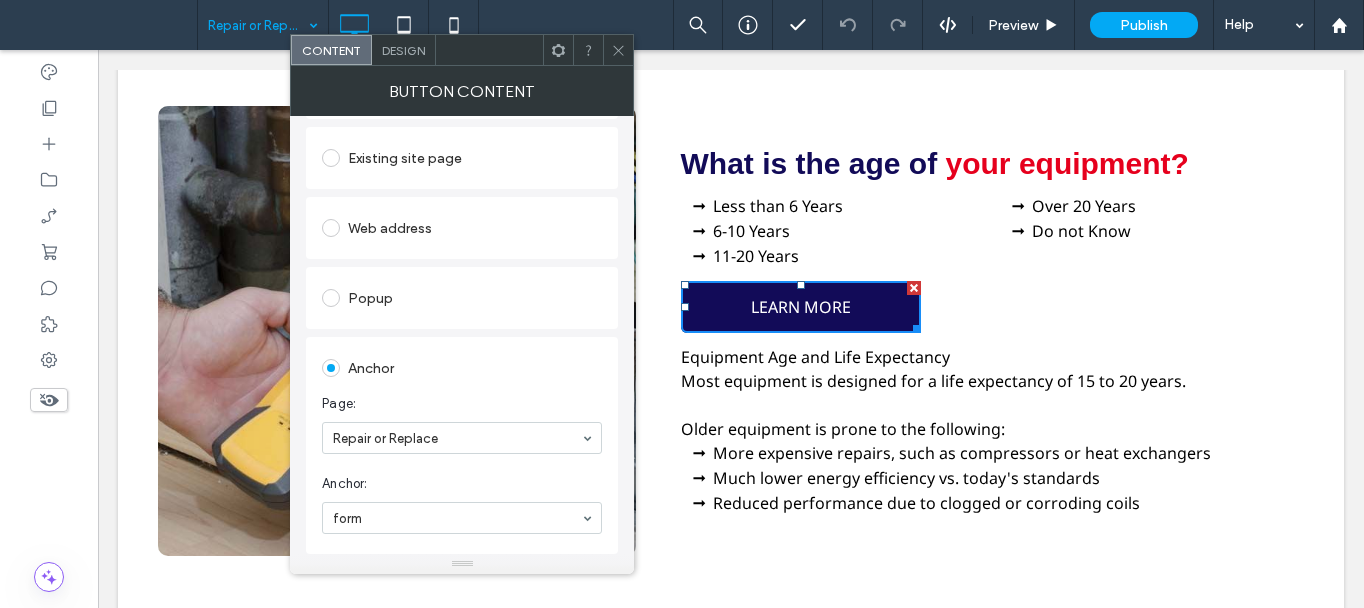 drag, startPoint x: 620, startPoint y: 51, endPoint x: 631, endPoint y: 116, distance: 65.9242 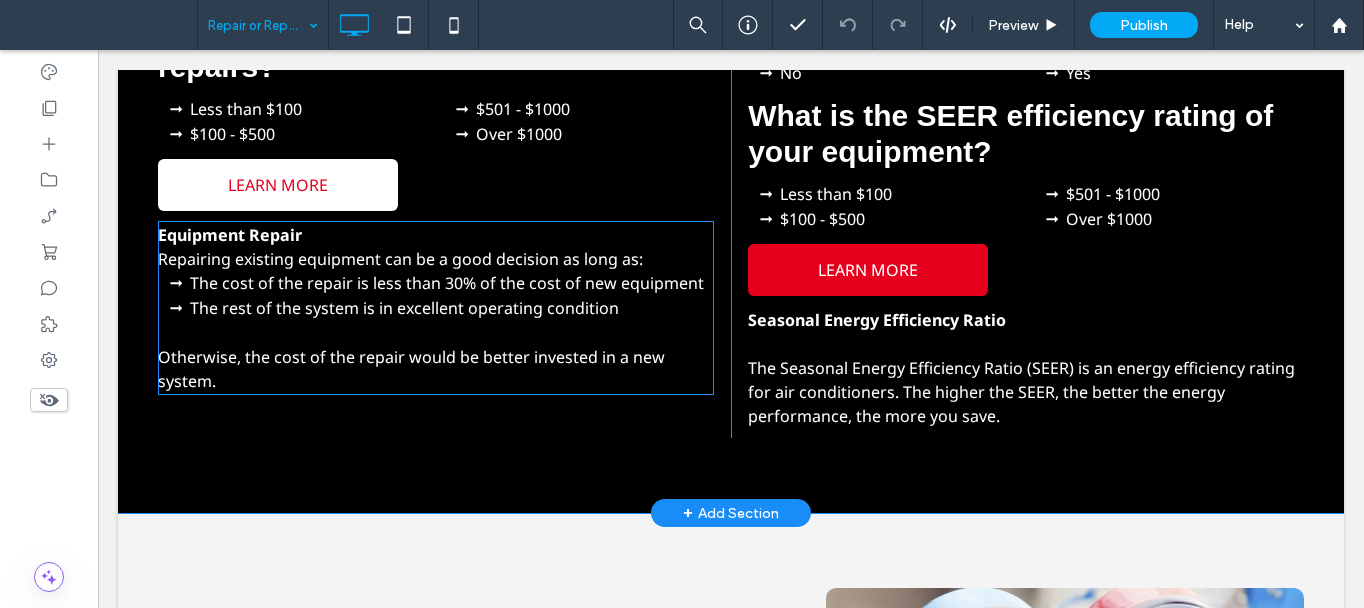 scroll, scrollTop: 3300, scrollLeft: 0, axis: vertical 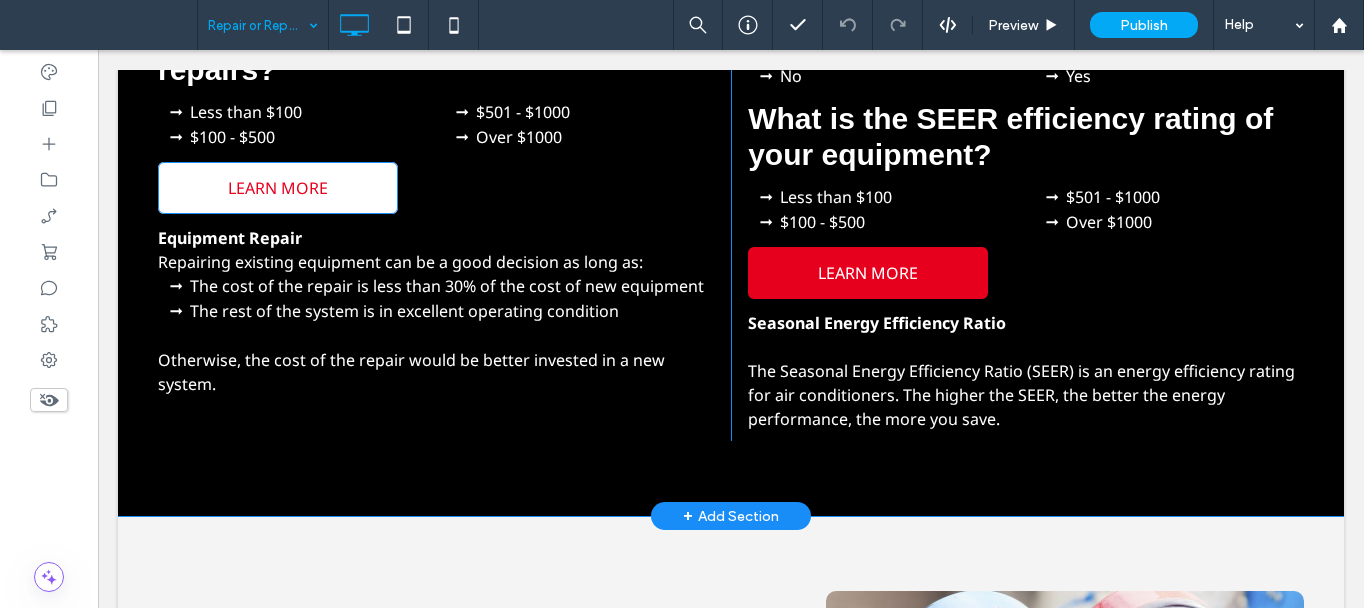 click on "LEARN MORE" at bounding box center (278, 188) 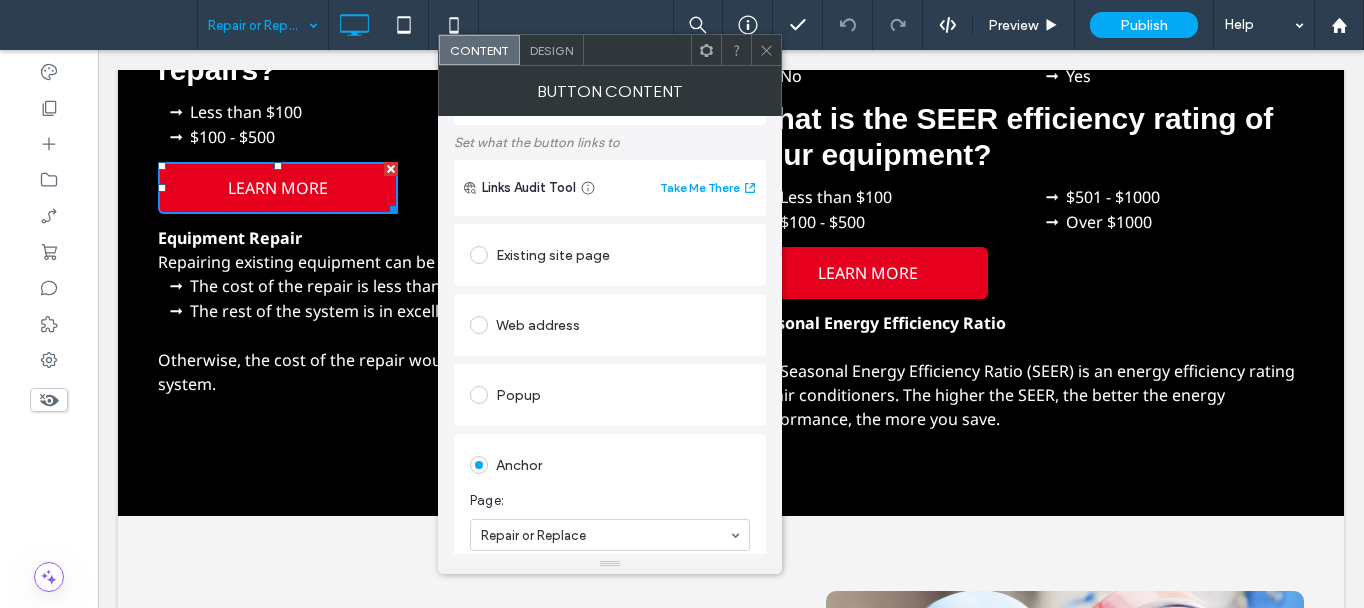 scroll, scrollTop: 200, scrollLeft: 0, axis: vertical 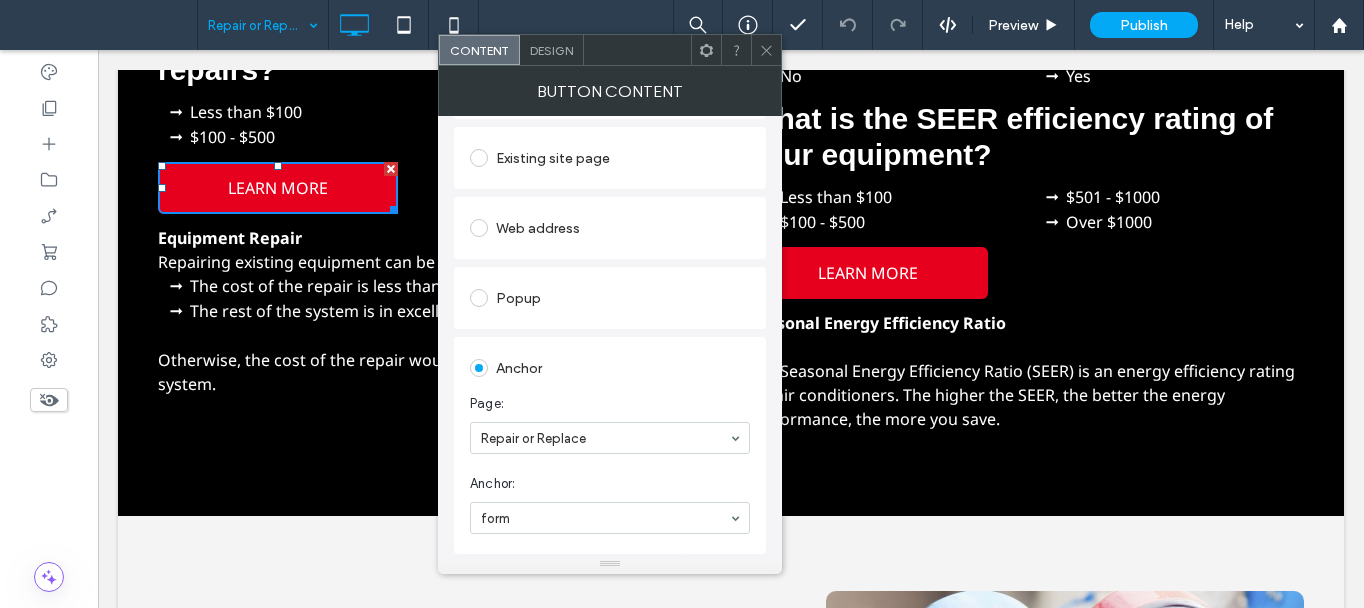 click 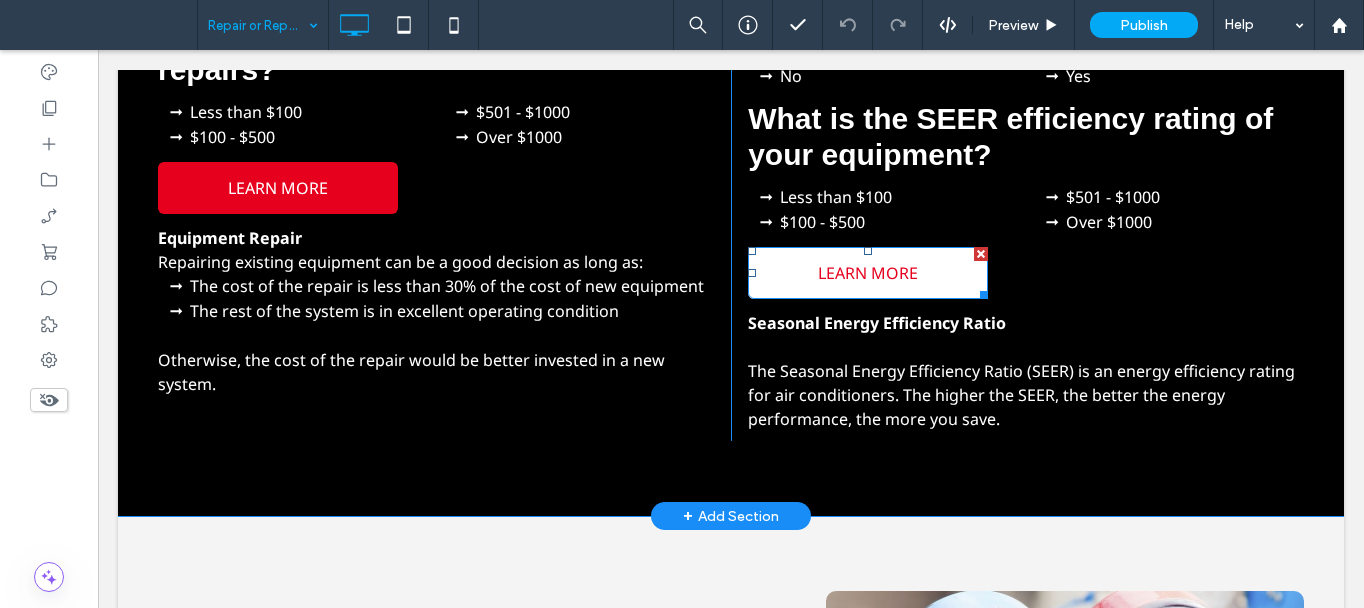 click on "LEARN MORE" at bounding box center [868, 273] 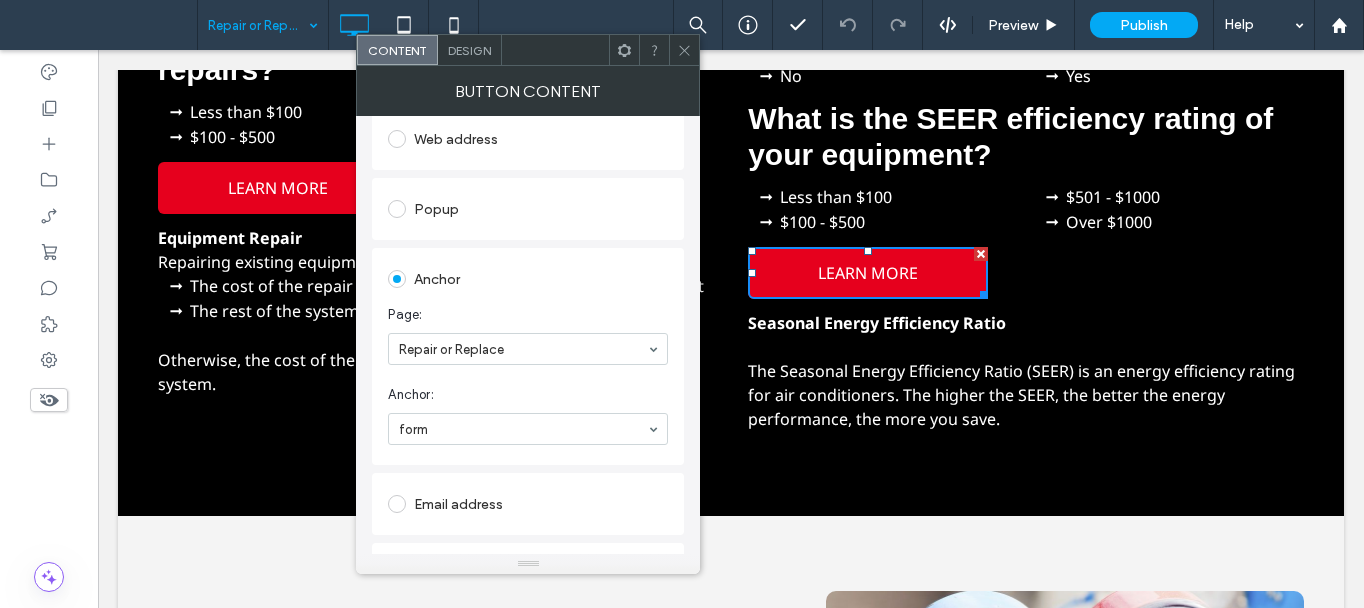 scroll, scrollTop: 300, scrollLeft: 0, axis: vertical 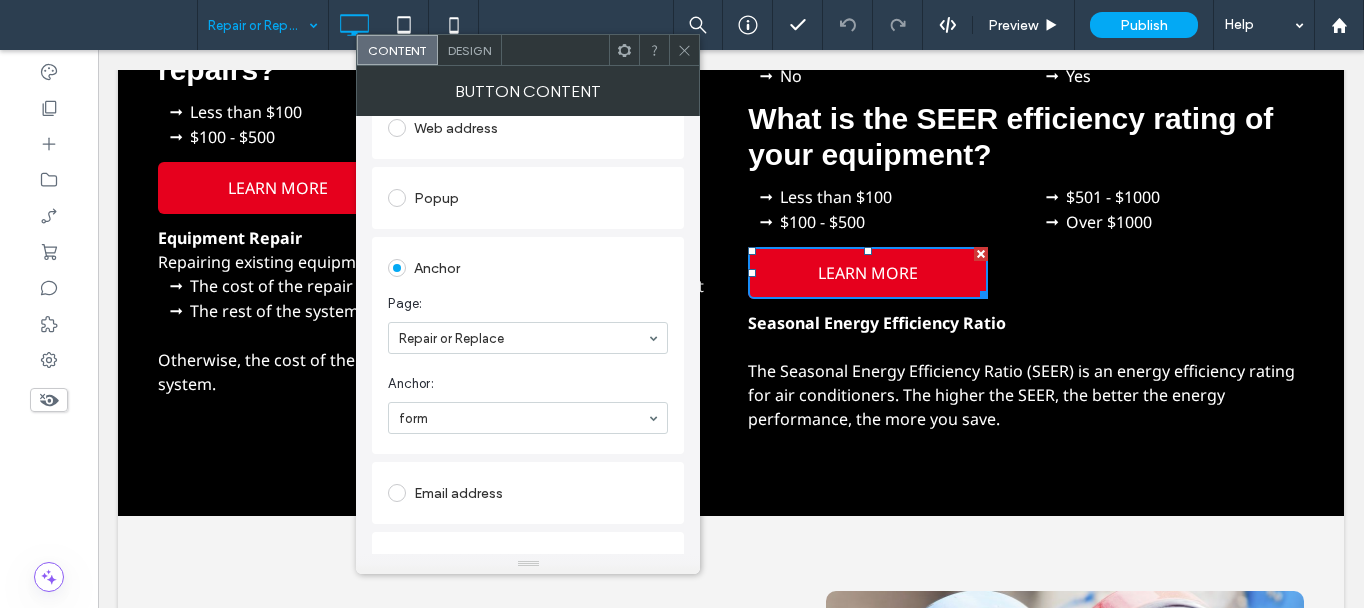 click at bounding box center (684, 50) 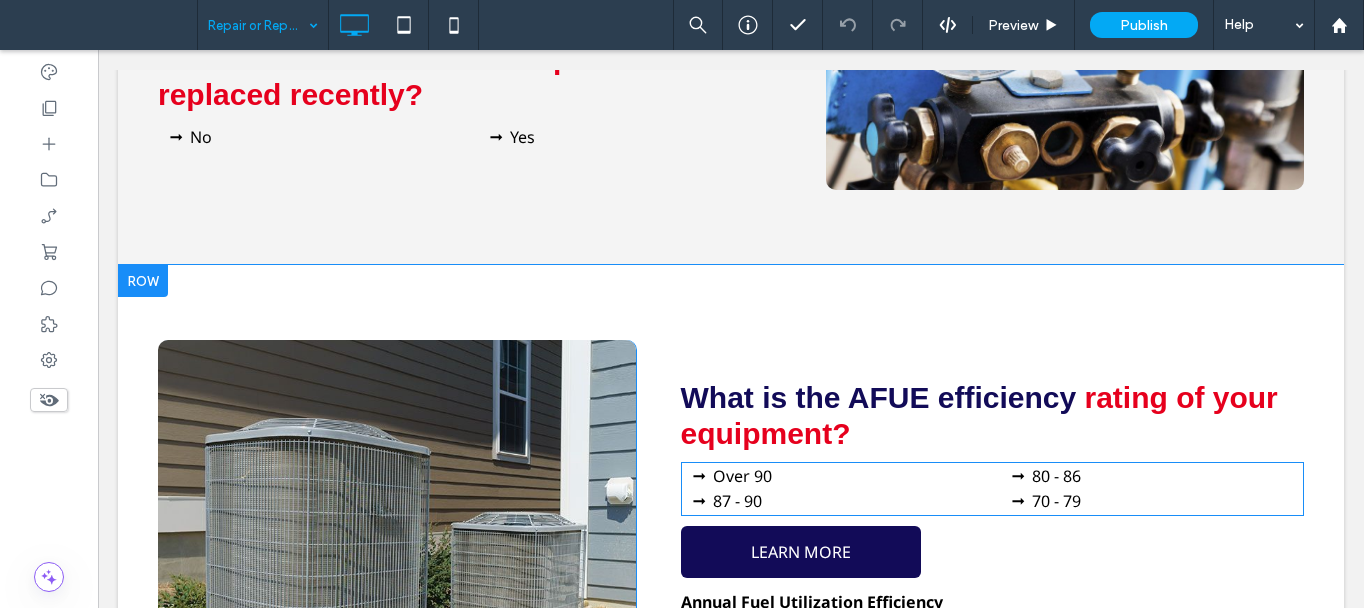 scroll, scrollTop: 4200, scrollLeft: 0, axis: vertical 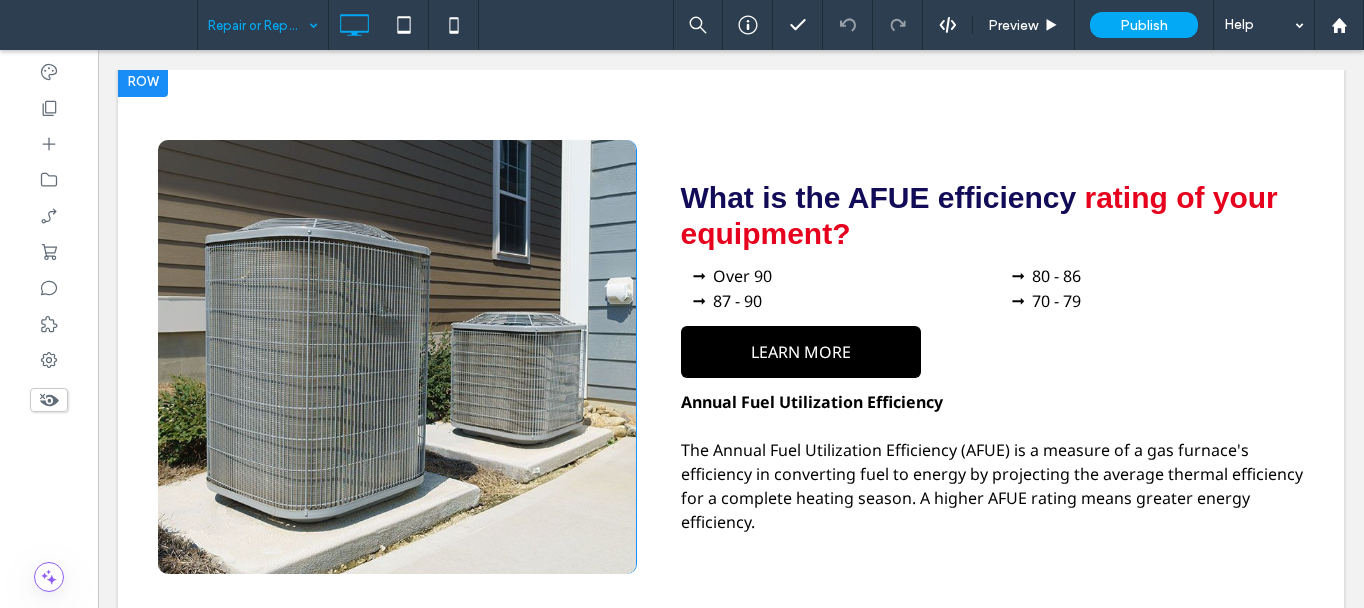 click on "LEARN MORE" at bounding box center [801, 352] 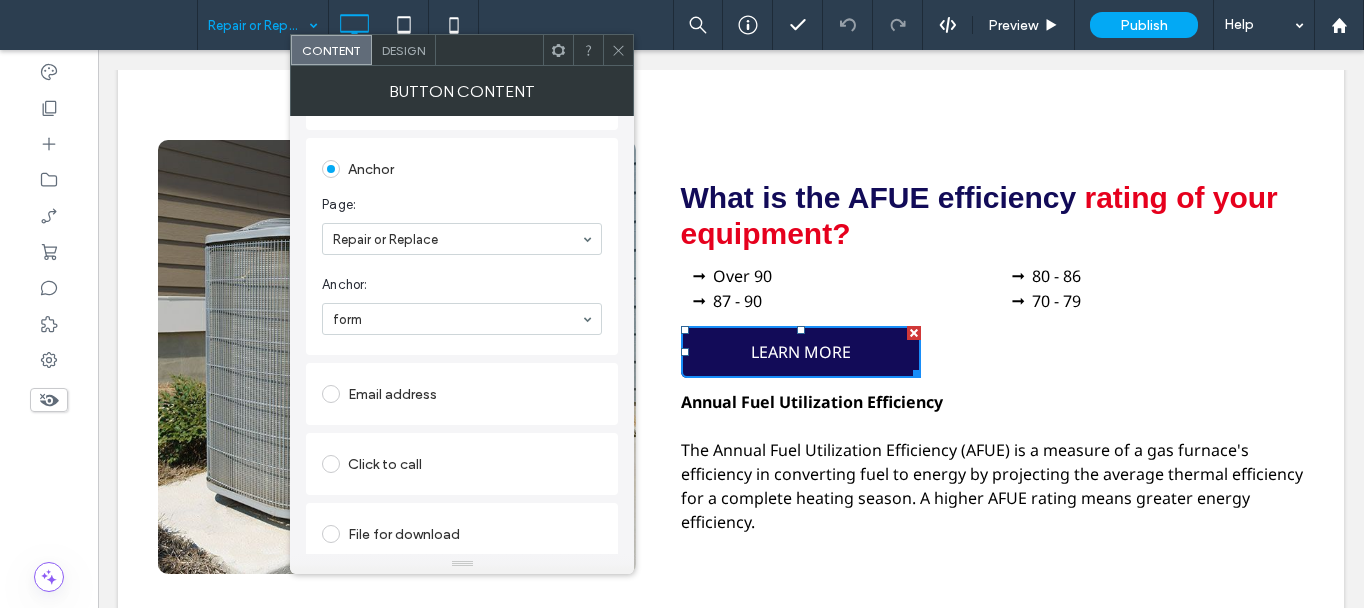 scroll, scrollTop: 400, scrollLeft: 0, axis: vertical 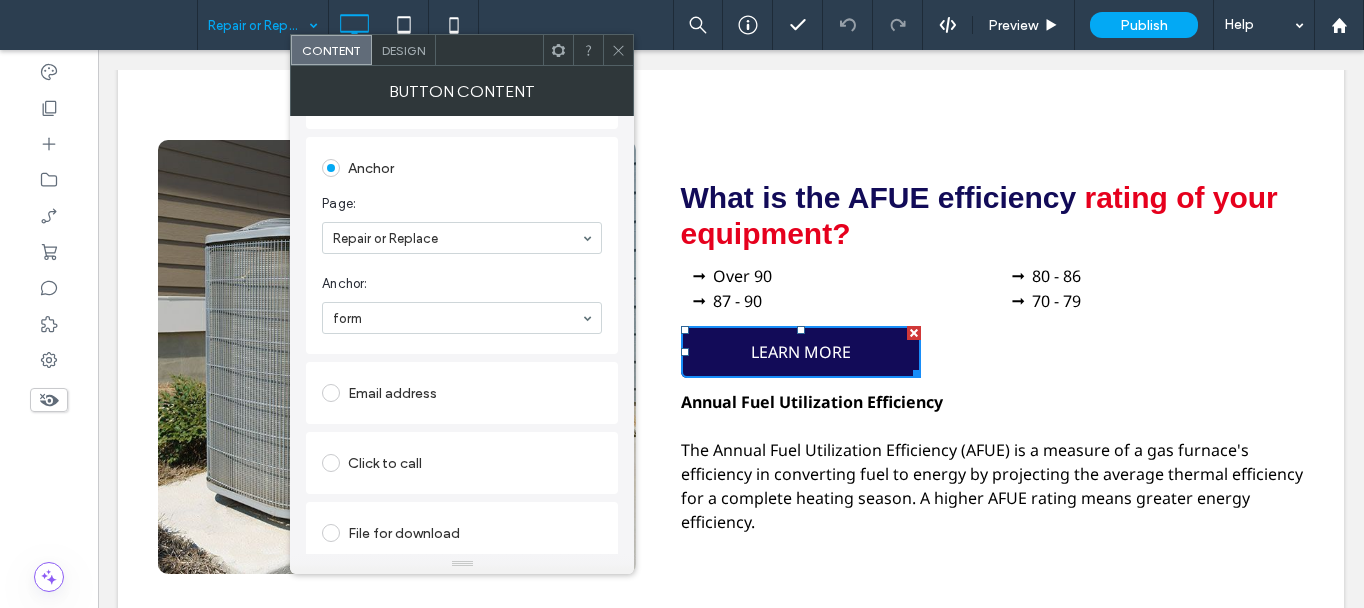 click at bounding box center [618, 50] 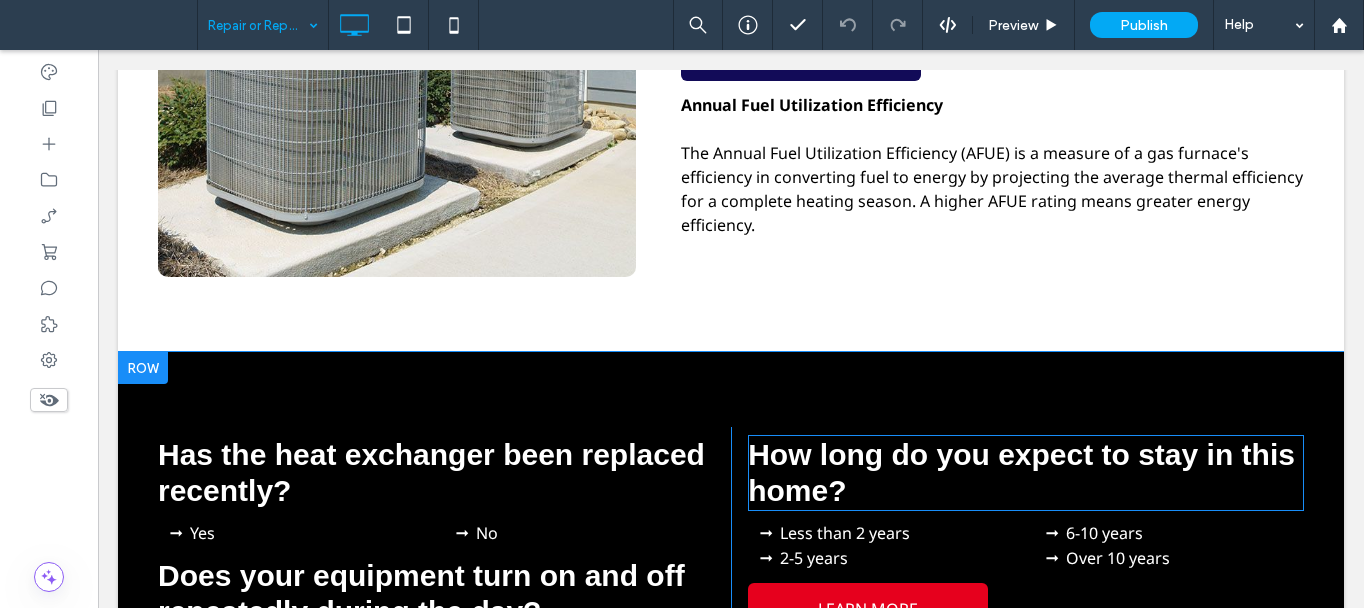 scroll, scrollTop: 4700, scrollLeft: 0, axis: vertical 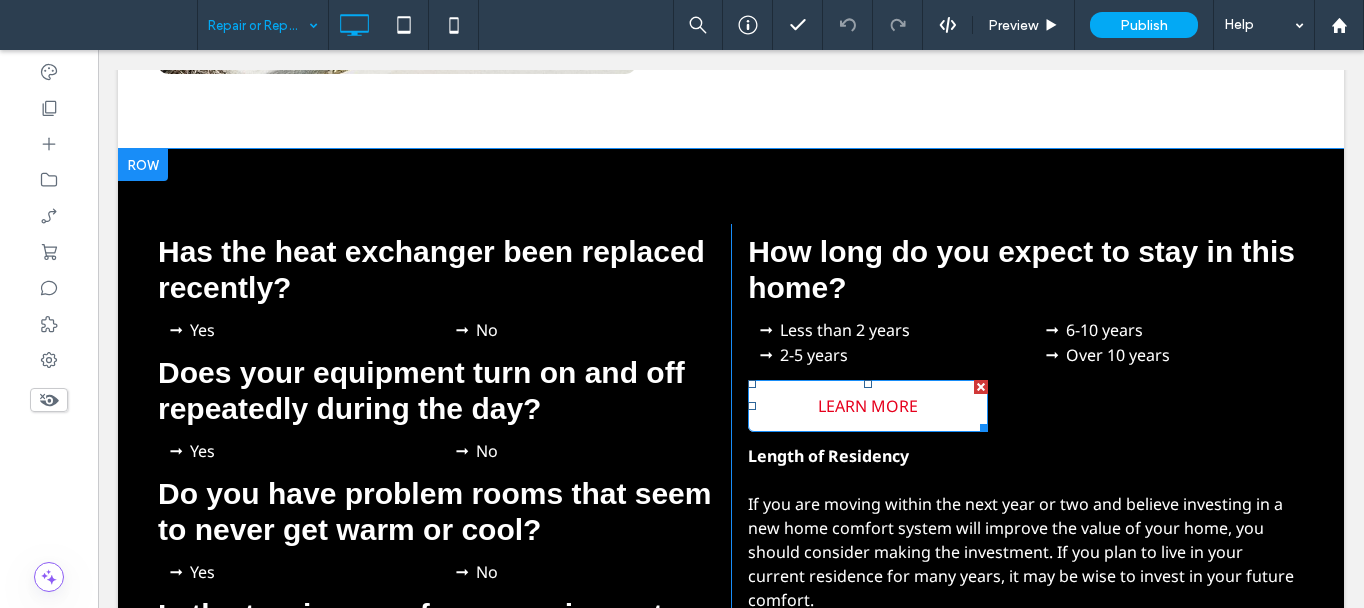 click on "LEARN MORE" at bounding box center (868, 406) 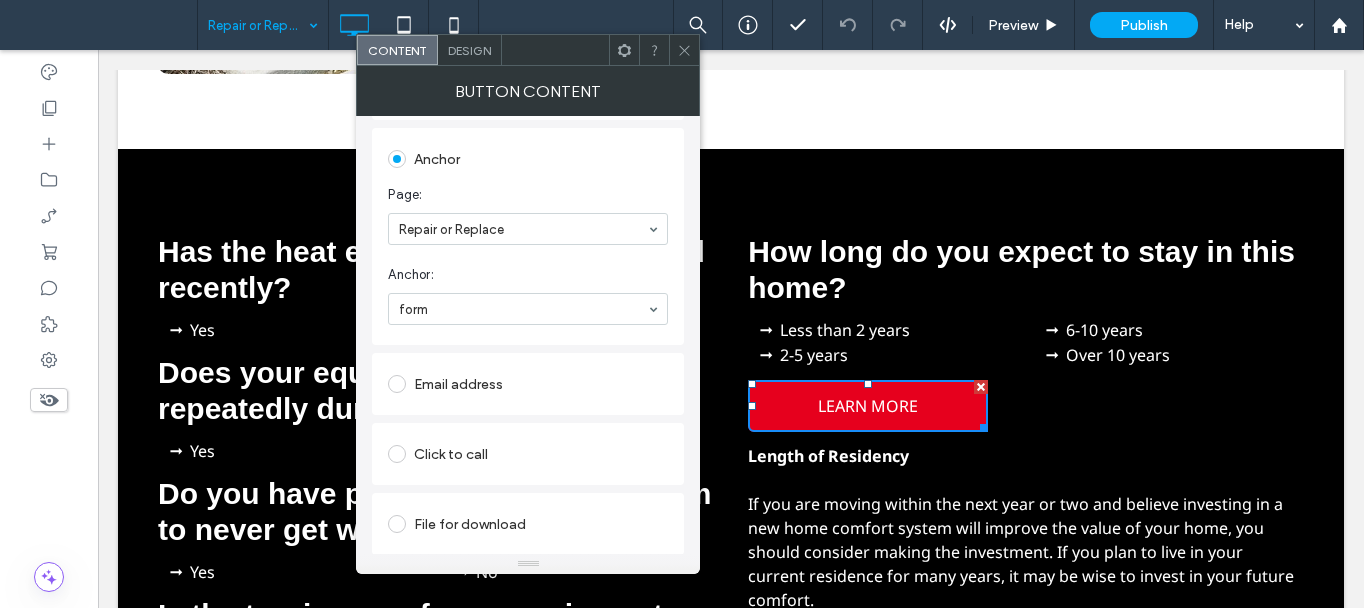 scroll, scrollTop: 411, scrollLeft: 0, axis: vertical 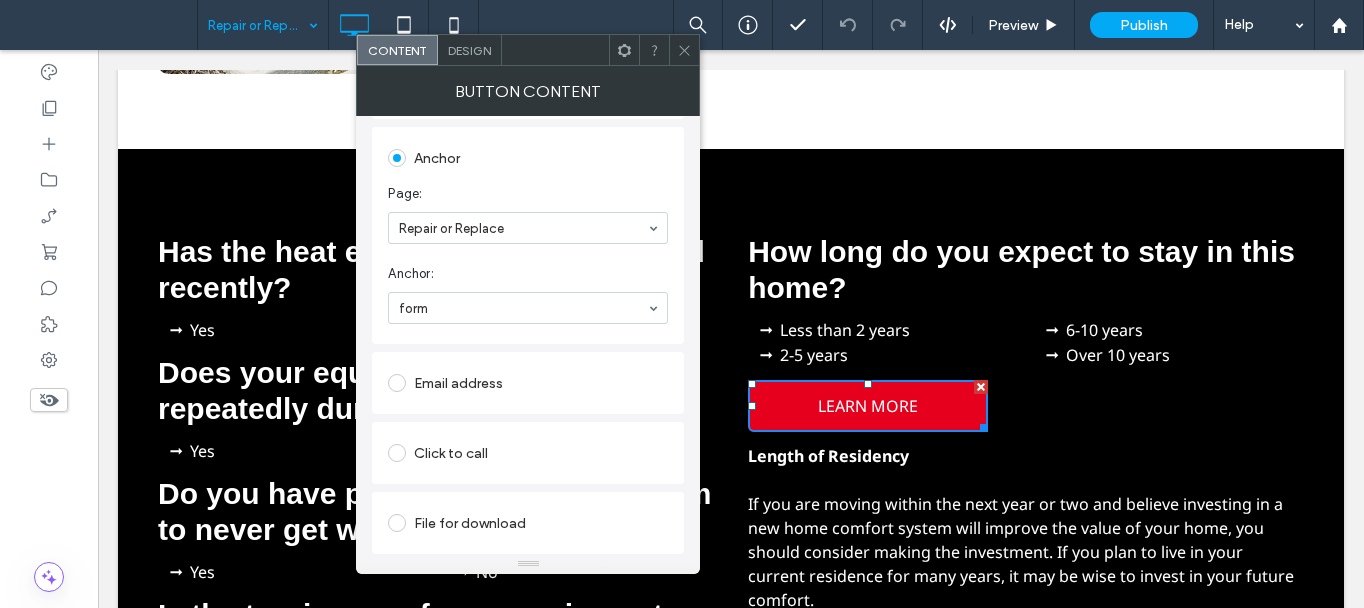 click 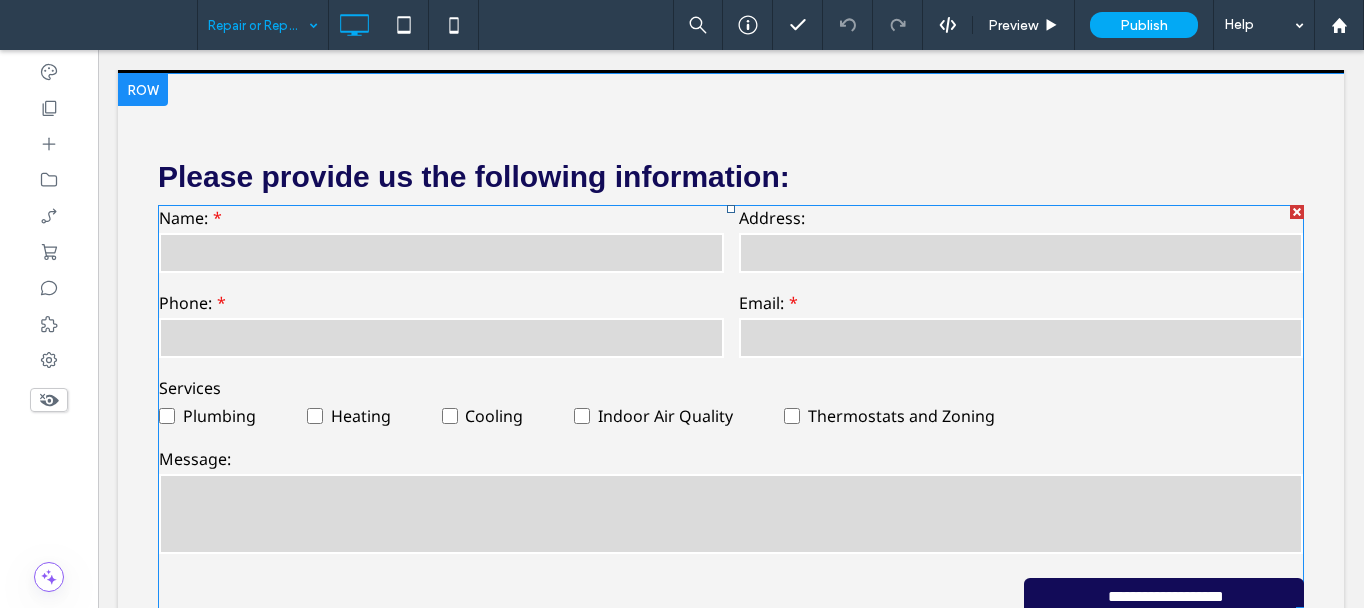 scroll, scrollTop: 5500, scrollLeft: 0, axis: vertical 